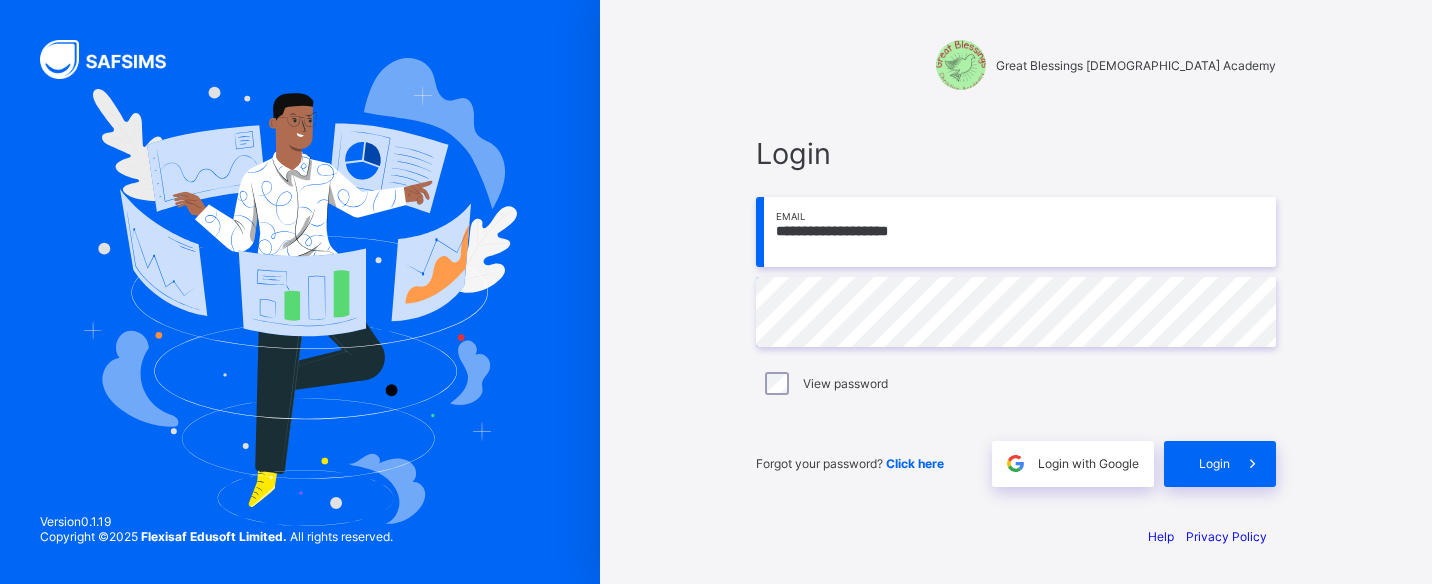 scroll, scrollTop: 0, scrollLeft: 0, axis: both 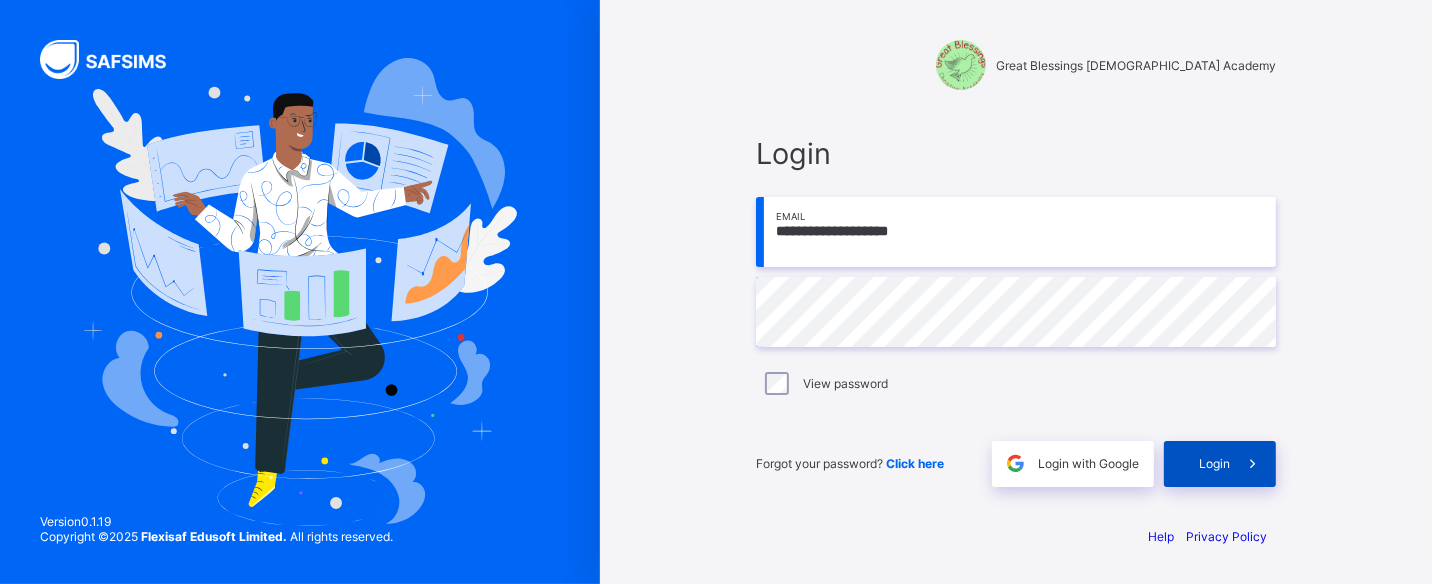 click on "Login" at bounding box center [1214, 463] 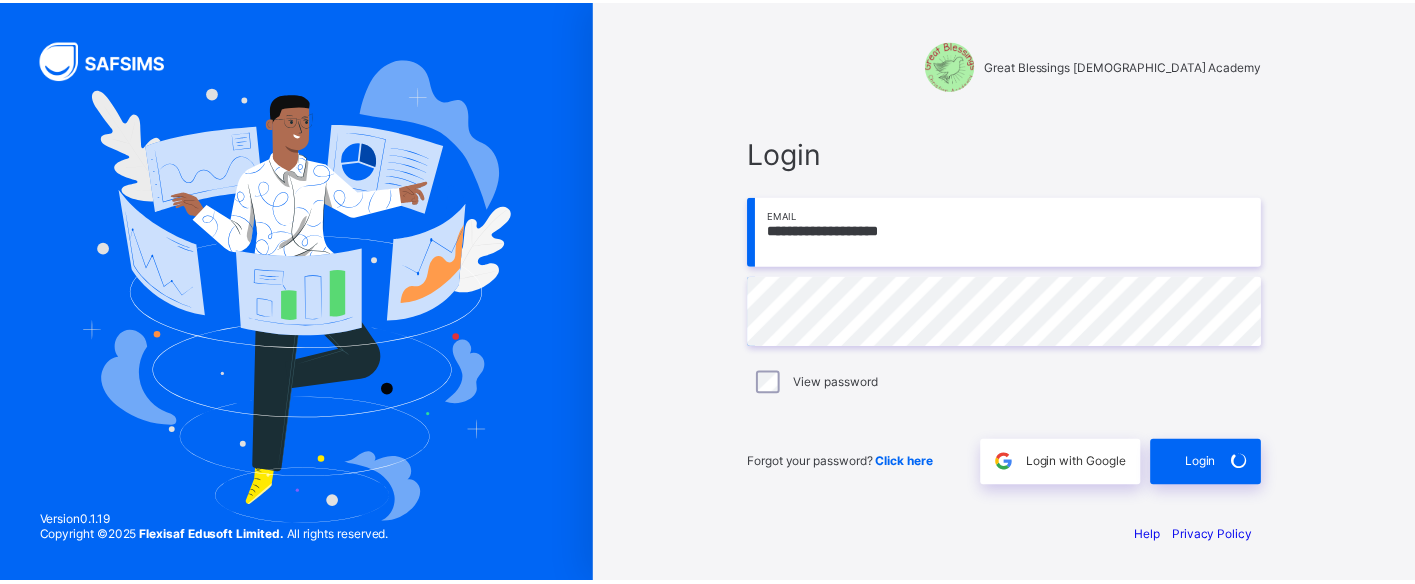 scroll, scrollTop: 0, scrollLeft: 0, axis: both 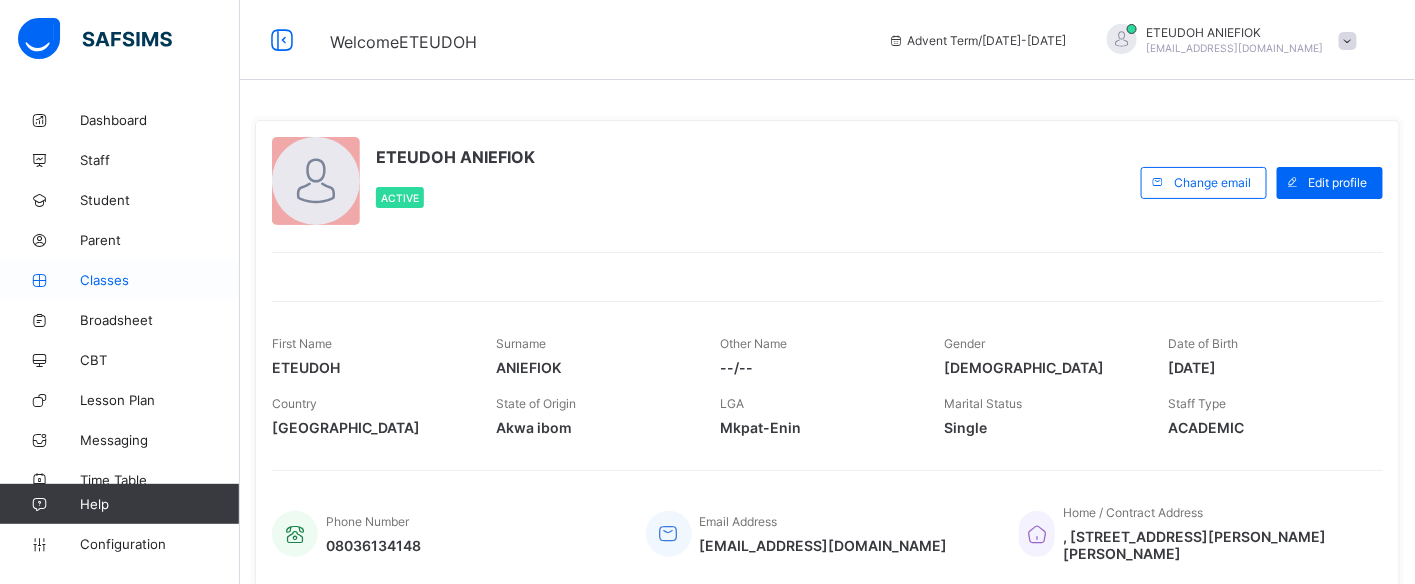 click on "Classes" at bounding box center (160, 280) 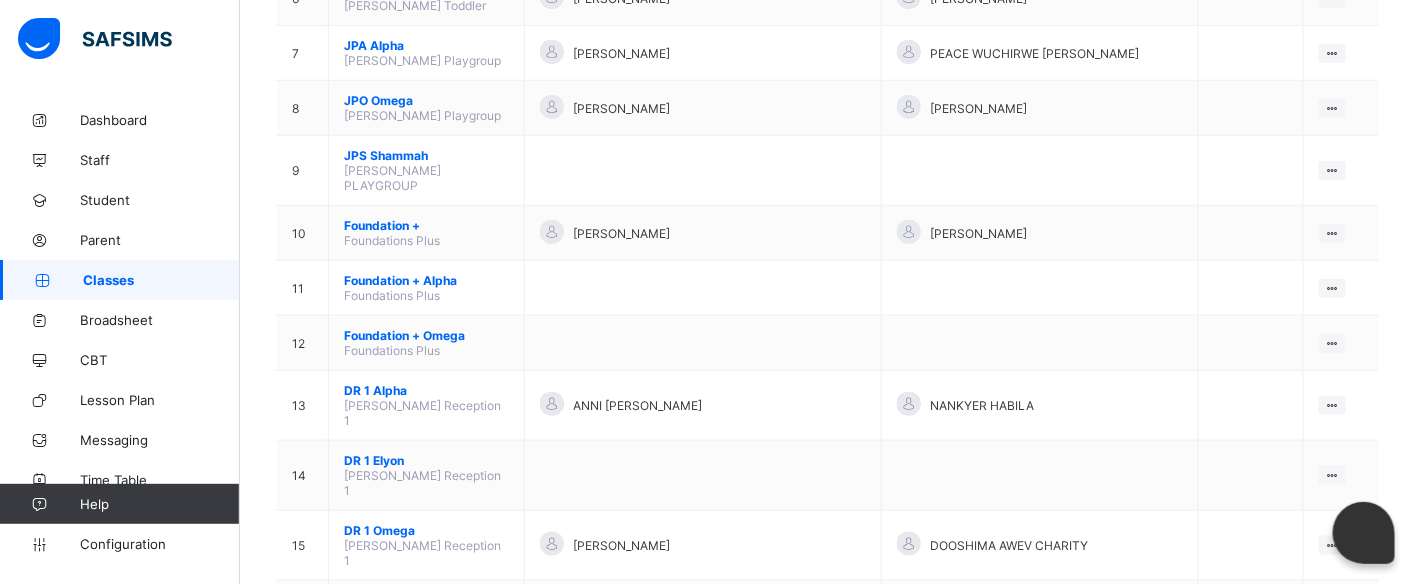 scroll, scrollTop: 577, scrollLeft: 0, axis: vertical 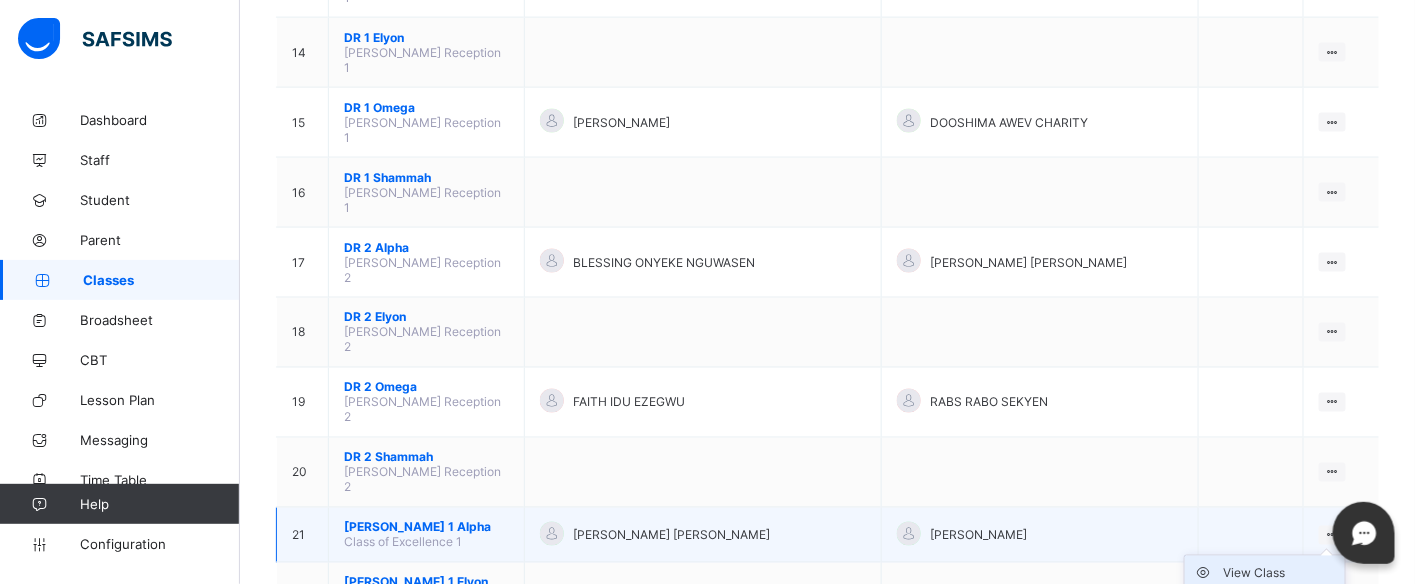 click on "View Class" at bounding box center (1280, 574) 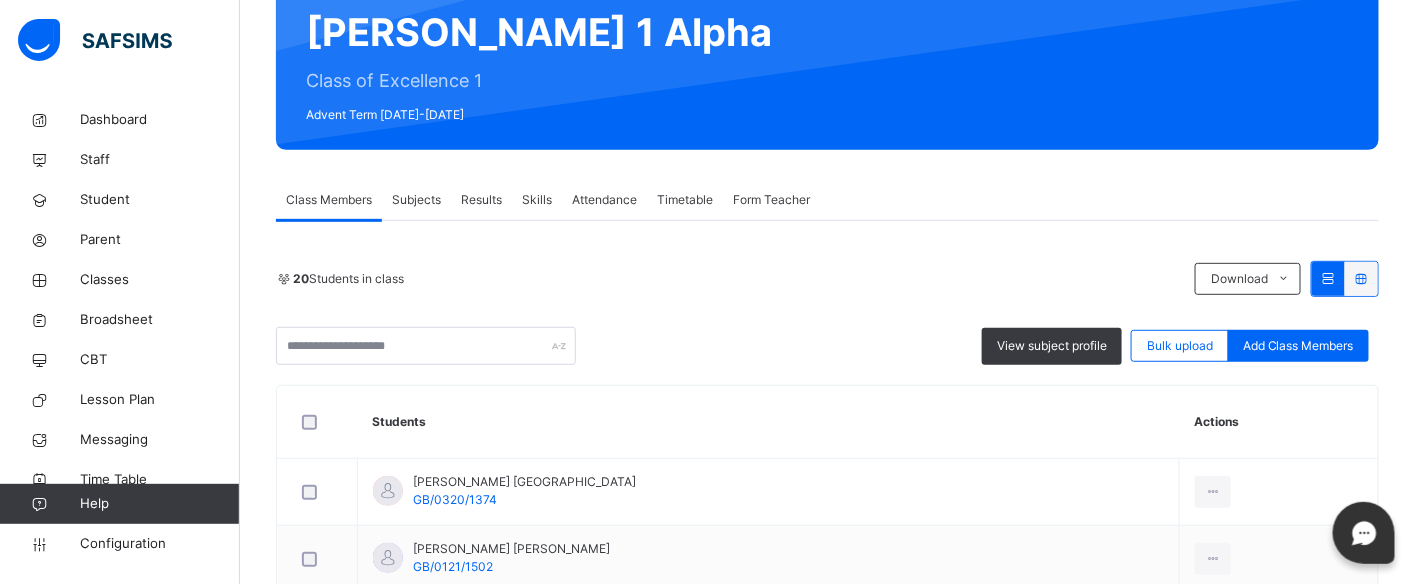 scroll, scrollTop: 190, scrollLeft: 0, axis: vertical 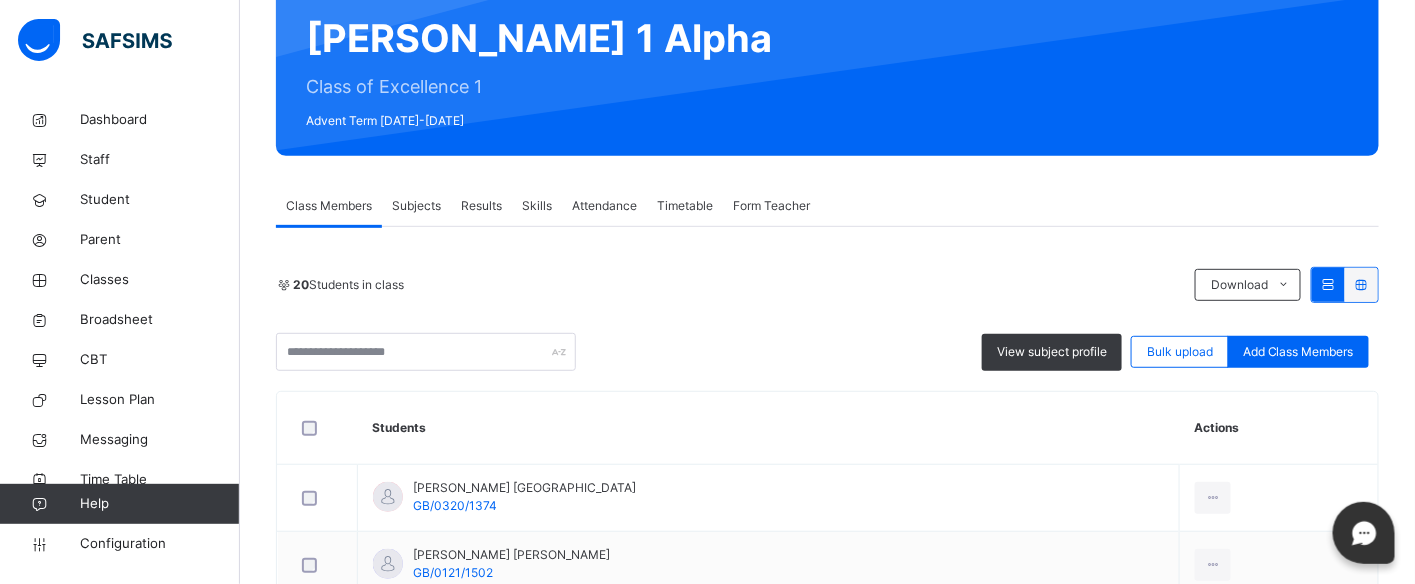 click on "Results" at bounding box center [481, 206] 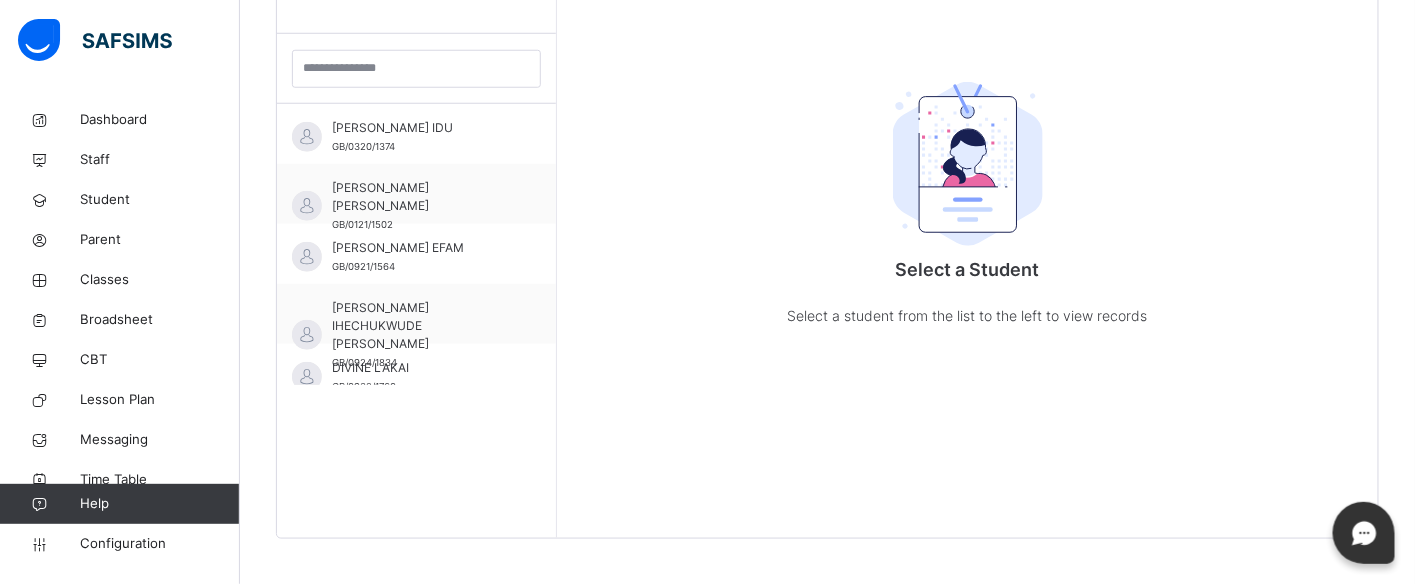 scroll, scrollTop: 581, scrollLeft: 0, axis: vertical 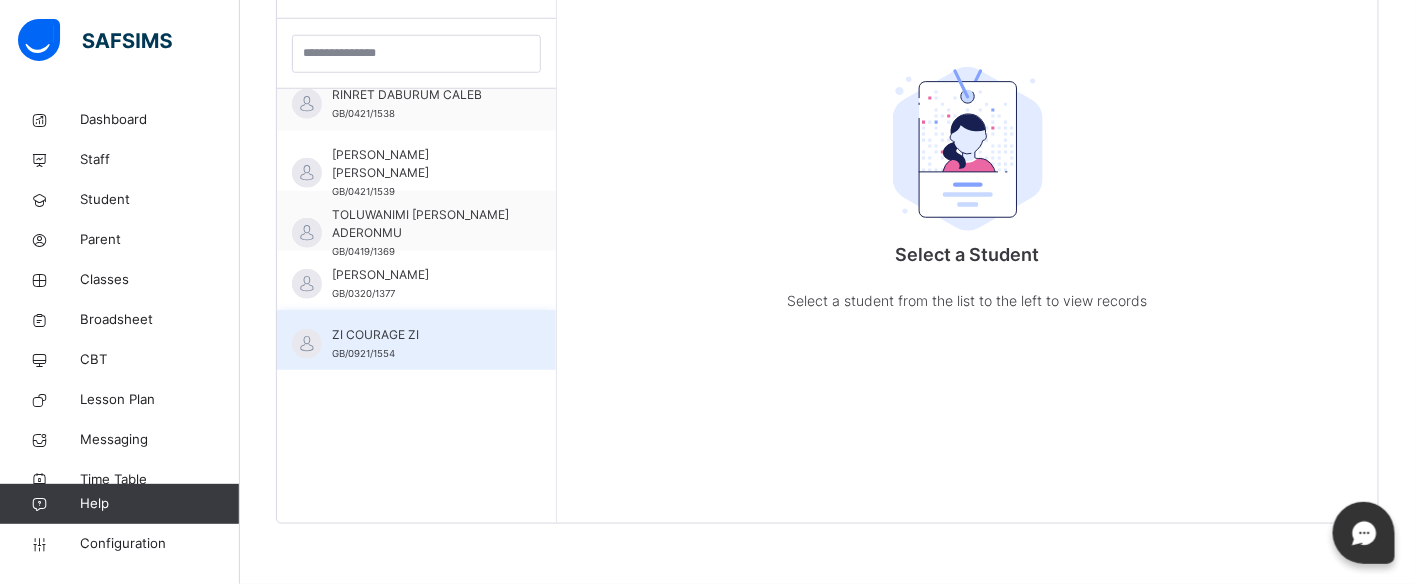 click on "ZI COURAGE ZI GB/0921/1554" at bounding box center (421, 344) 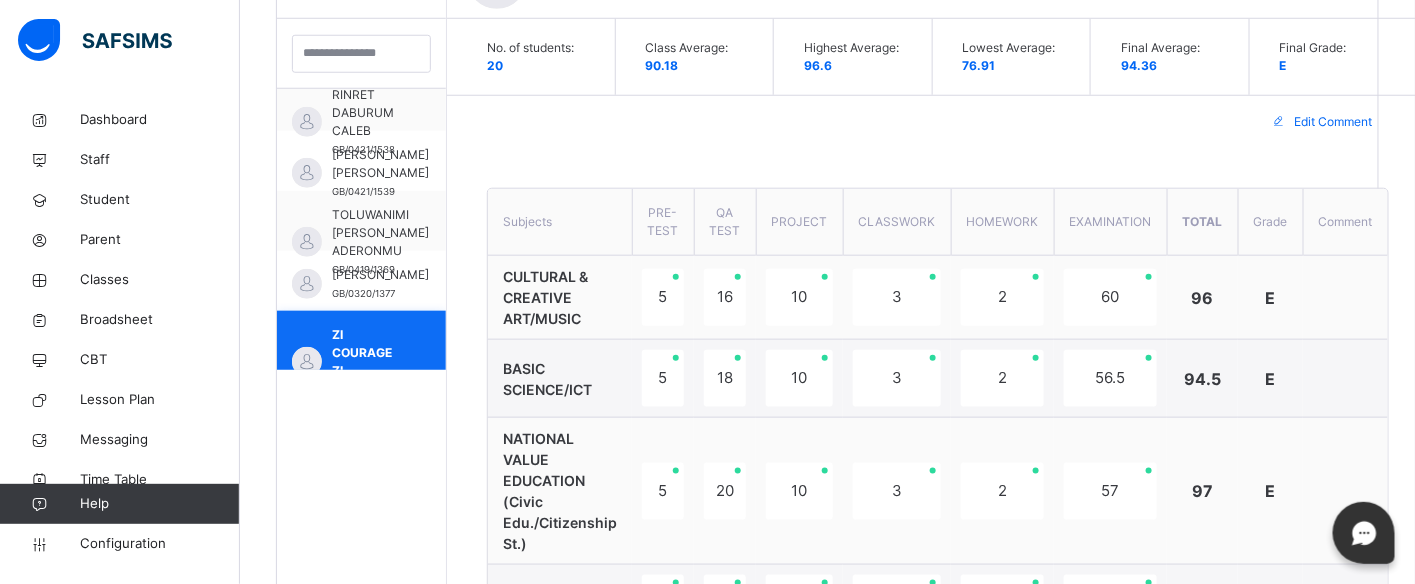 scroll, scrollTop: 936, scrollLeft: 0, axis: vertical 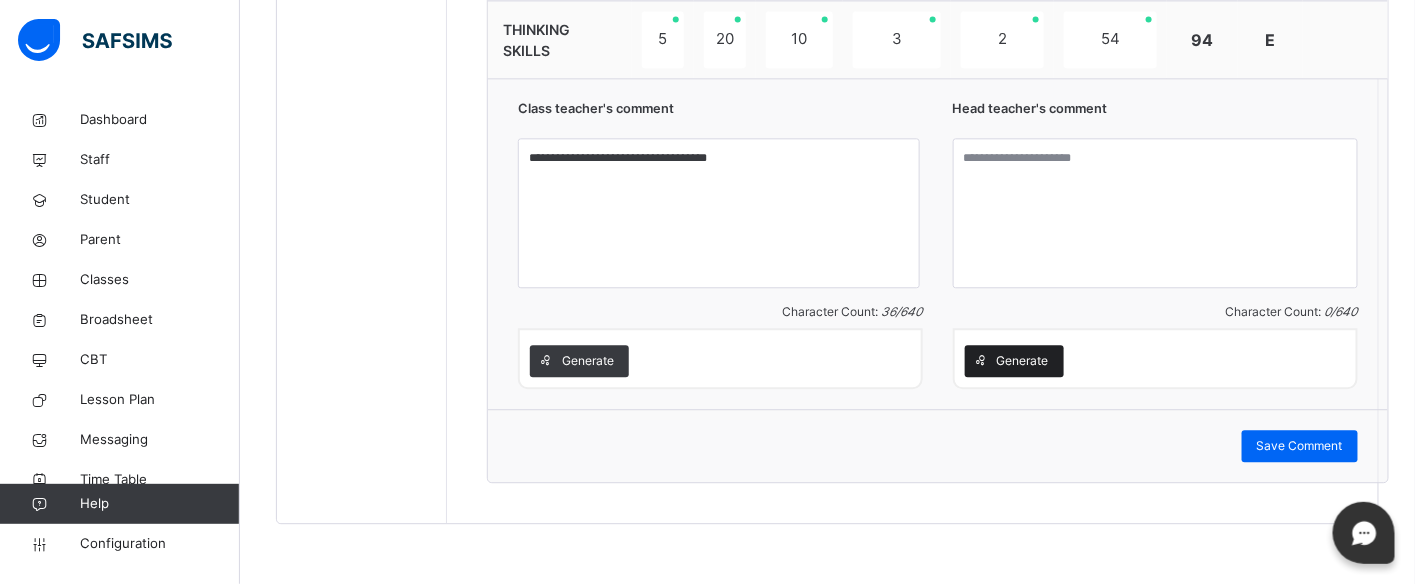 click on "Generate" at bounding box center [1023, 361] 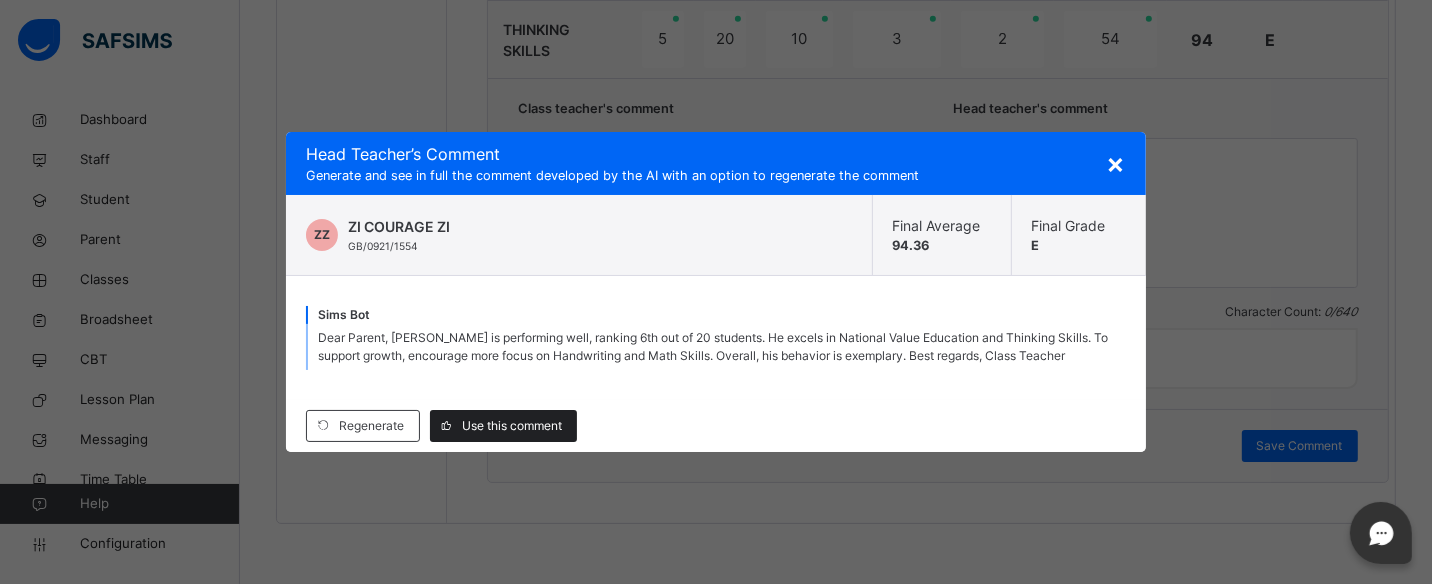 click on "Use this comment" at bounding box center (512, 426) 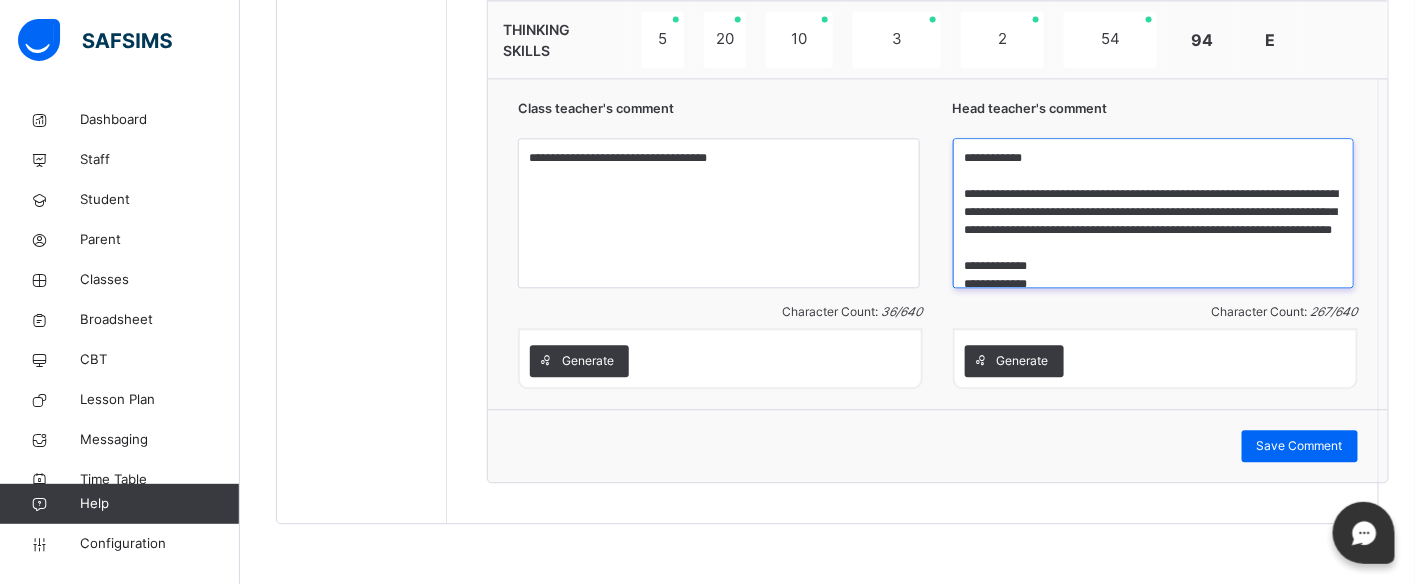 click on "**********" at bounding box center [1154, 213] 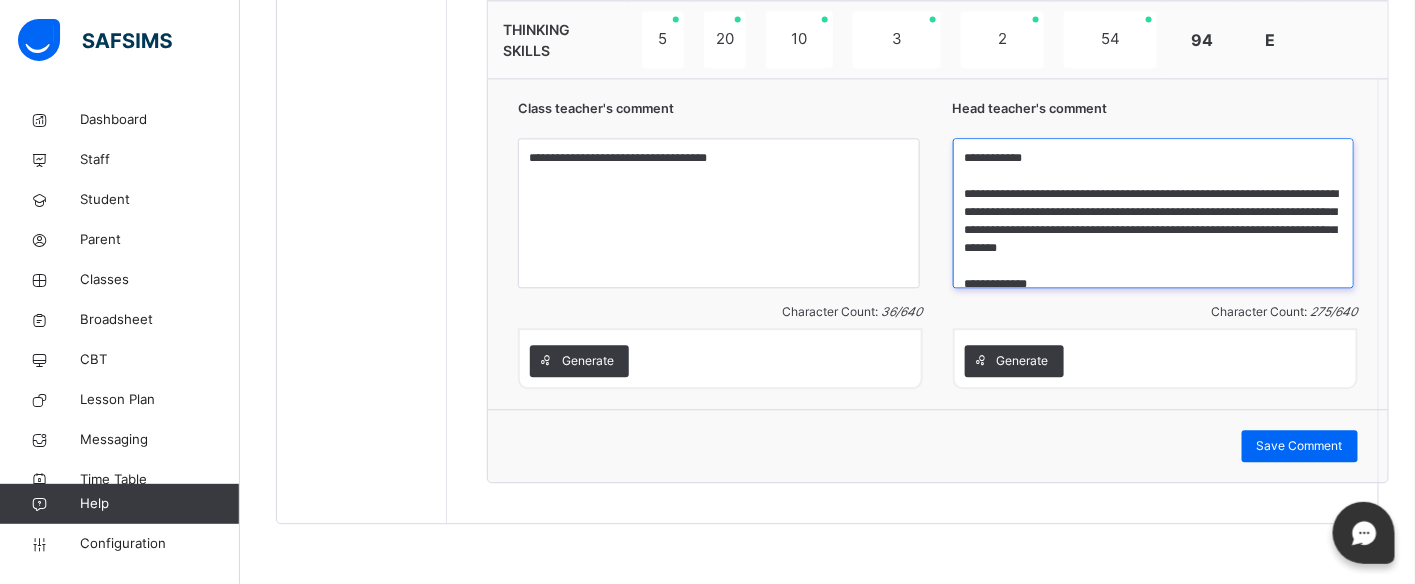 click on "**********" at bounding box center (1154, 213) 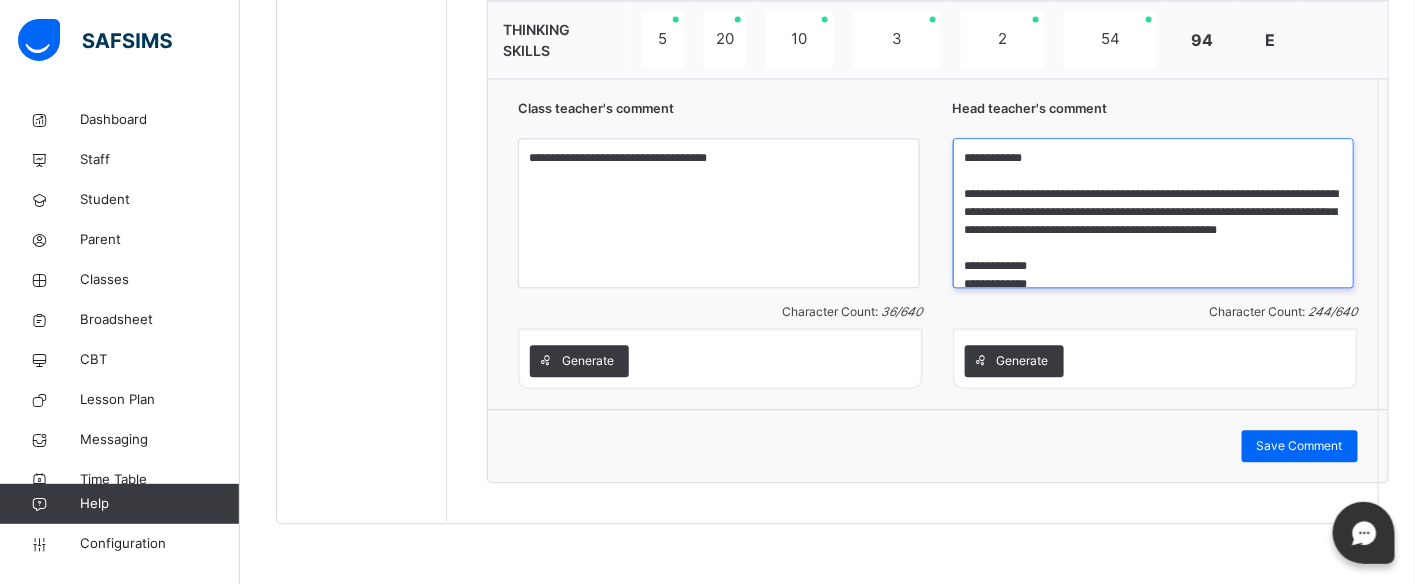 click on "**********" at bounding box center (1154, 213) 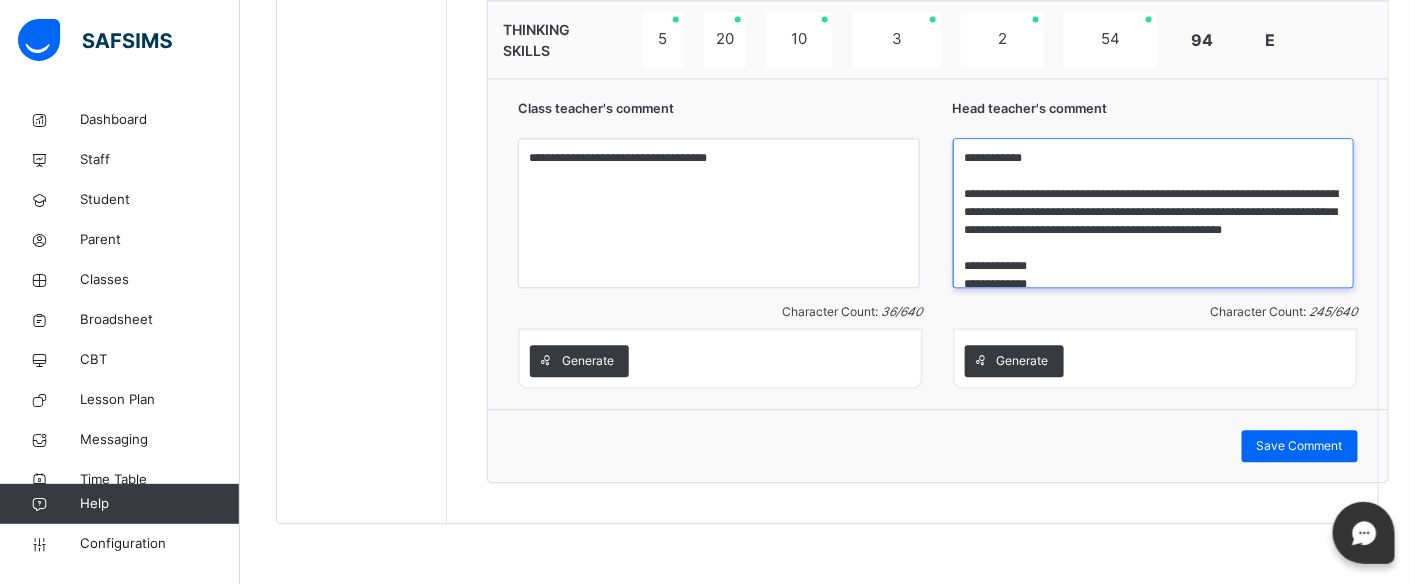 click on "**********" at bounding box center (1154, 213) 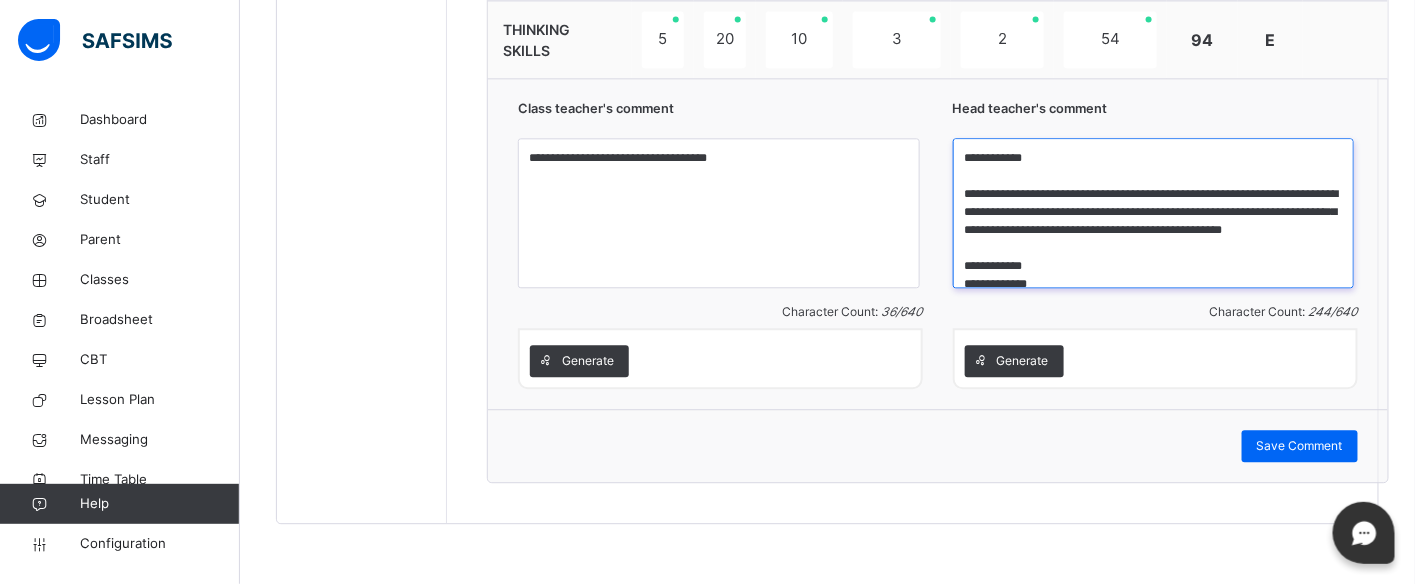 scroll, scrollTop: 4, scrollLeft: 0, axis: vertical 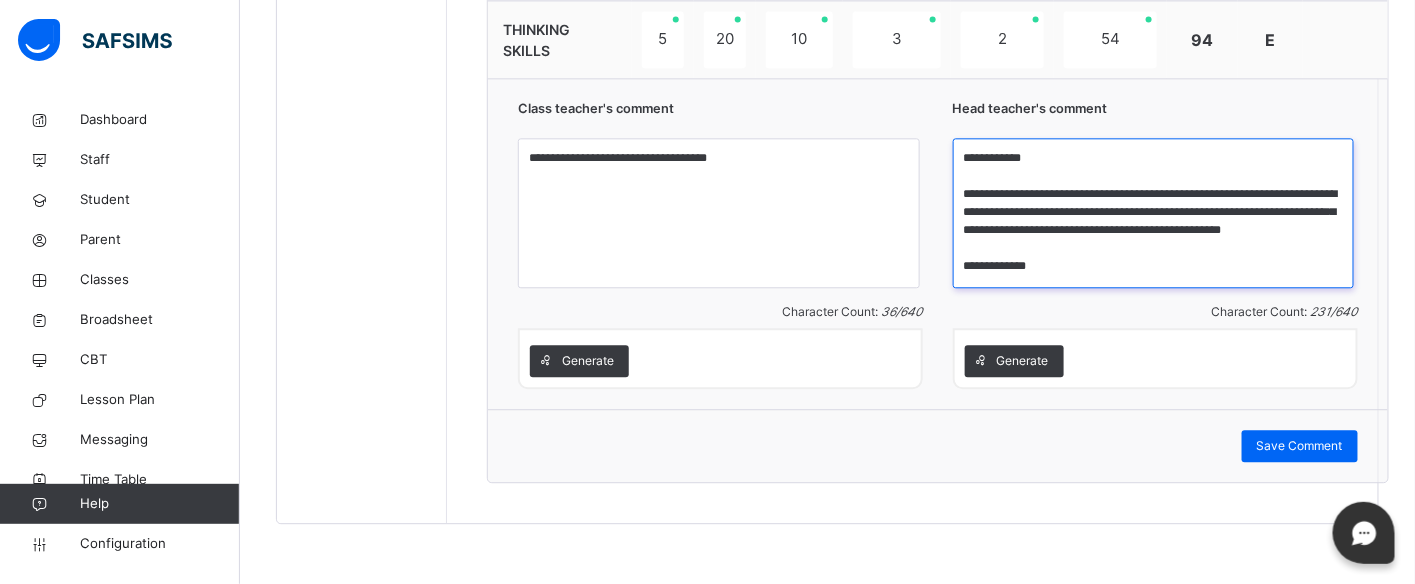 click on "**********" at bounding box center (1154, 213) 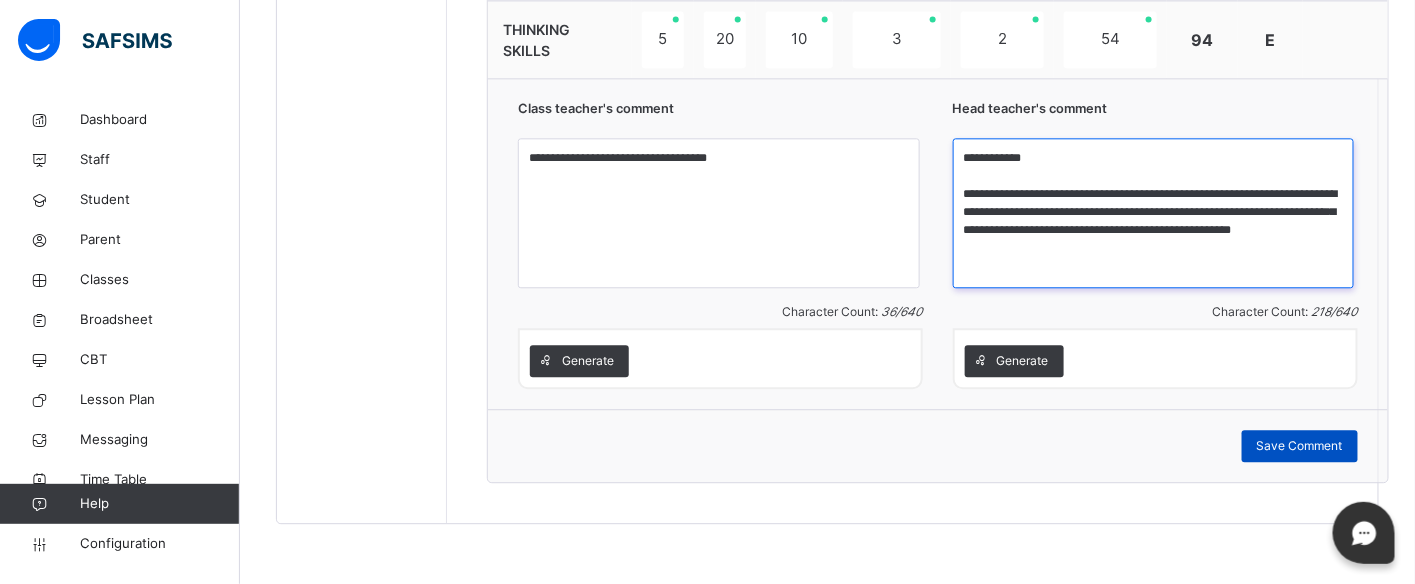 type on "**********" 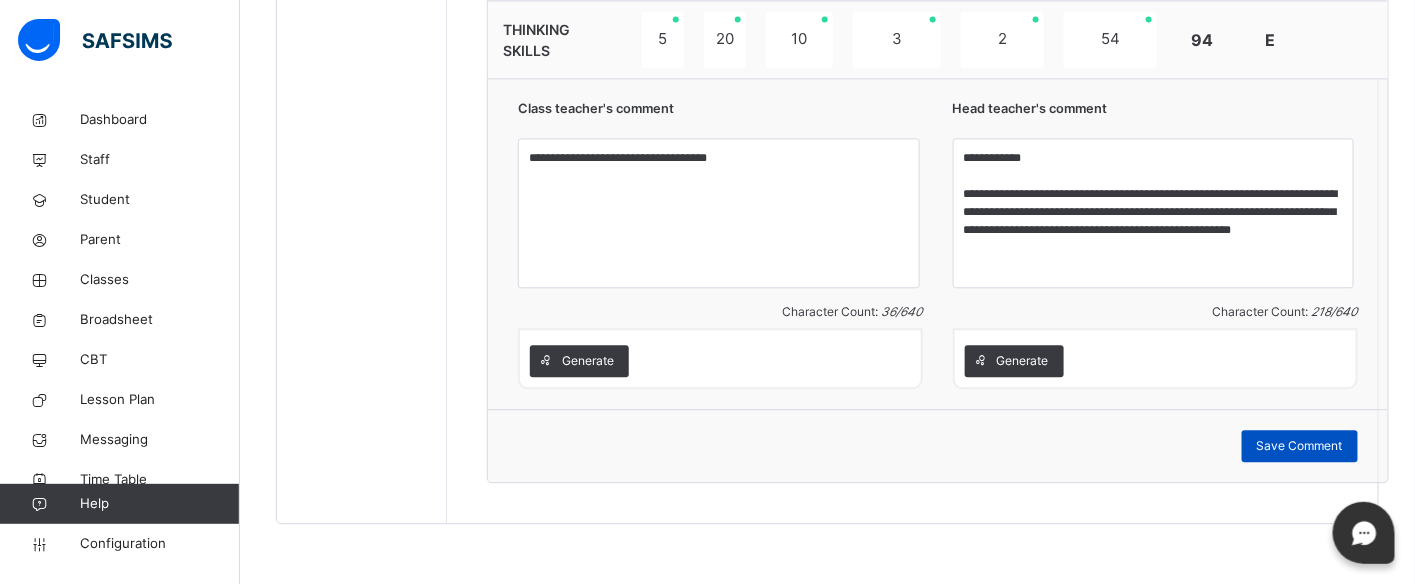 click on "Save Comment" at bounding box center [1300, 446] 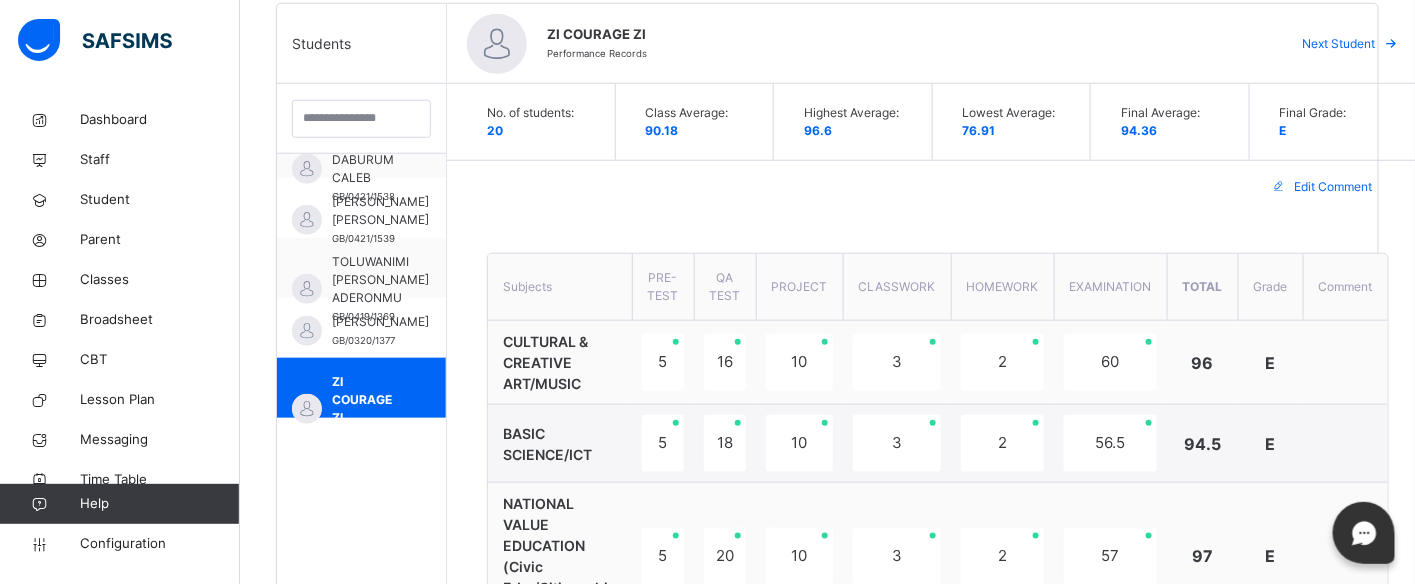 scroll, scrollTop: 443, scrollLeft: 0, axis: vertical 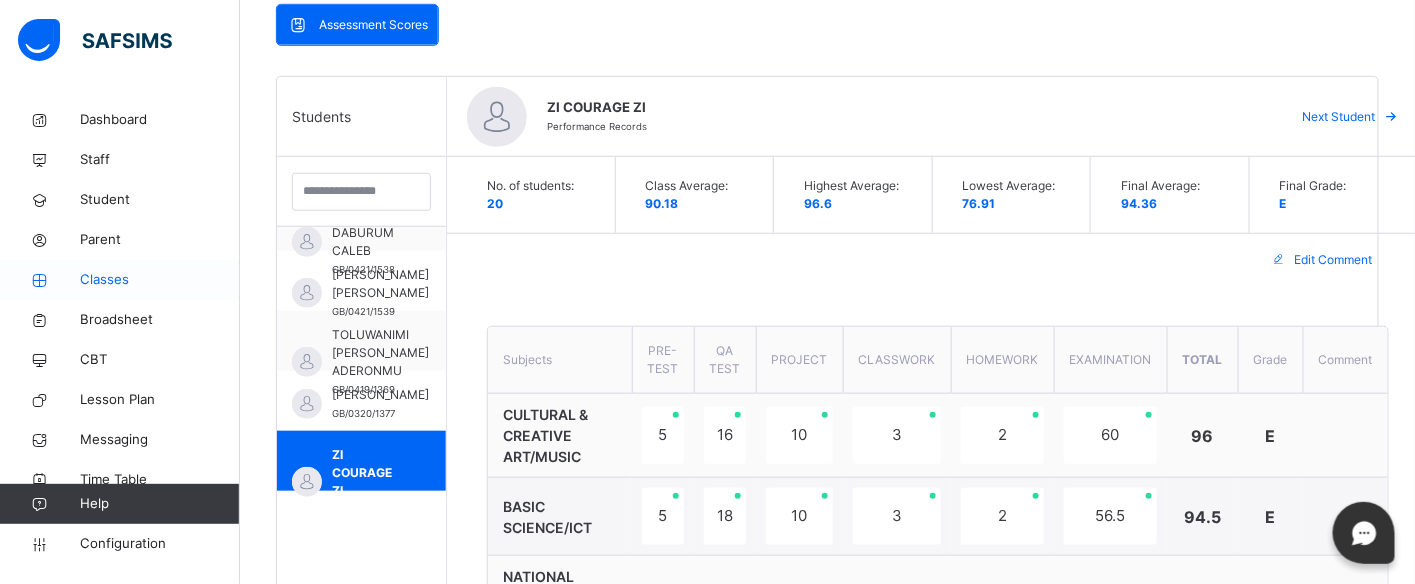 click on "Classes" at bounding box center (160, 280) 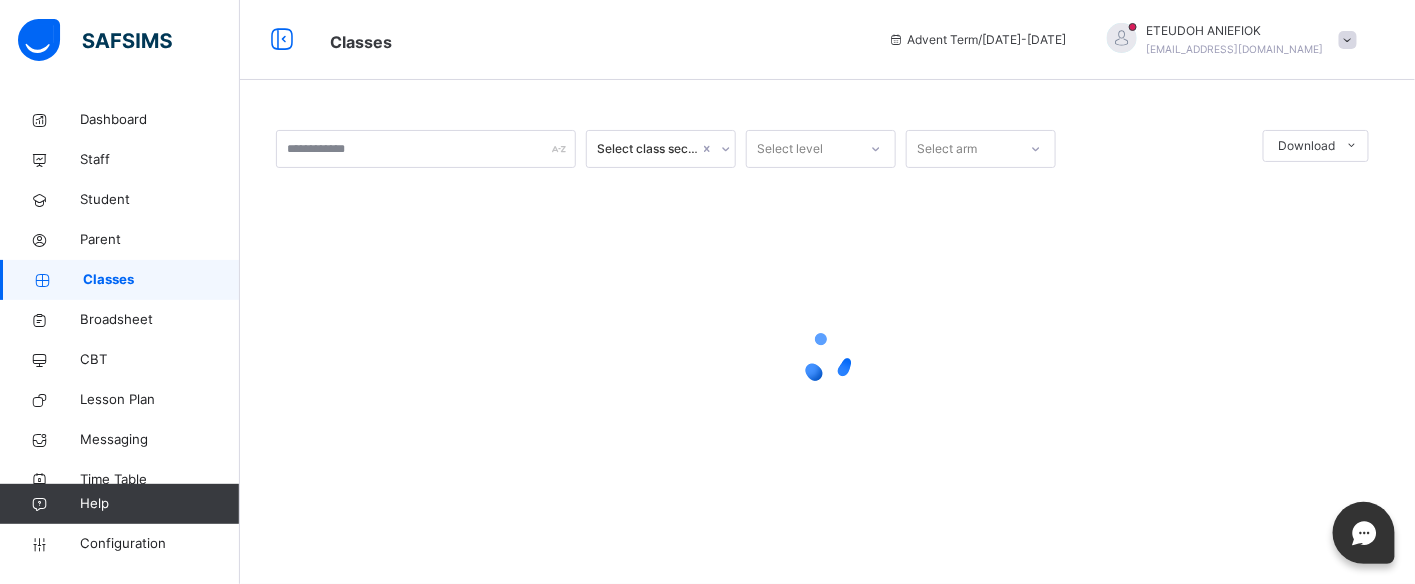 scroll, scrollTop: 0, scrollLeft: 0, axis: both 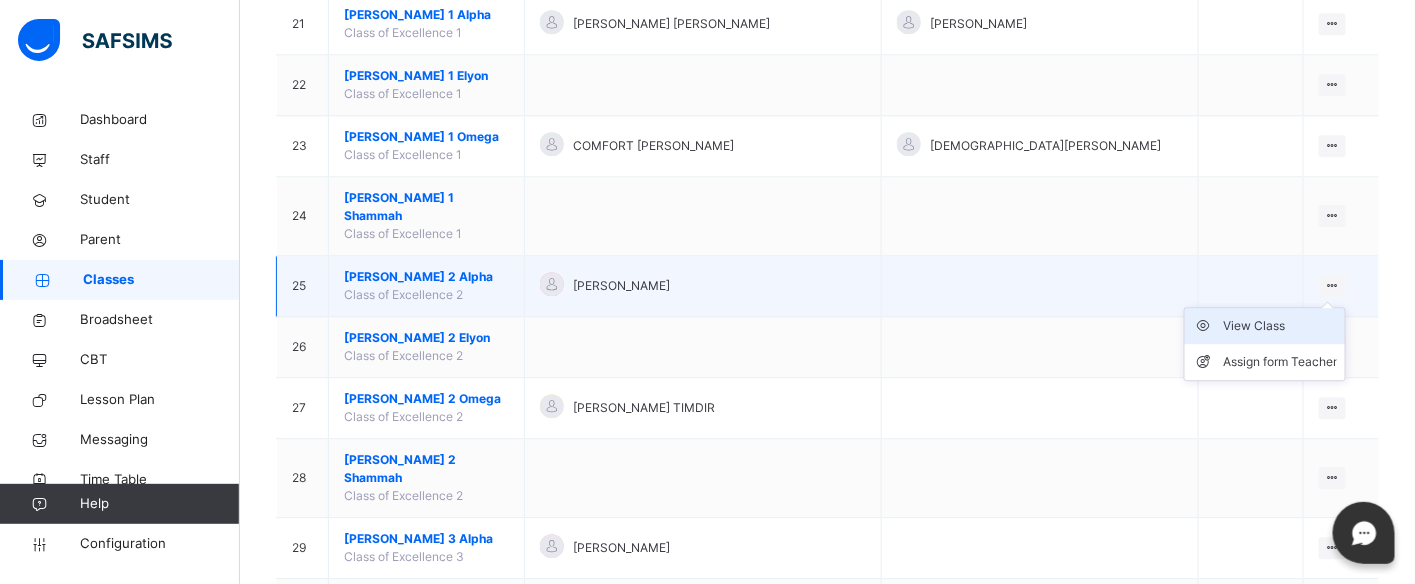 click on "View Class" at bounding box center [1280, 326] 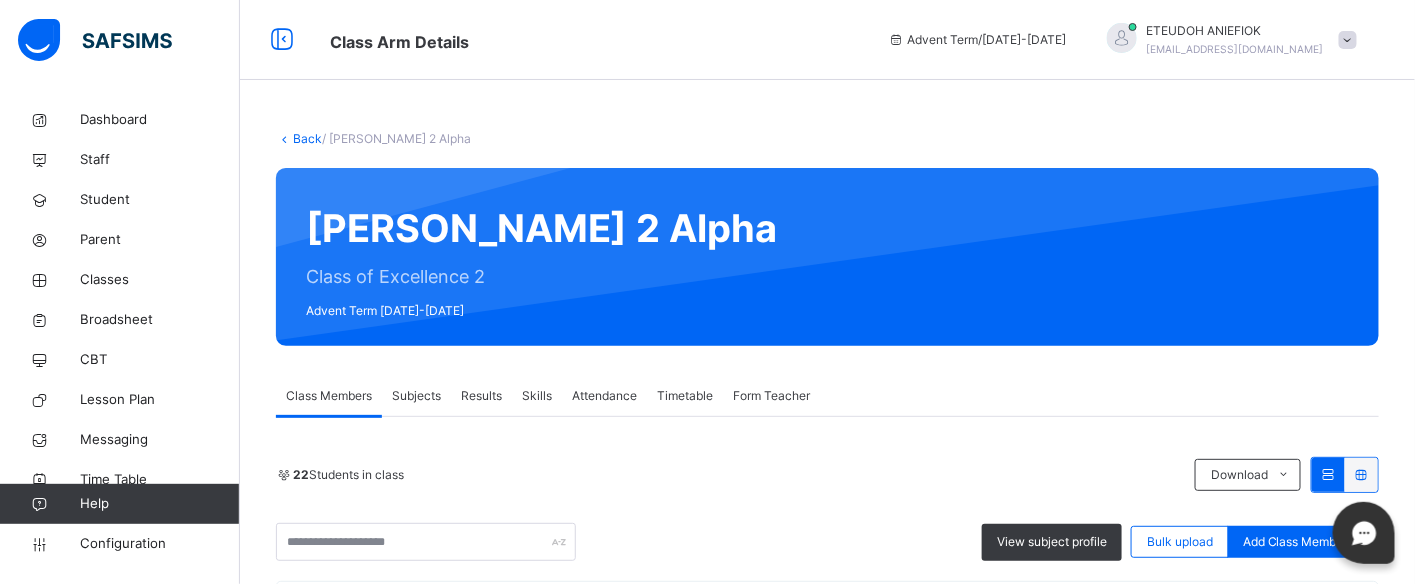 click on "Results" at bounding box center (481, 396) 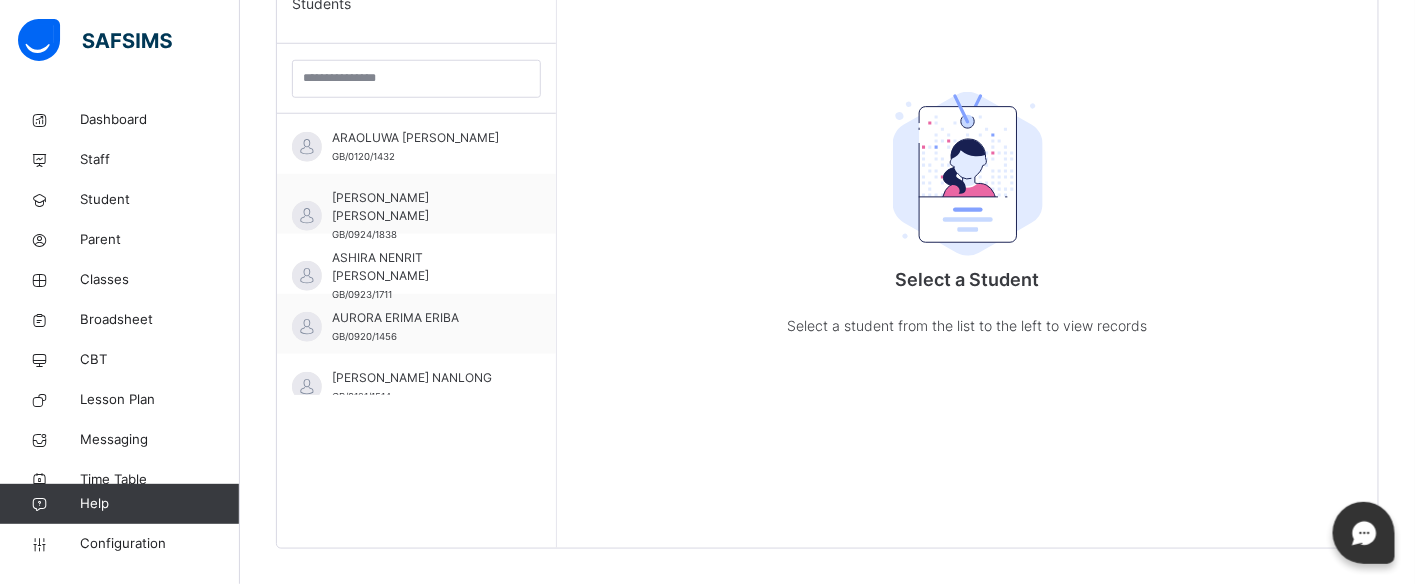 scroll, scrollTop: 577, scrollLeft: 0, axis: vertical 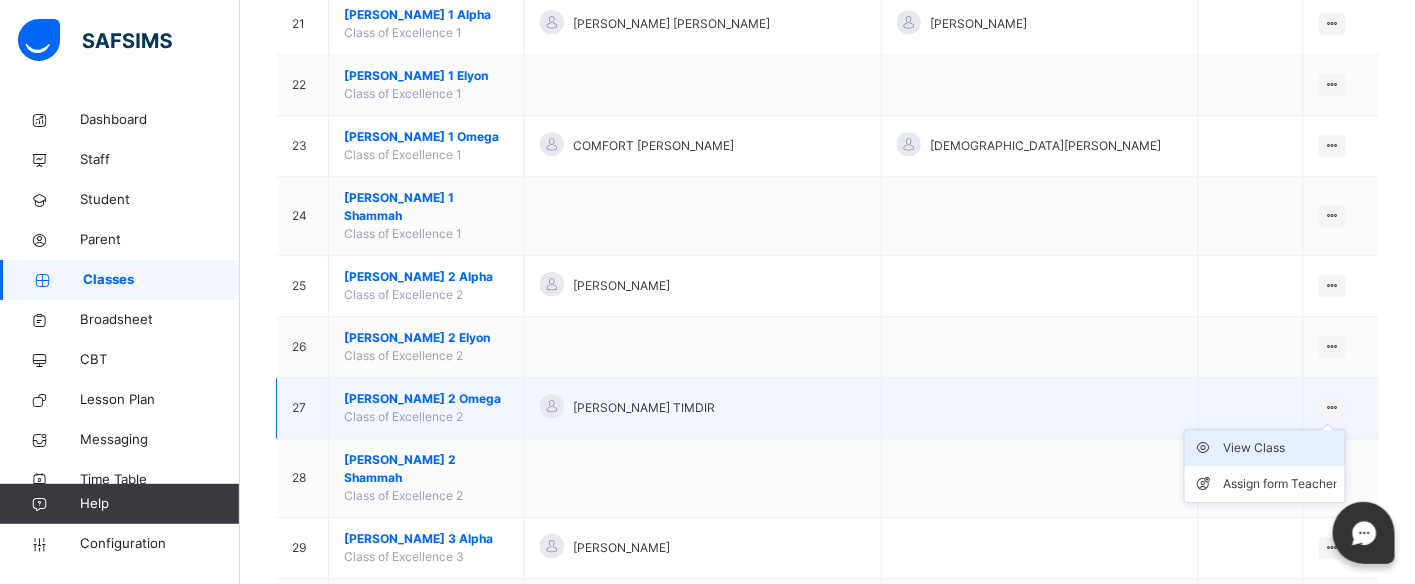 click on "View Class" at bounding box center (1280, 448) 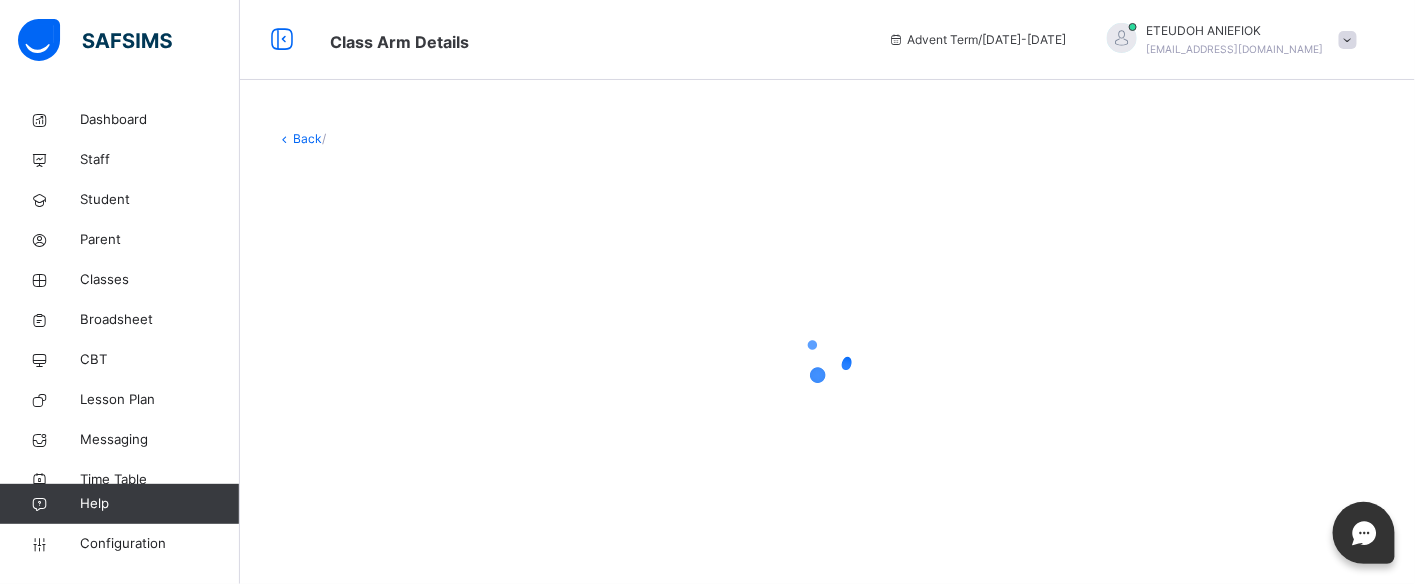 scroll, scrollTop: 0, scrollLeft: 0, axis: both 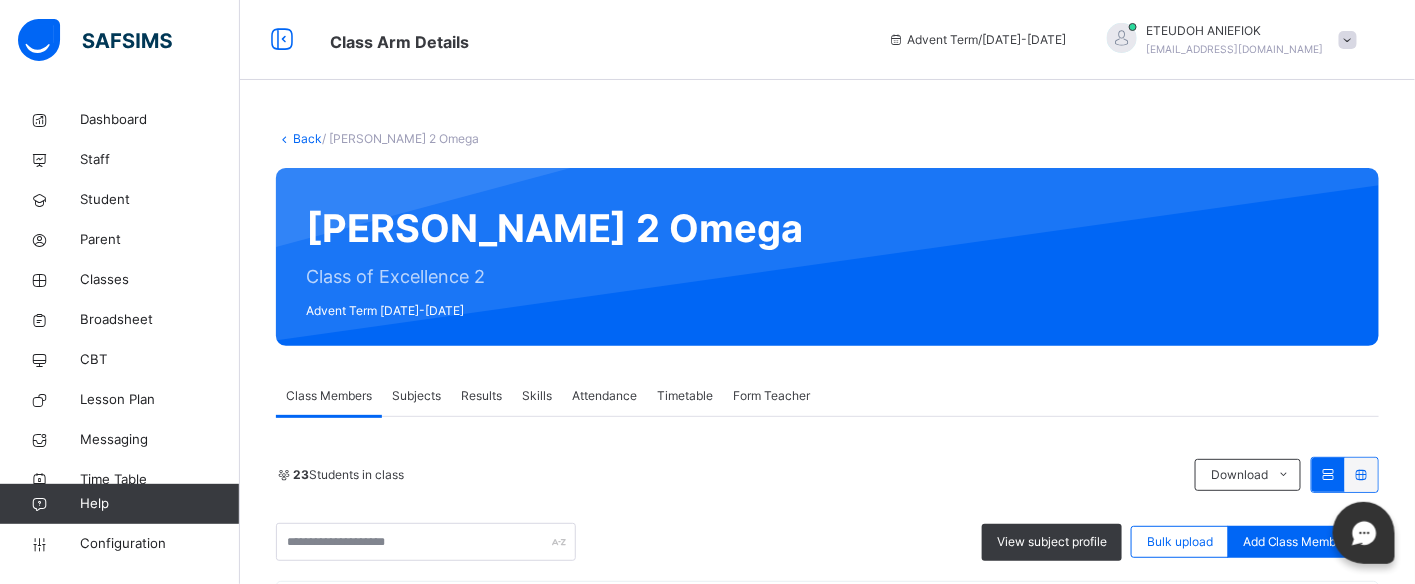 click on "Results" at bounding box center [481, 396] 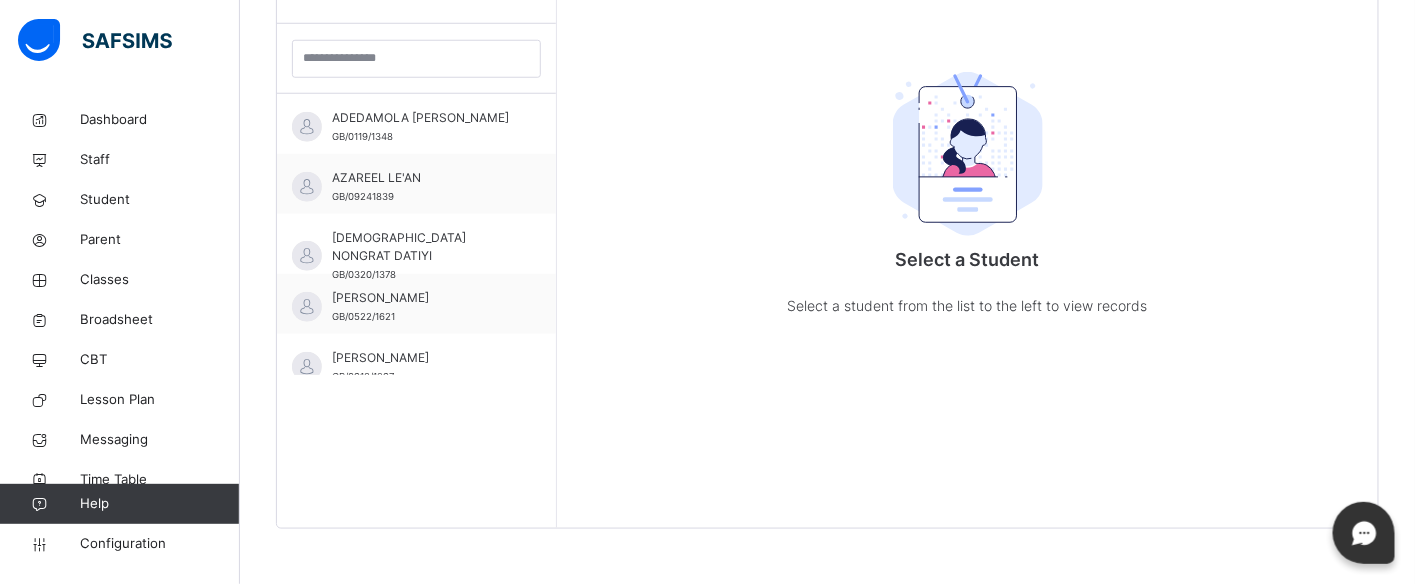 scroll, scrollTop: 581, scrollLeft: 0, axis: vertical 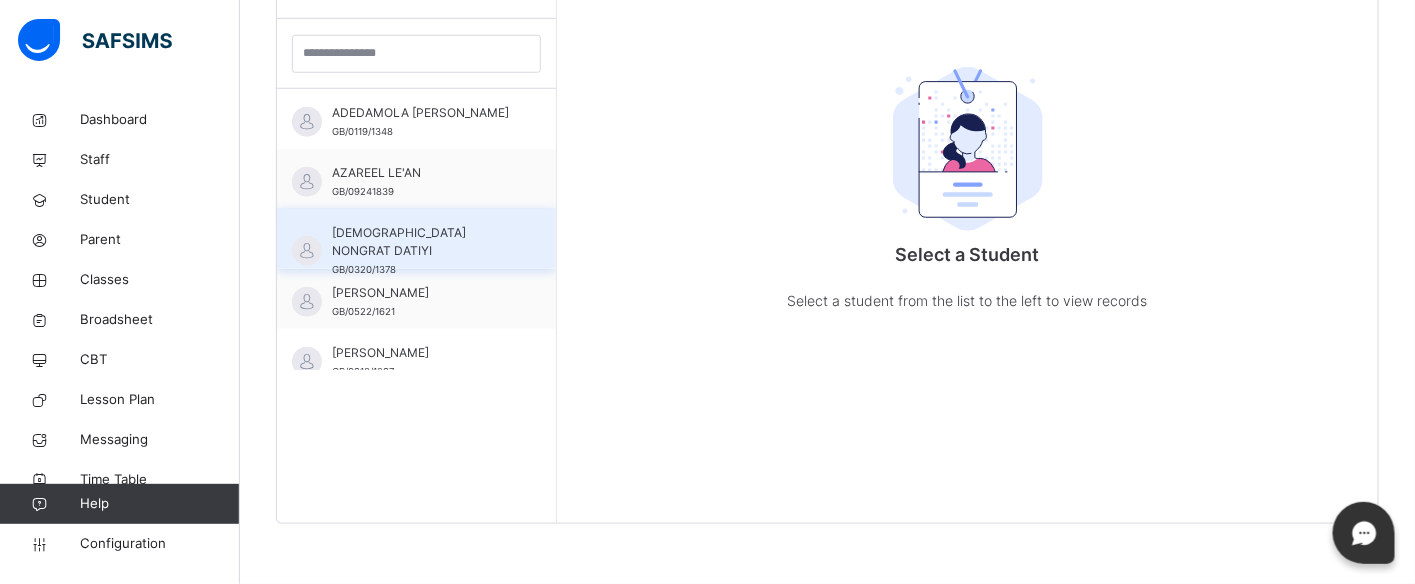 click on "[DEMOGRAPHIC_DATA] NONGRAT DATIYI GB/0320/1378" at bounding box center (416, 239) 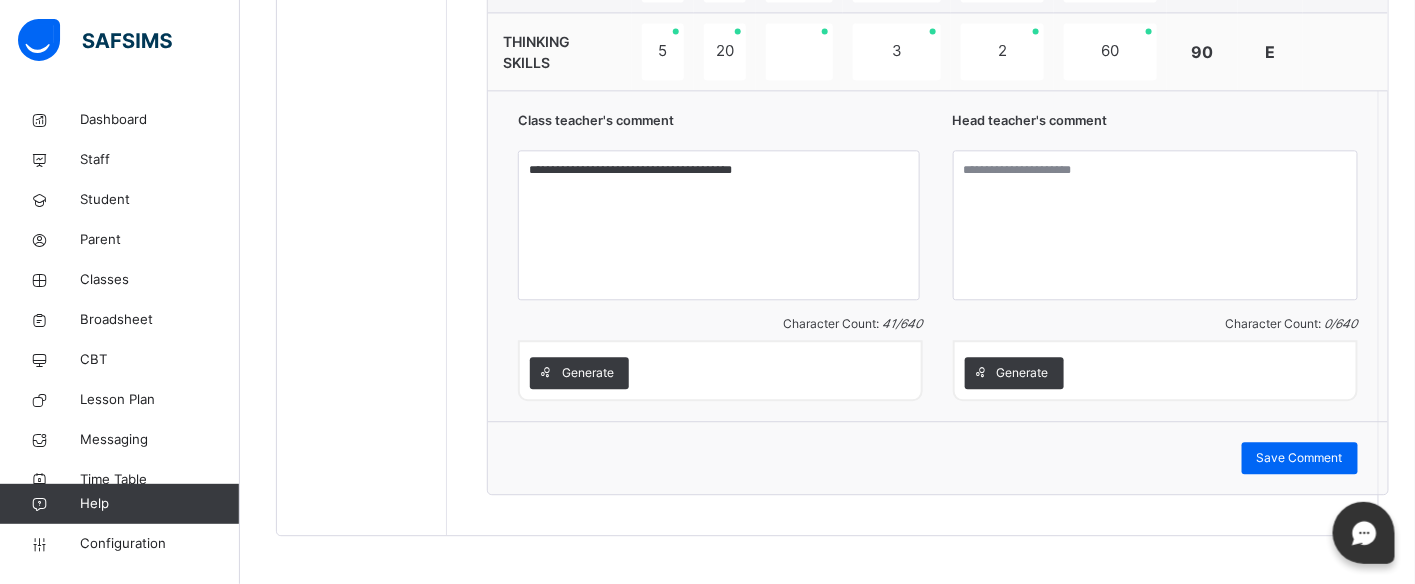 scroll, scrollTop: 1535, scrollLeft: 0, axis: vertical 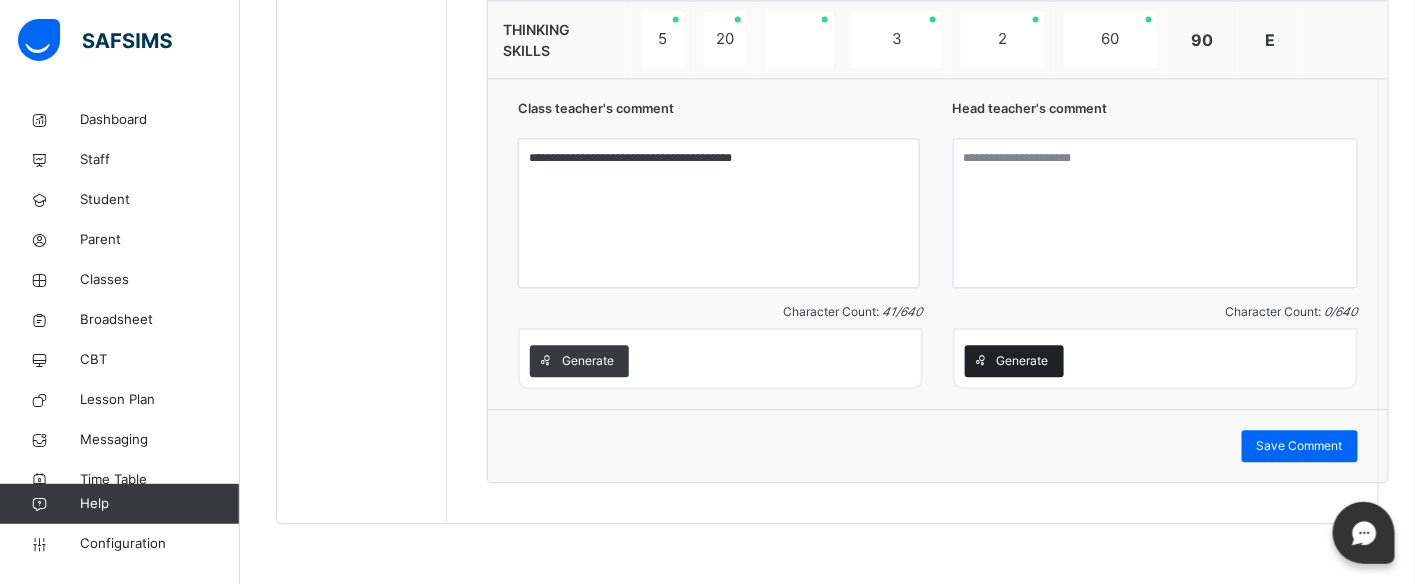 click on "Generate" at bounding box center (1023, 361) 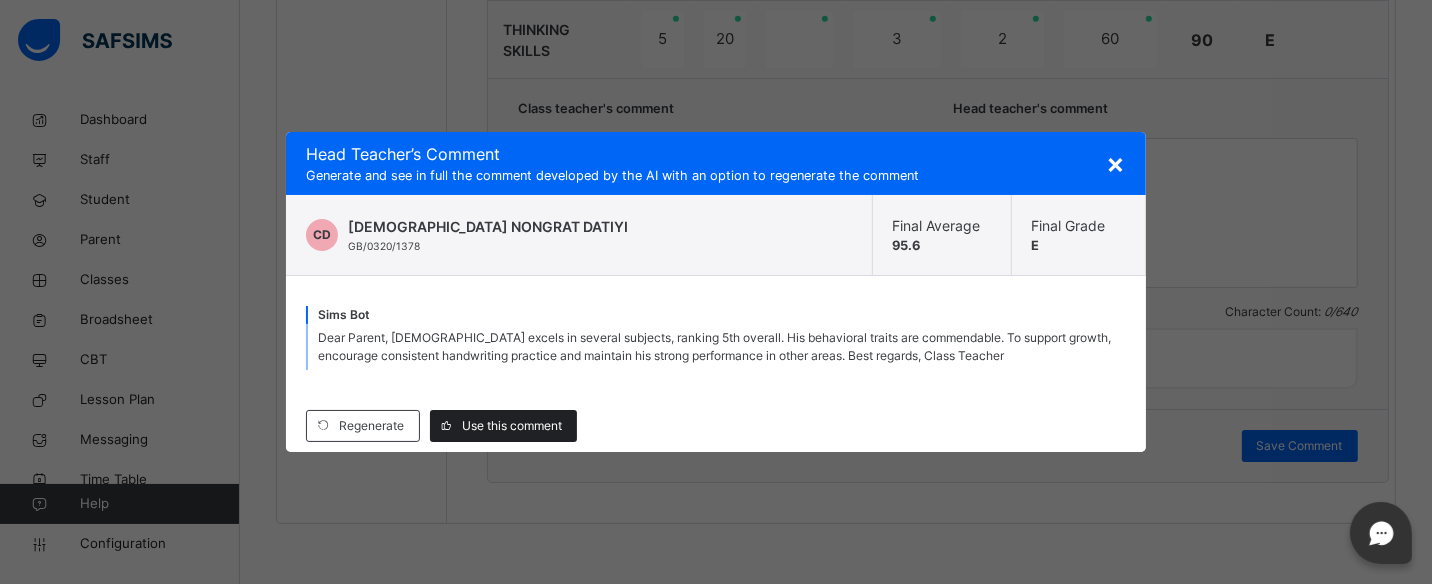 click on "Use this comment" at bounding box center [512, 426] 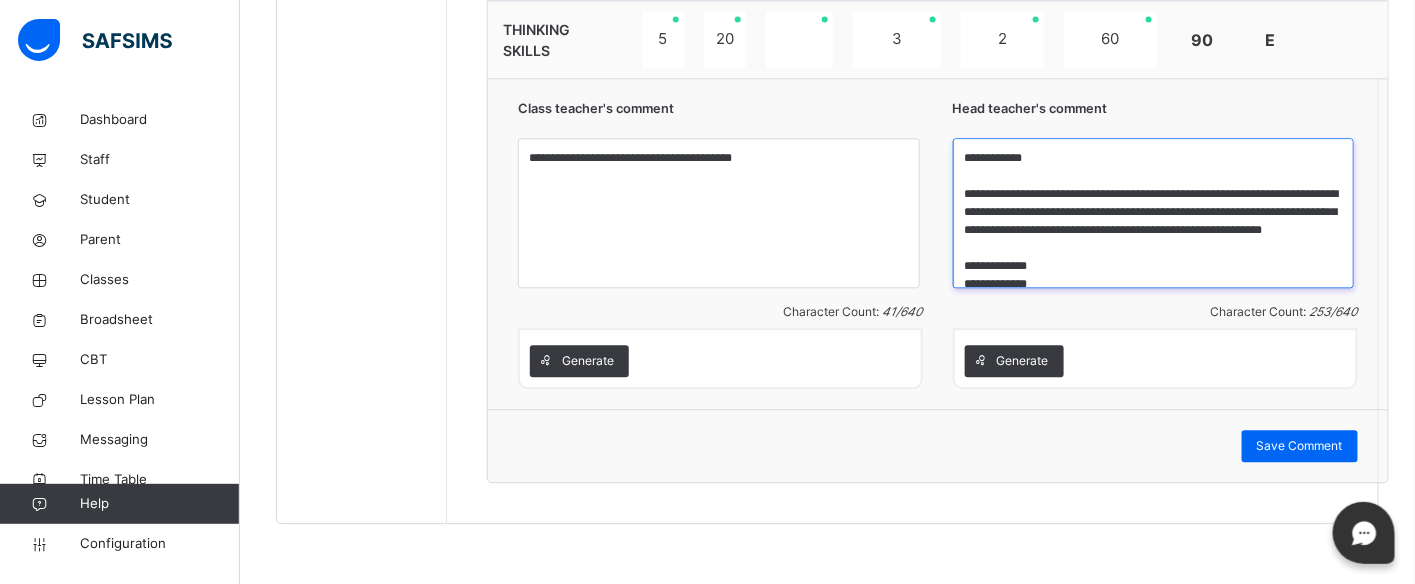 click on "**********" at bounding box center [1154, 213] 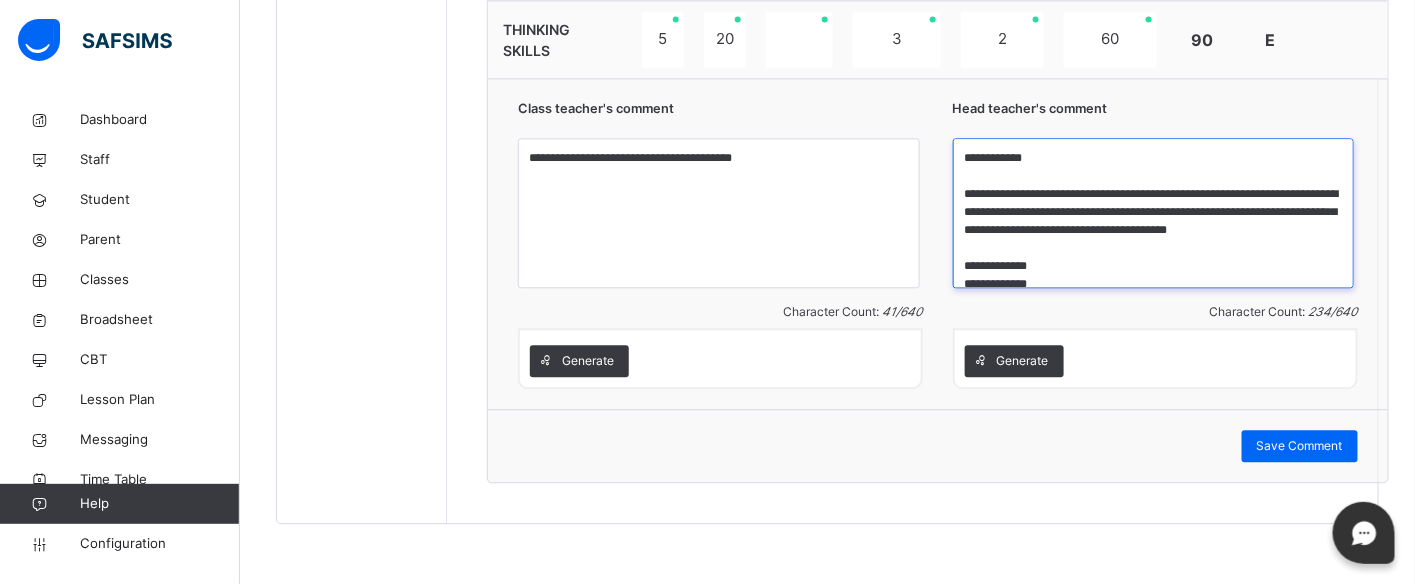 click on "**********" at bounding box center (1154, 213) 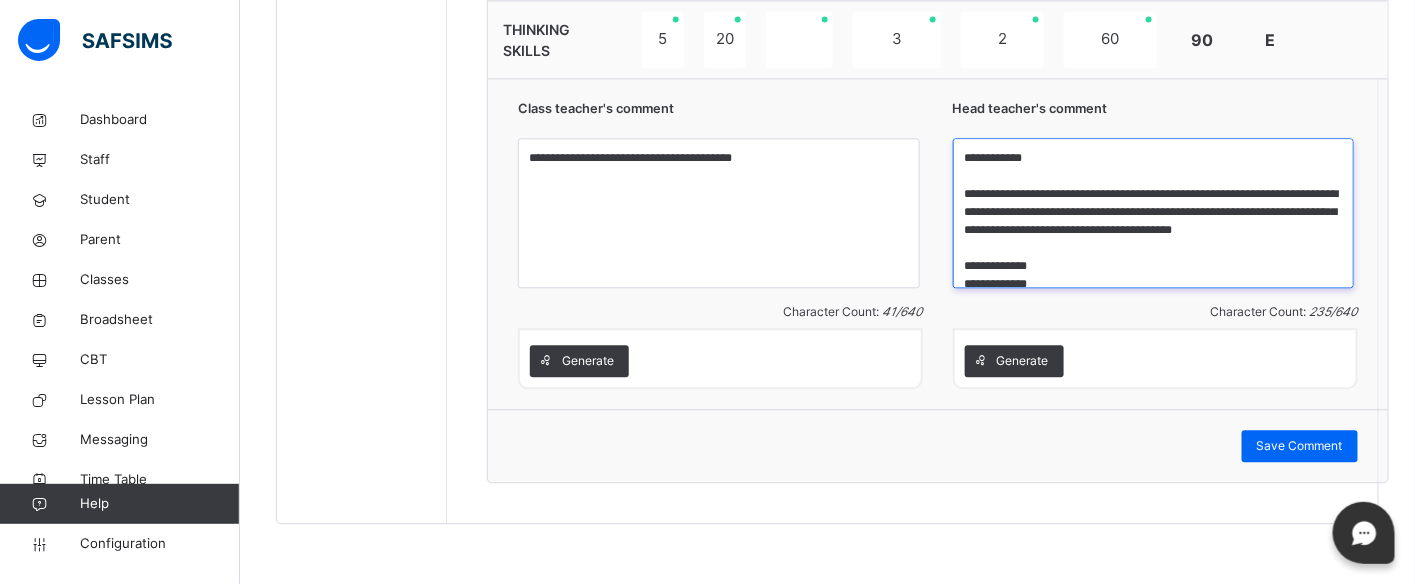 click on "**********" at bounding box center [1154, 213] 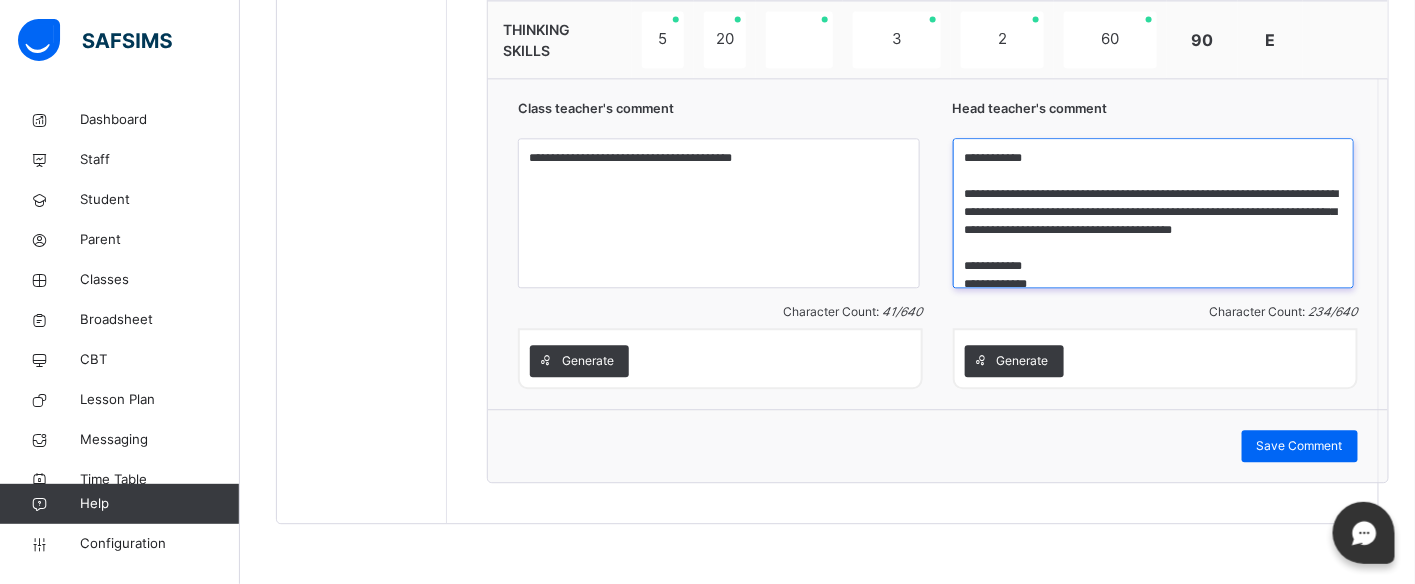 scroll, scrollTop: 4, scrollLeft: 0, axis: vertical 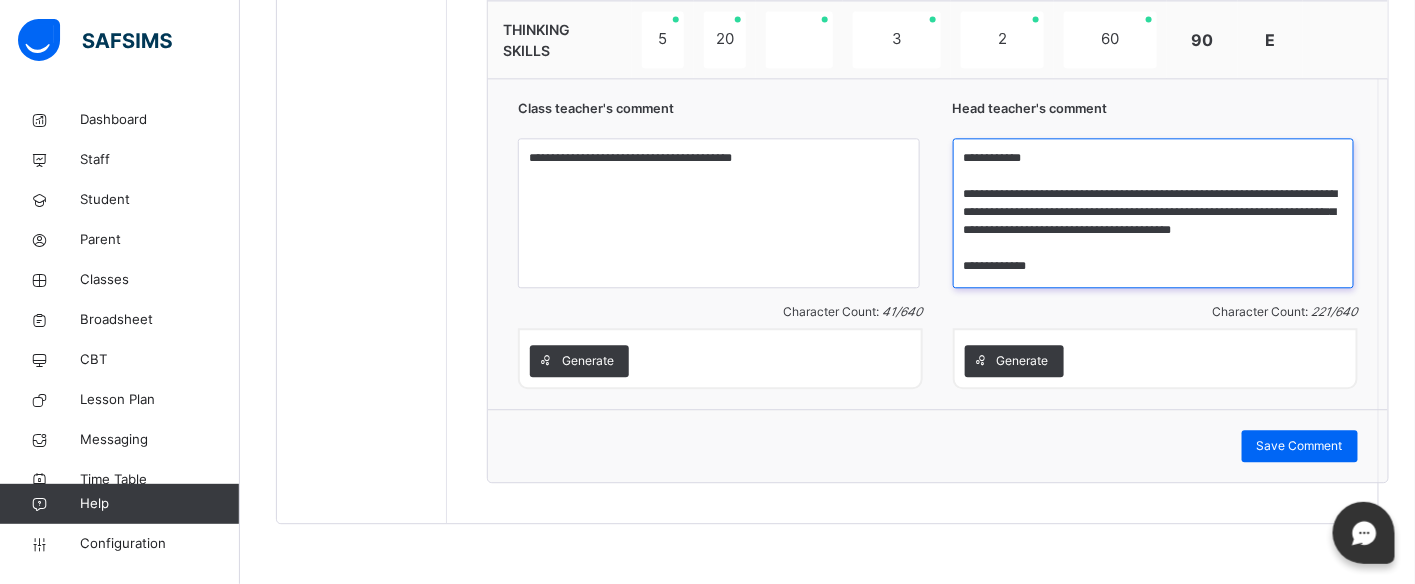 click on "**********" at bounding box center (1154, 213) 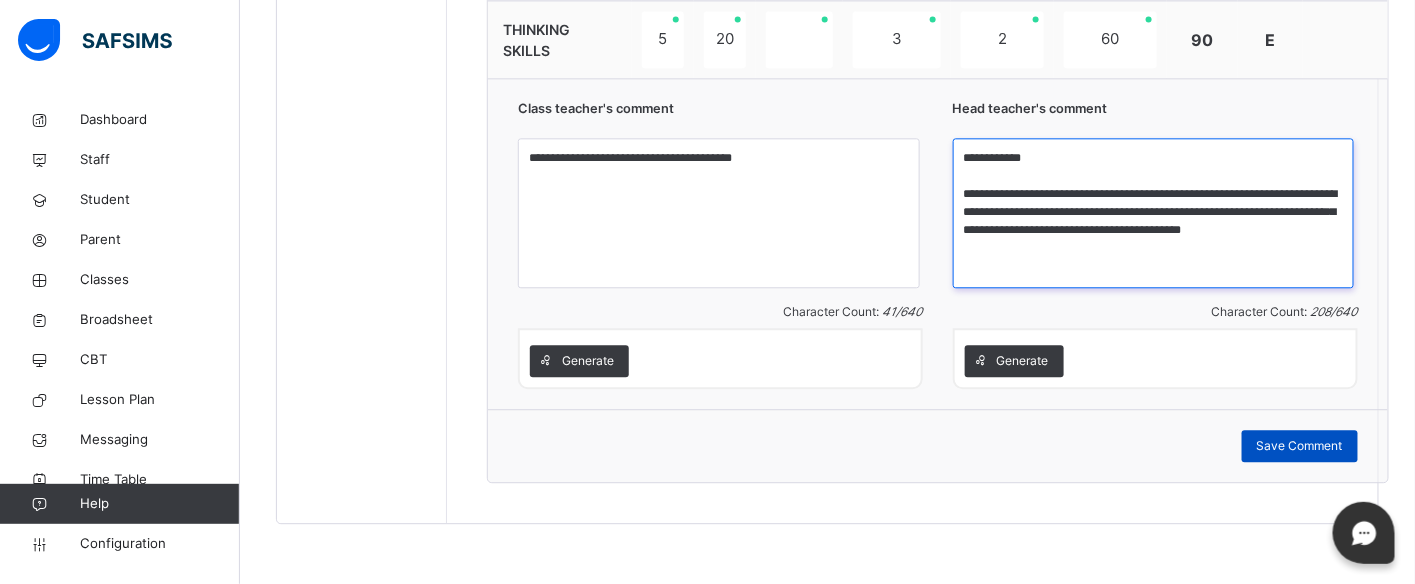 type on "**********" 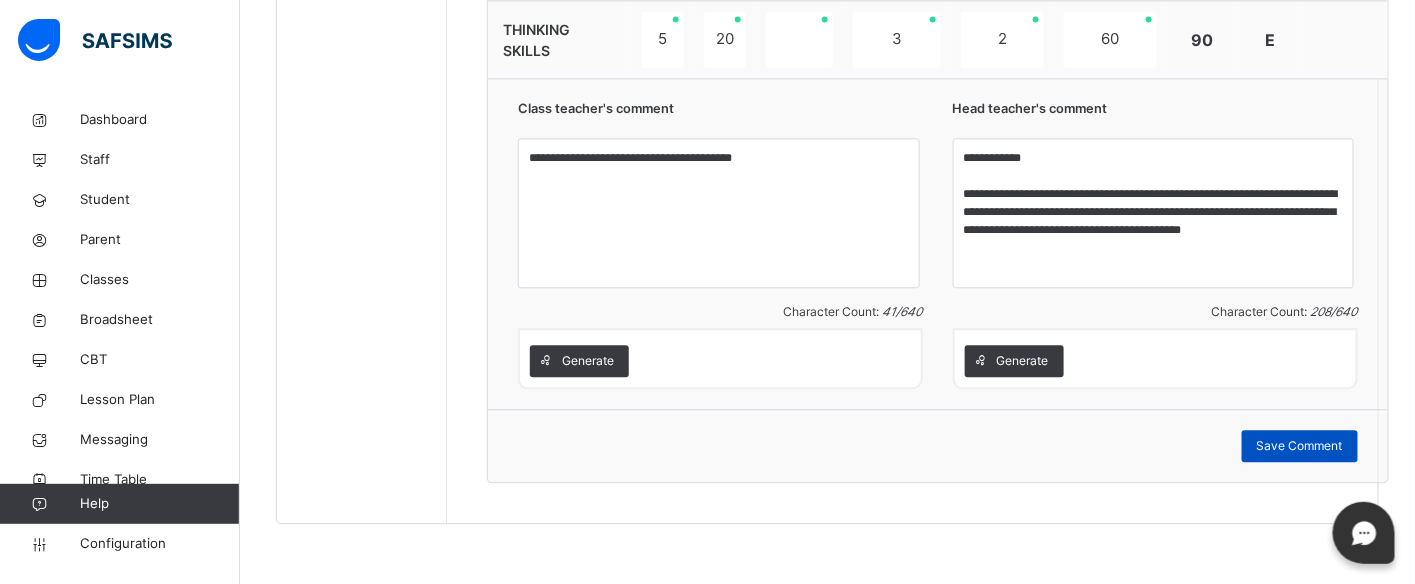 click on "Save Comment" at bounding box center (1300, 446) 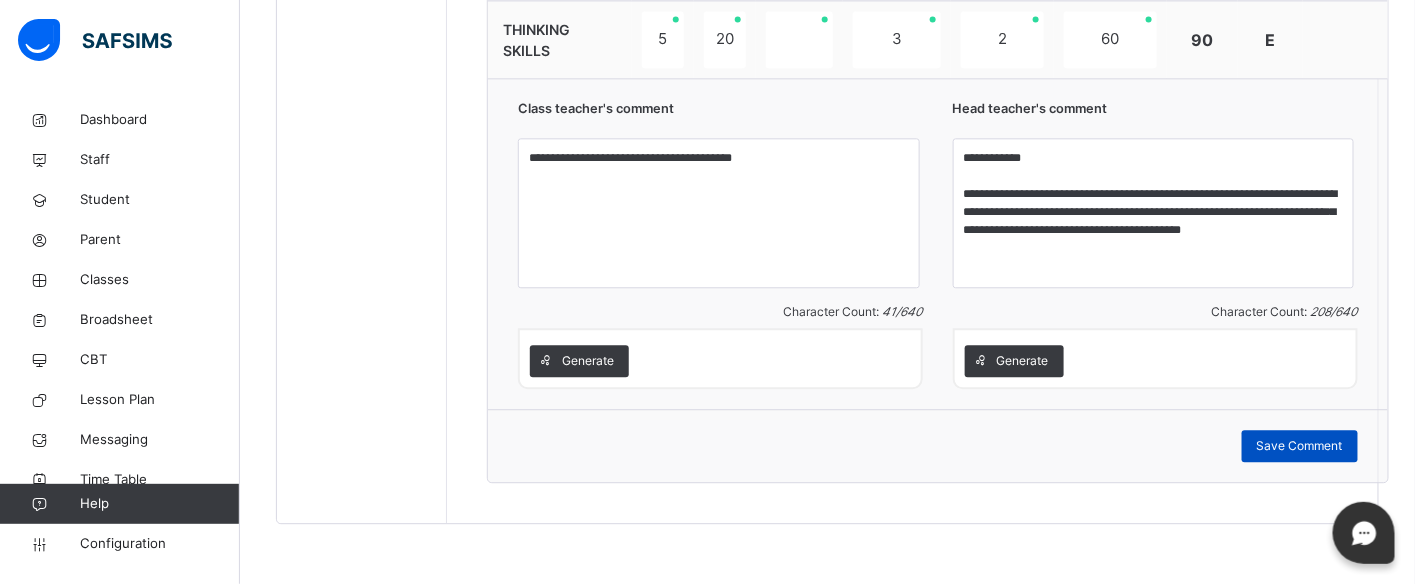 click on "Save Comment" at bounding box center (1300, 446) 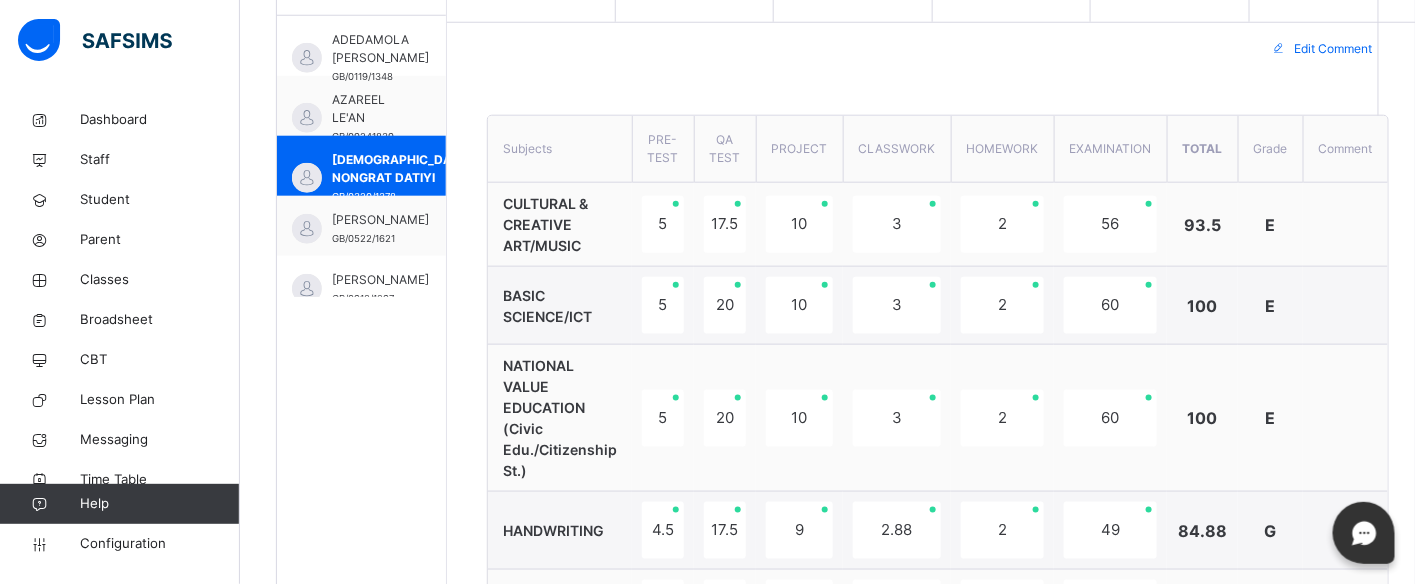 scroll, scrollTop: 646, scrollLeft: 0, axis: vertical 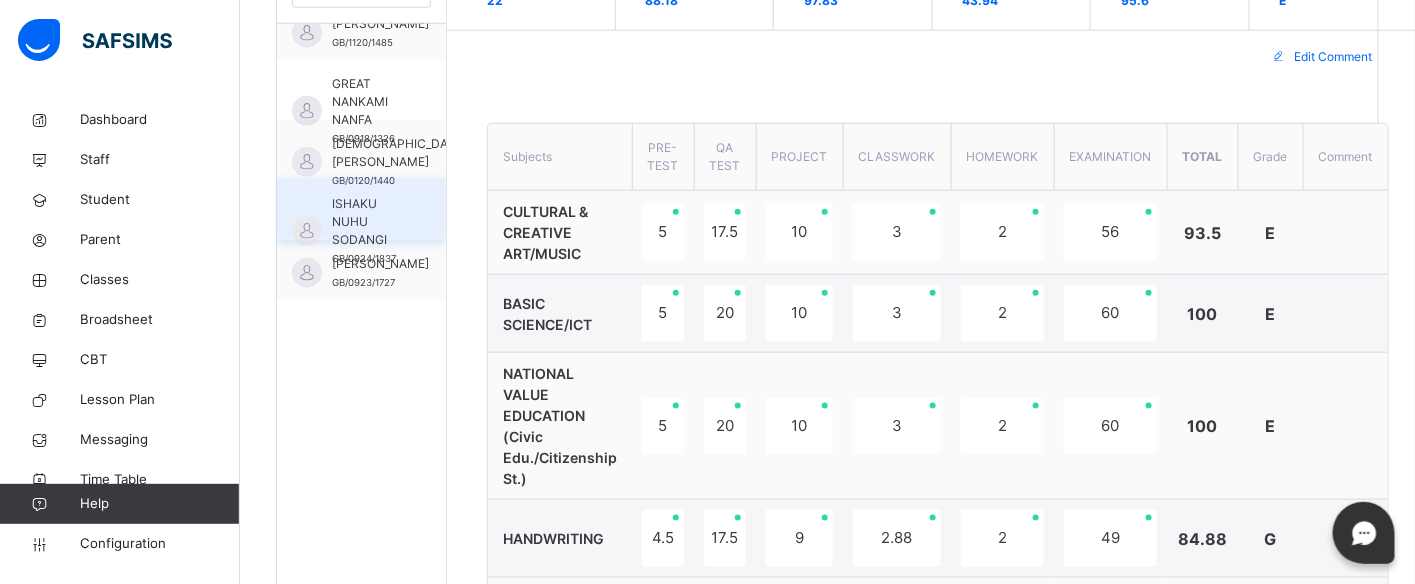click on "ISHAKU NUHU SODANGI" at bounding box center (366, 222) 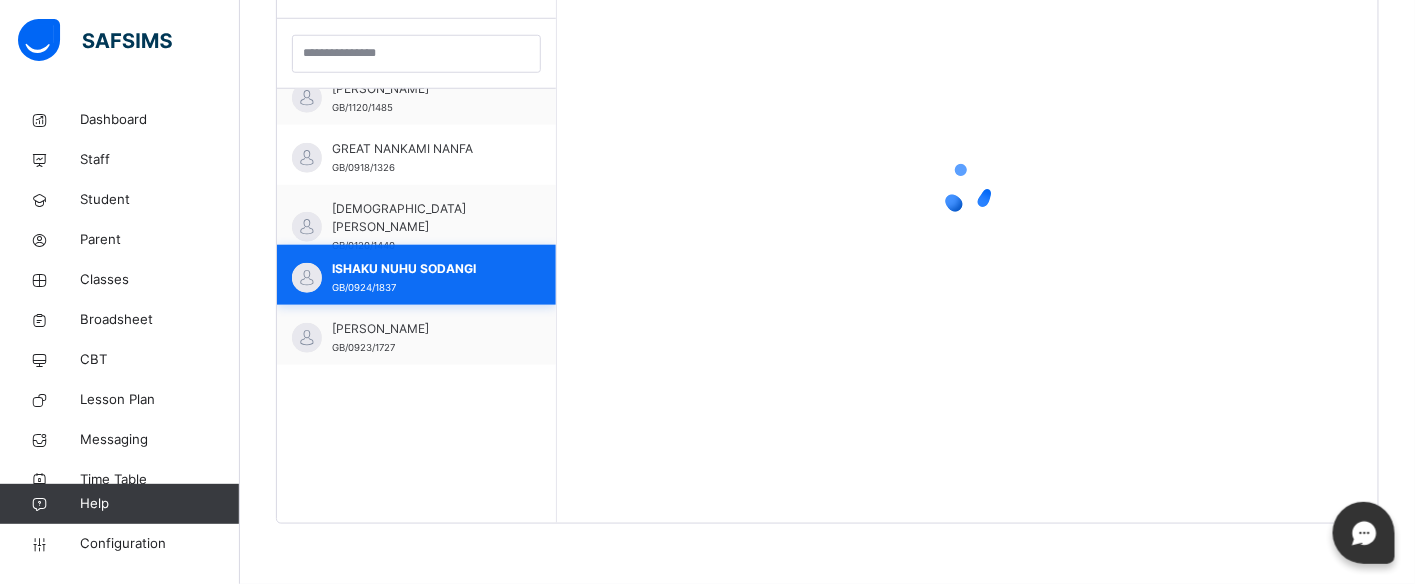 scroll, scrollTop: 581, scrollLeft: 0, axis: vertical 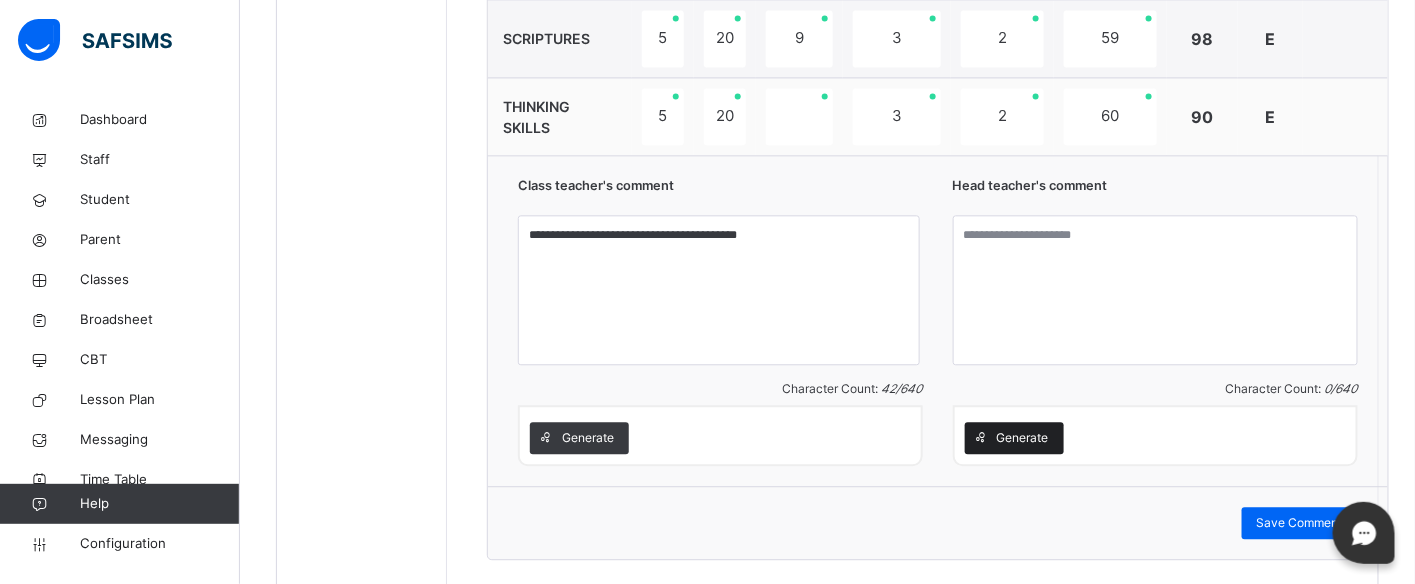 click on "Generate" at bounding box center [1023, 438] 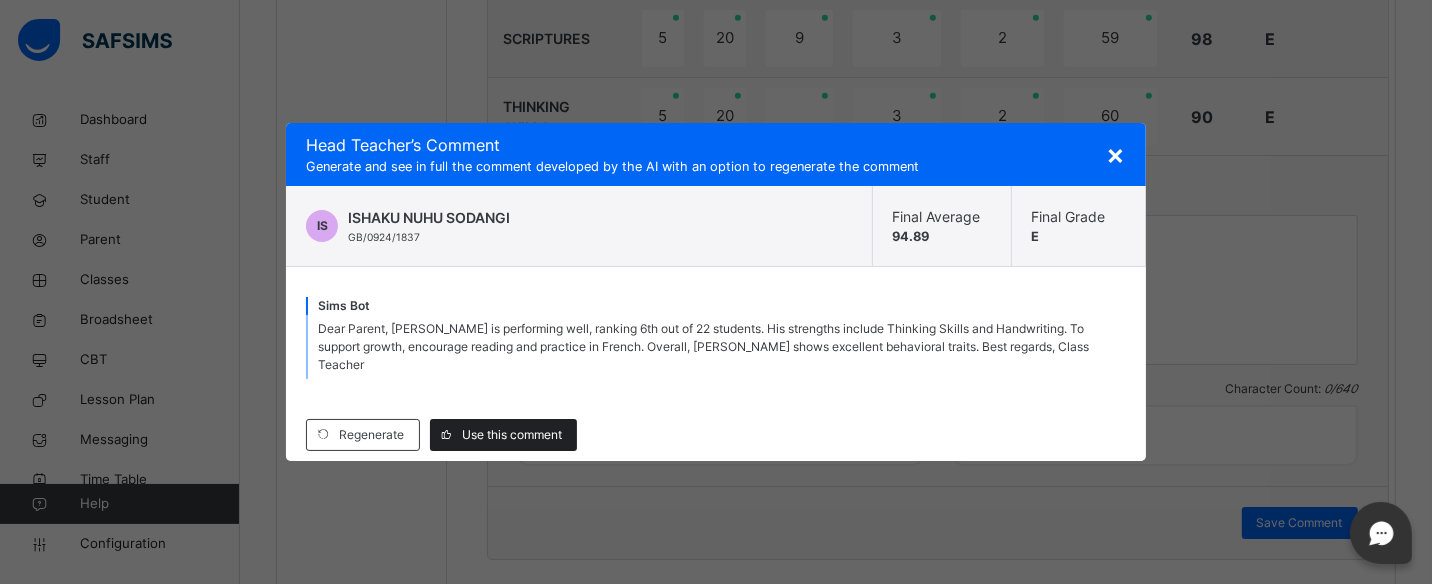 click on "Use this comment" at bounding box center (512, 435) 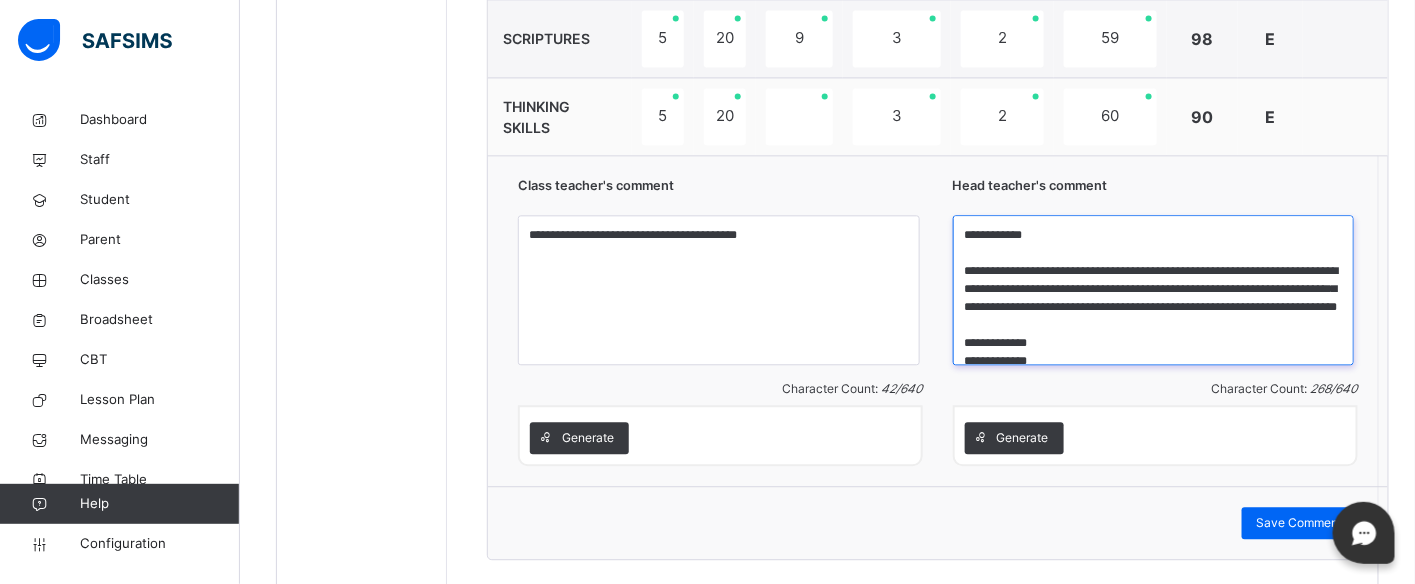 click on "**********" at bounding box center [1154, 290] 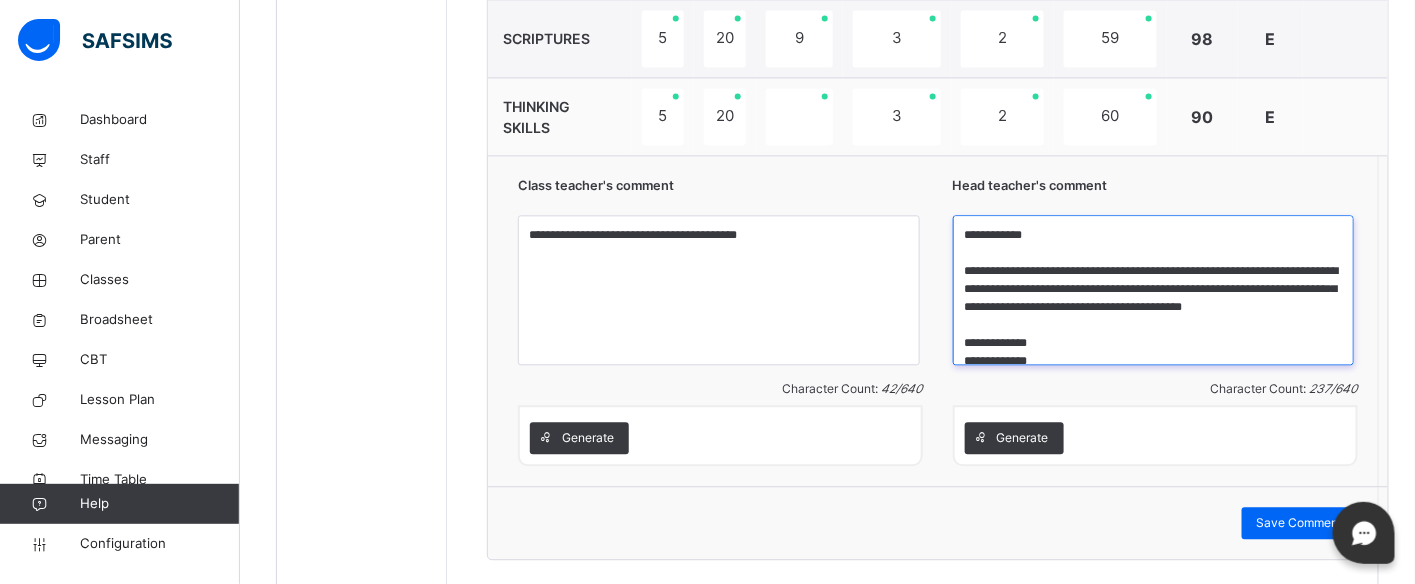click on "**********" at bounding box center (1154, 290) 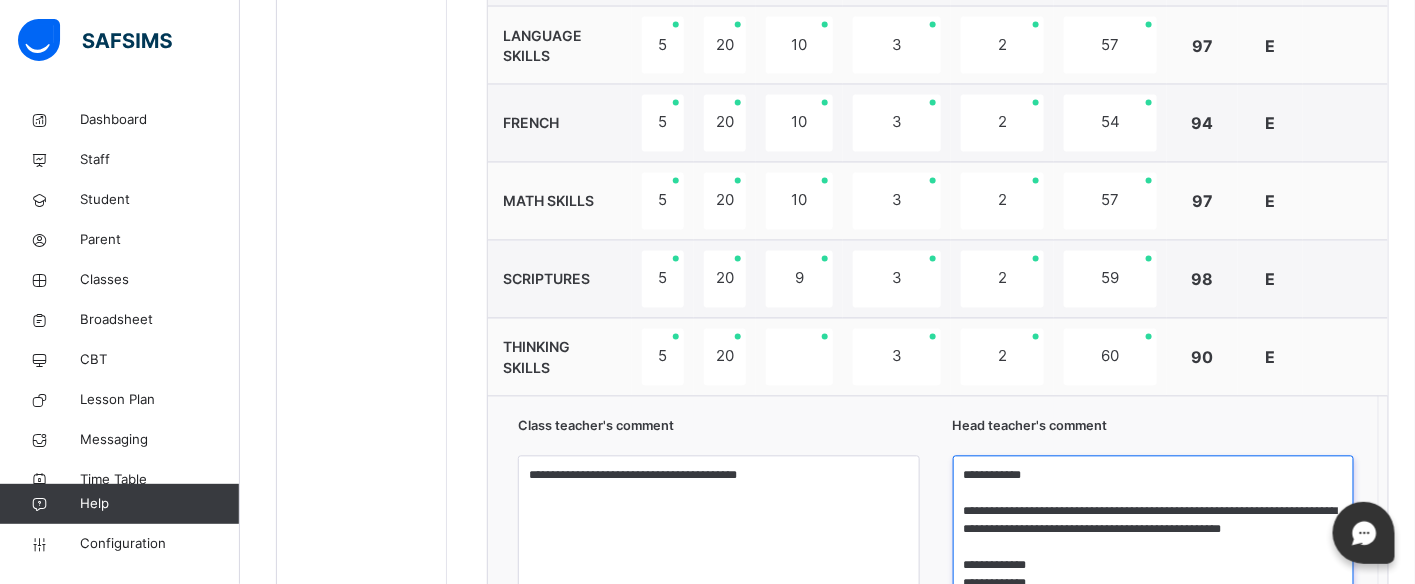 scroll, scrollTop: 1192, scrollLeft: 0, axis: vertical 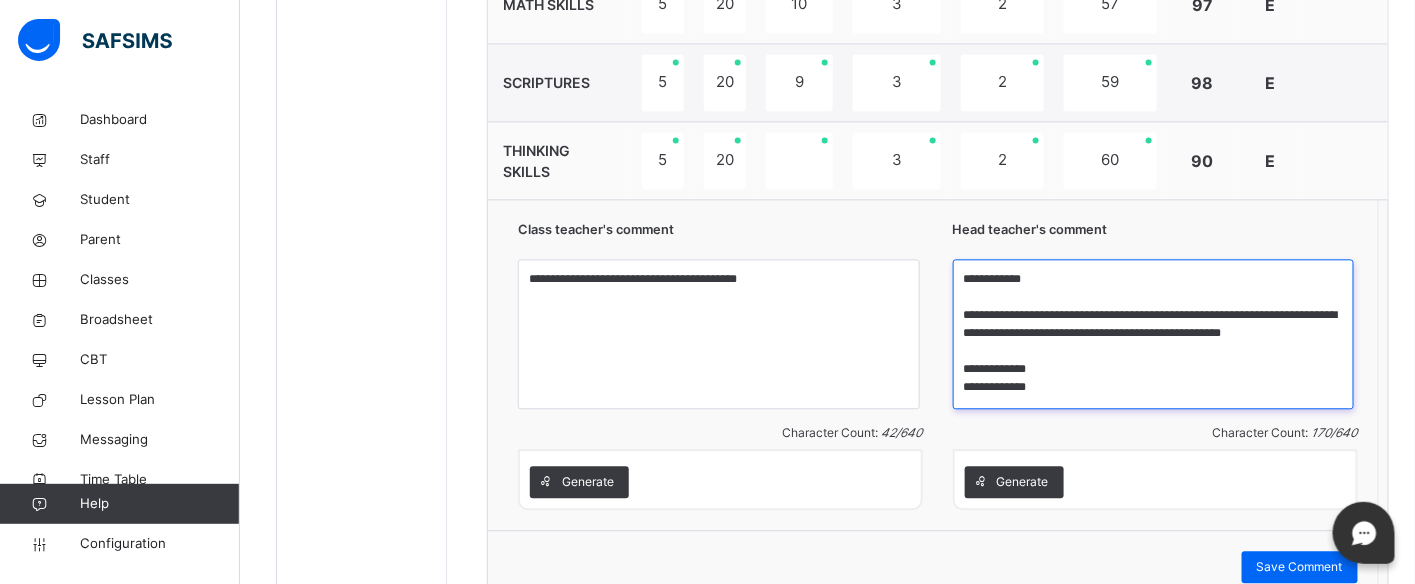 click on "**********" at bounding box center [1154, 334] 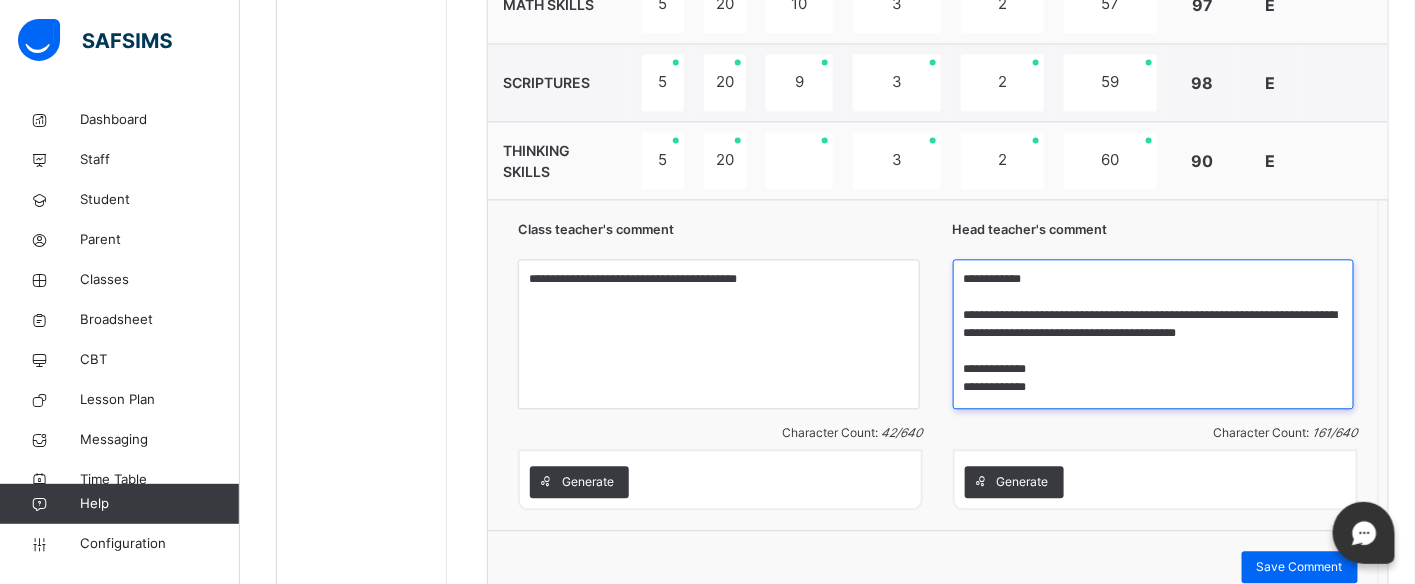click on "**********" at bounding box center [1154, 334] 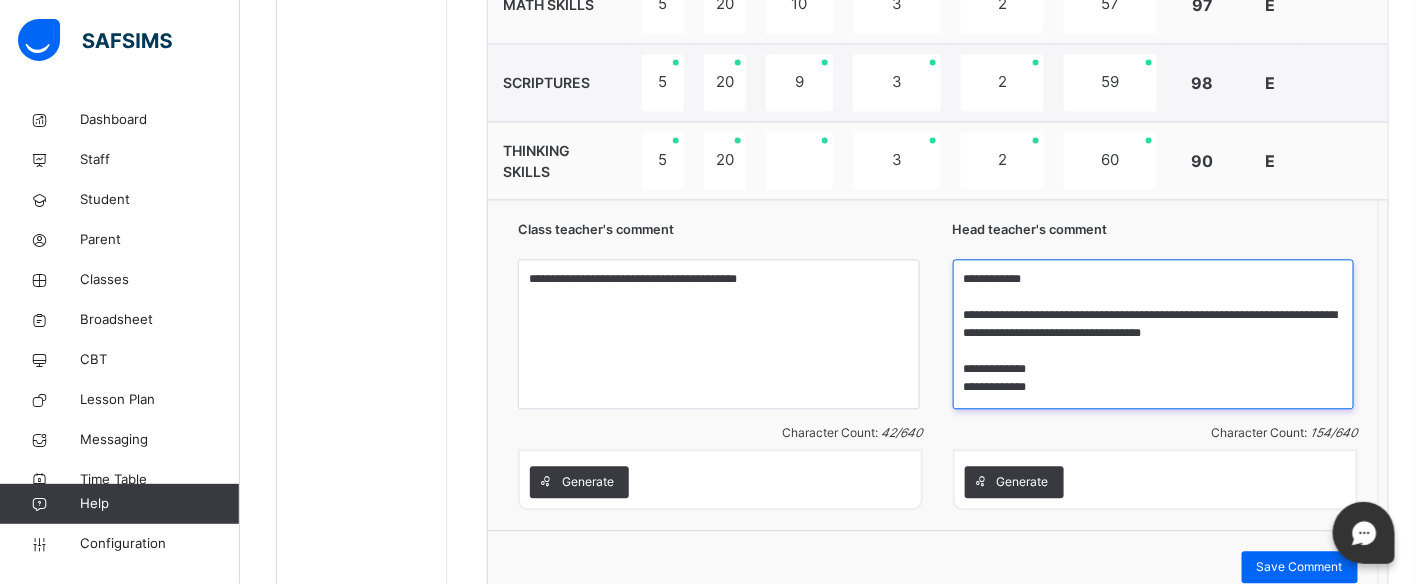click on "**********" at bounding box center (1154, 334) 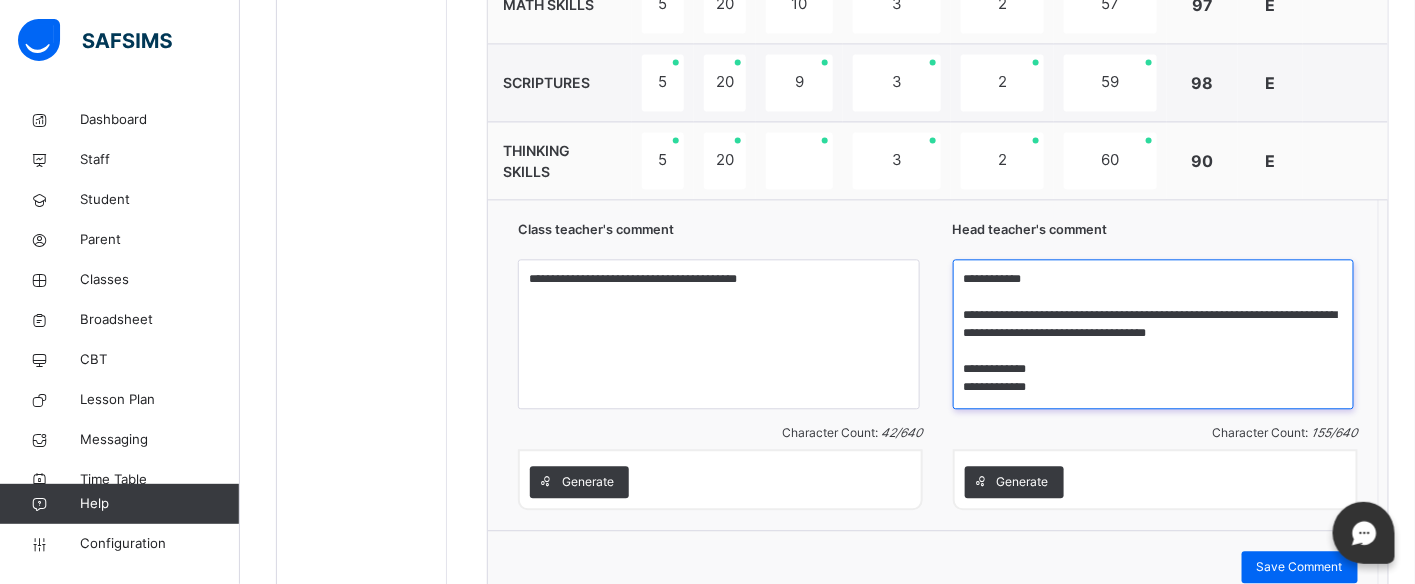 click on "**********" at bounding box center [1154, 334] 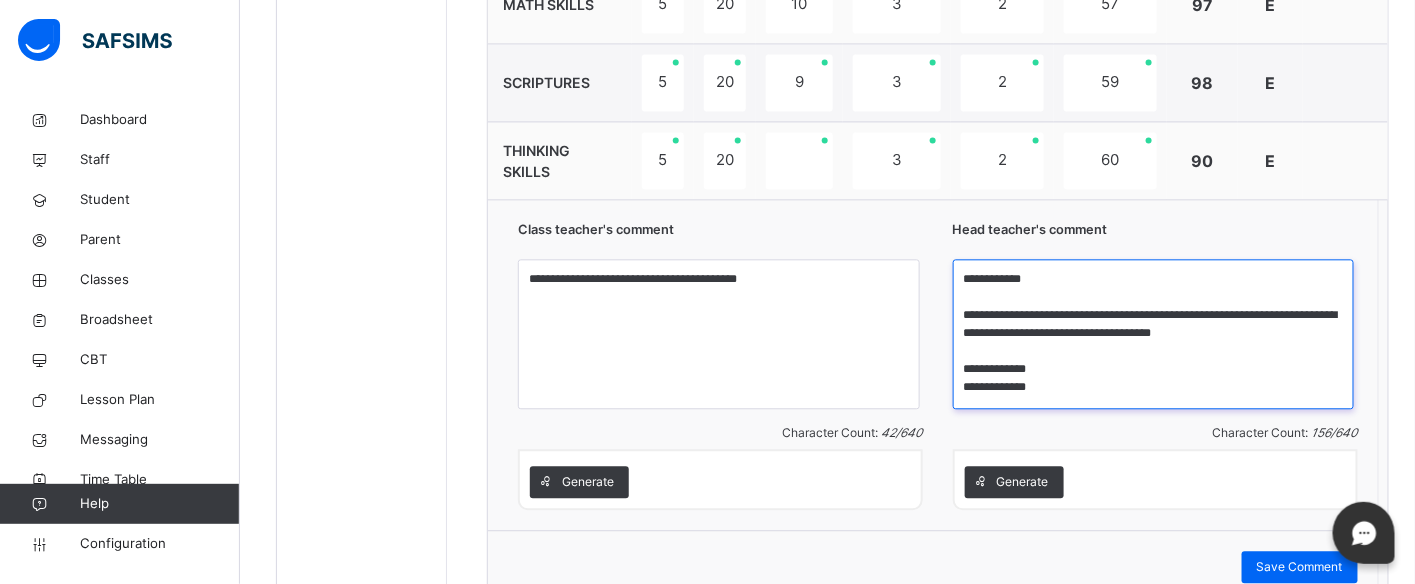 click on "**********" at bounding box center (1154, 334) 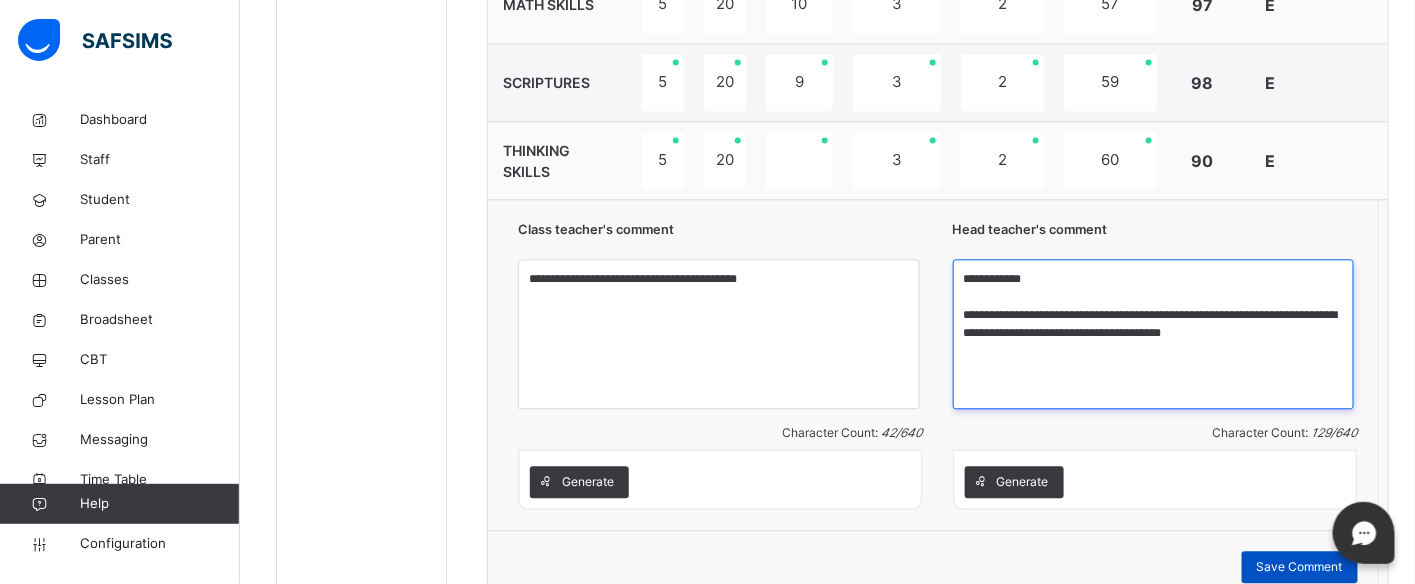 type on "**********" 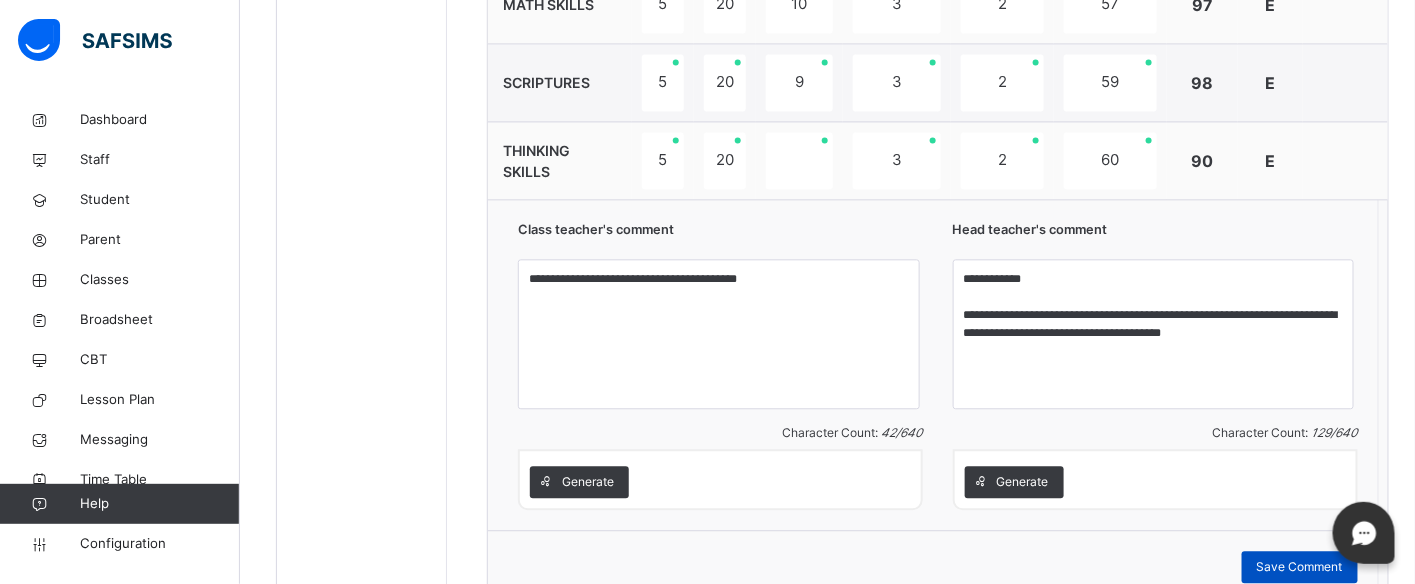 click on "Save Comment" at bounding box center (1300, 567) 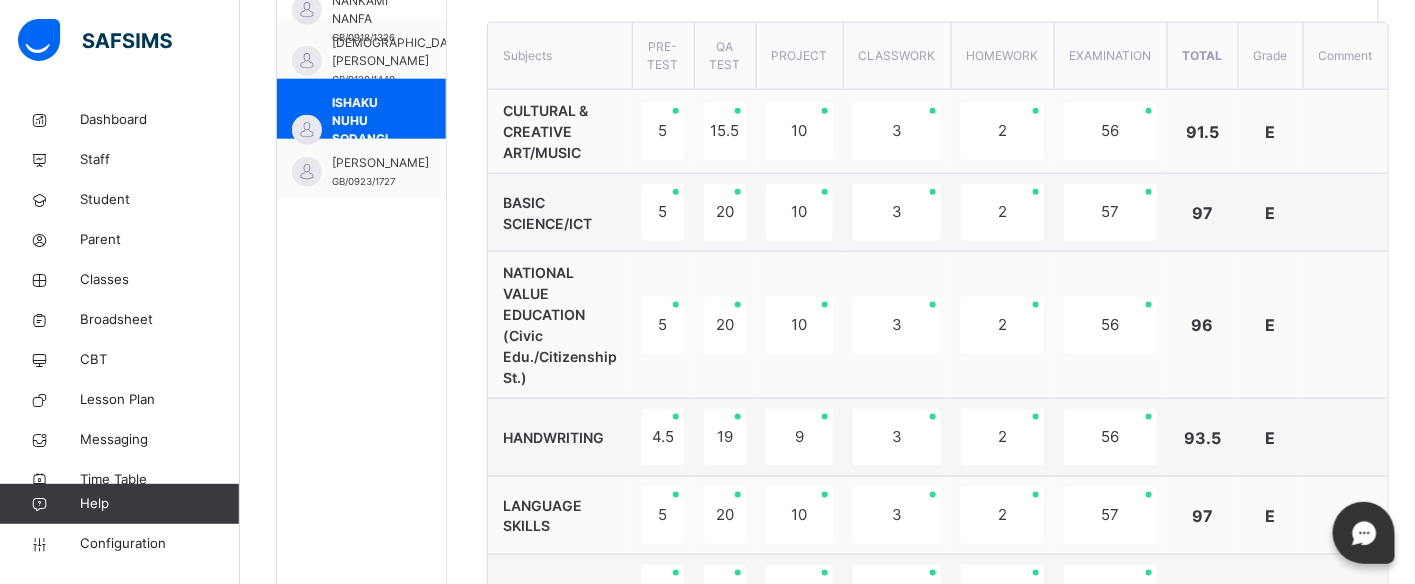 scroll, scrollTop: 717, scrollLeft: 0, axis: vertical 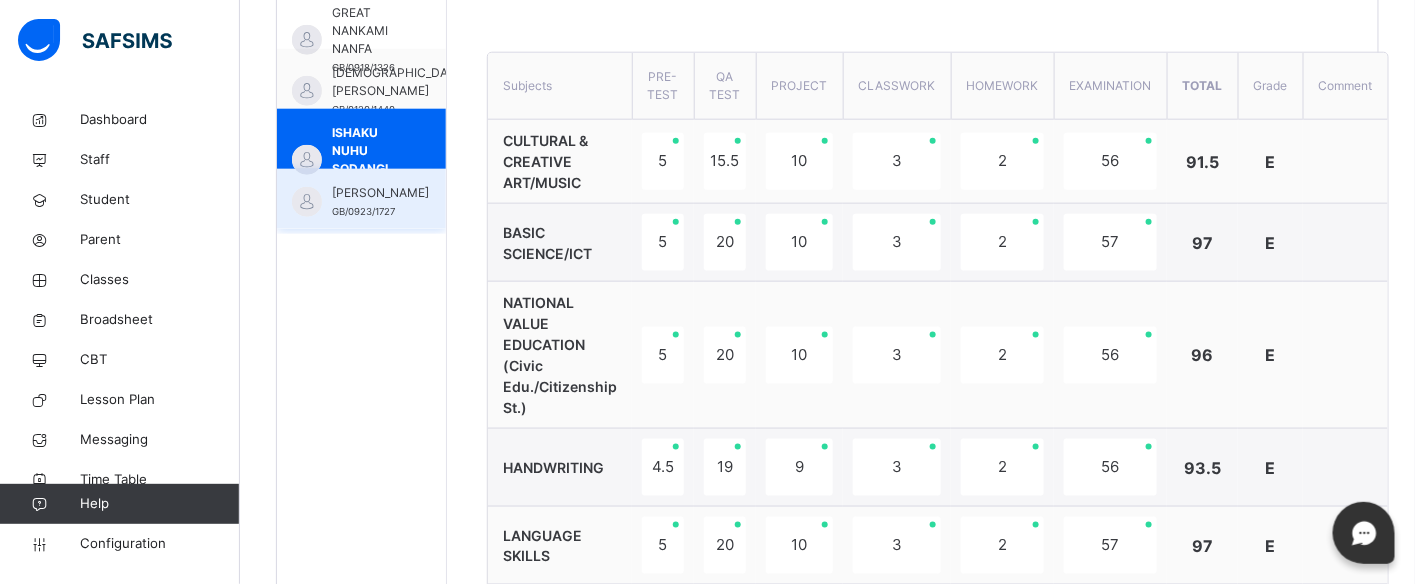 click on "[PERSON_NAME]" at bounding box center [380, 193] 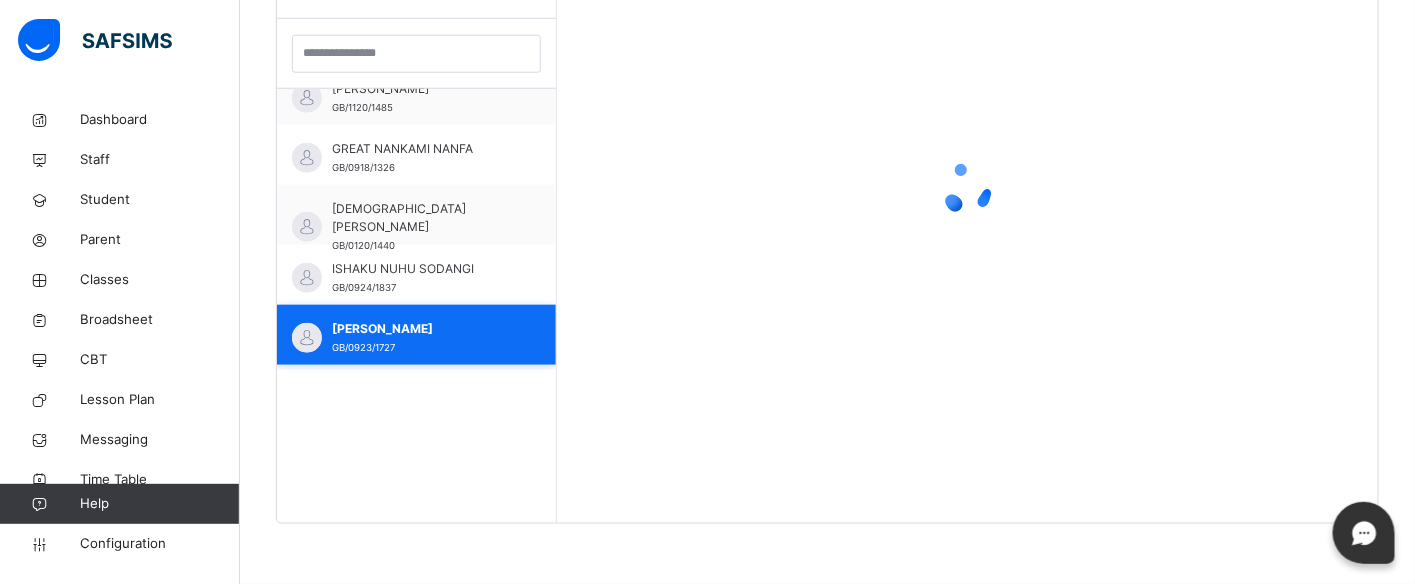 scroll, scrollTop: 581, scrollLeft: 0, axis: vertical 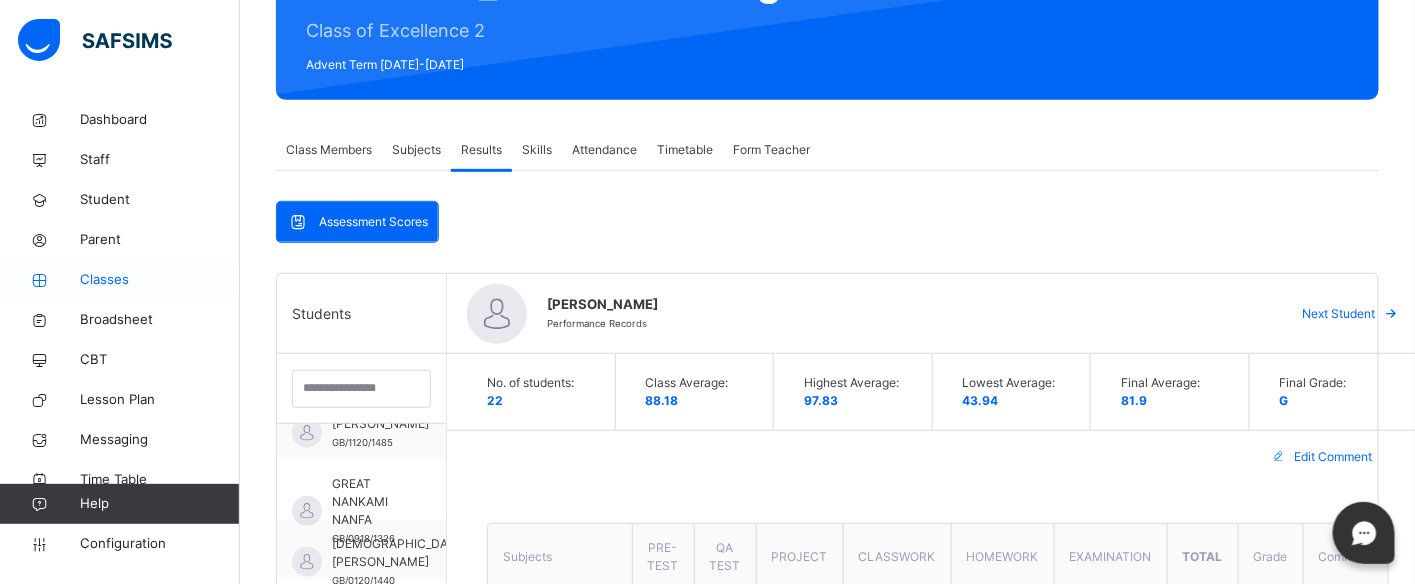 click on "Classes" at bounding box center [160, 280] 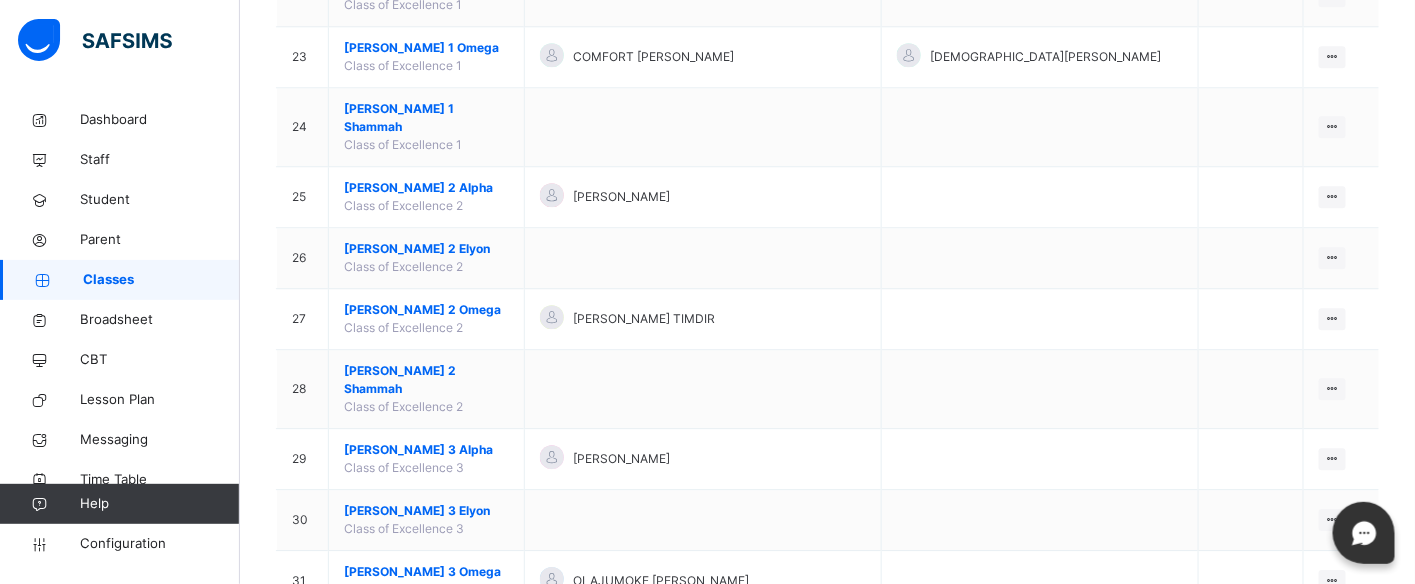 scroll, scrollTop: 1685, scrollLeft: 0, axis: vertical 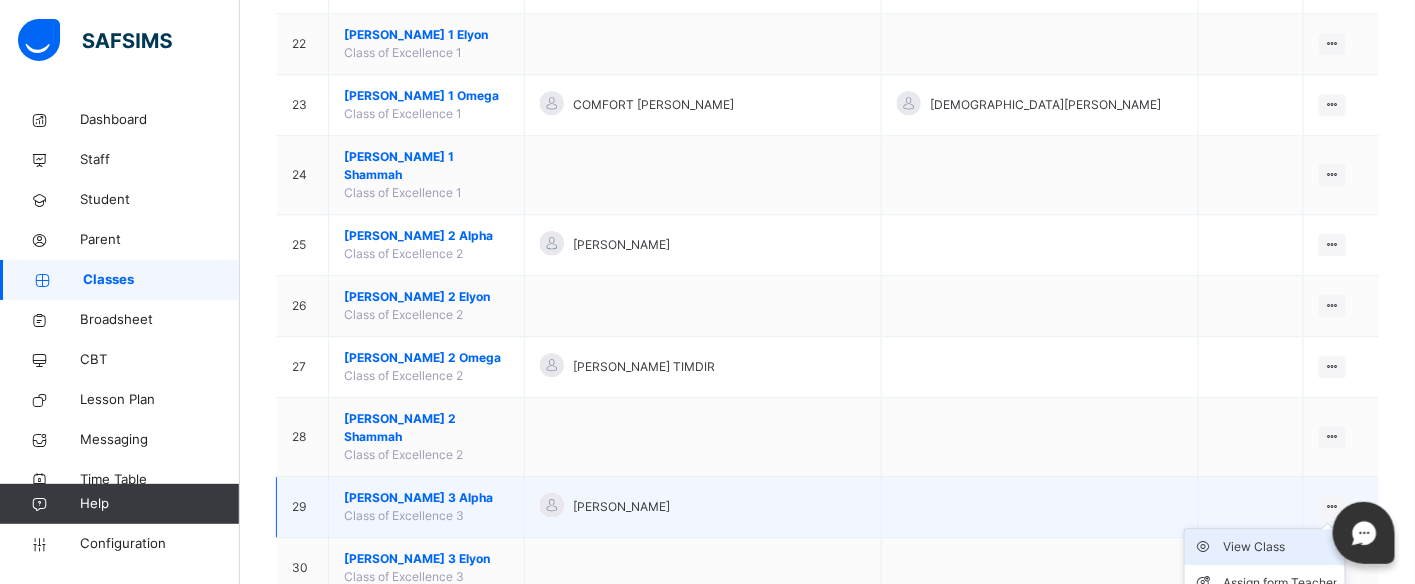 click on "View Class" at bounding box center (1280, 547) 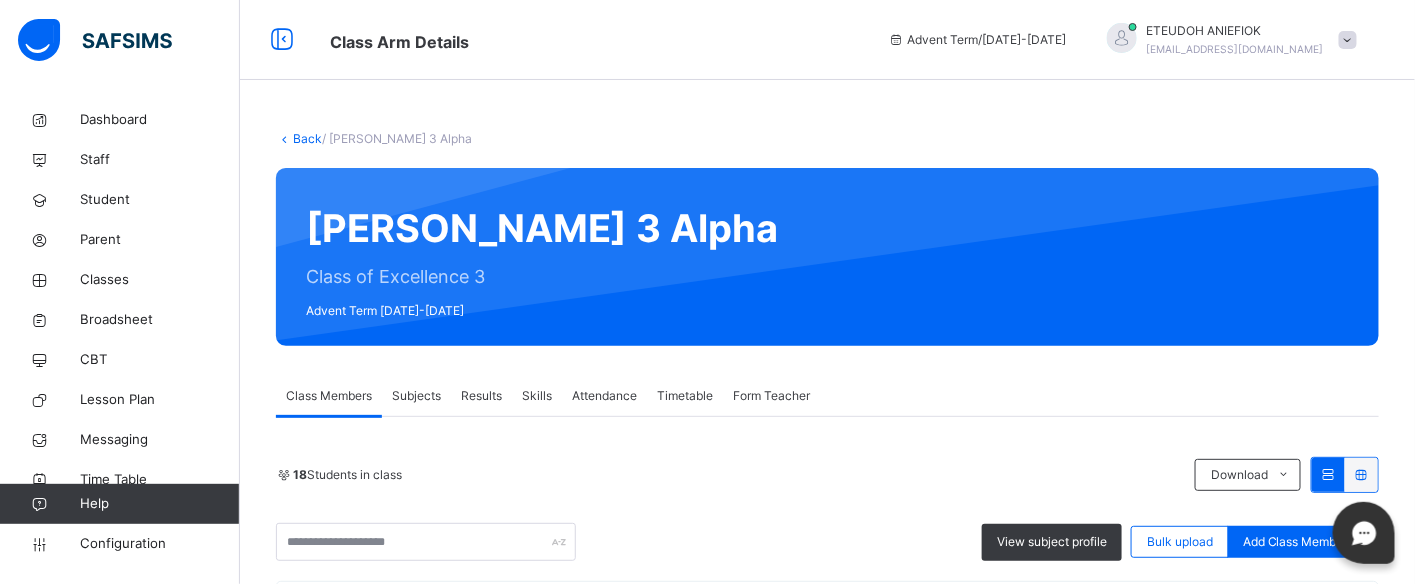click on "Results" at bounding box center (481, 396) 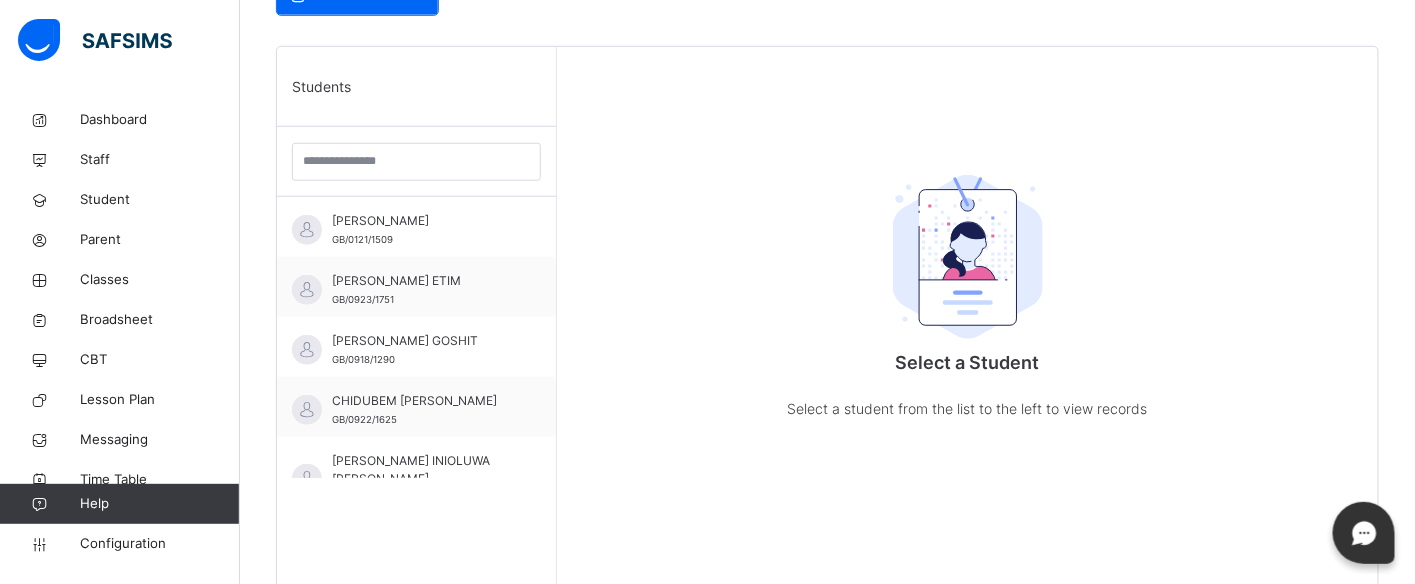 scroll, scrollTop: 581, scrollLeft: 0, axis: vertical 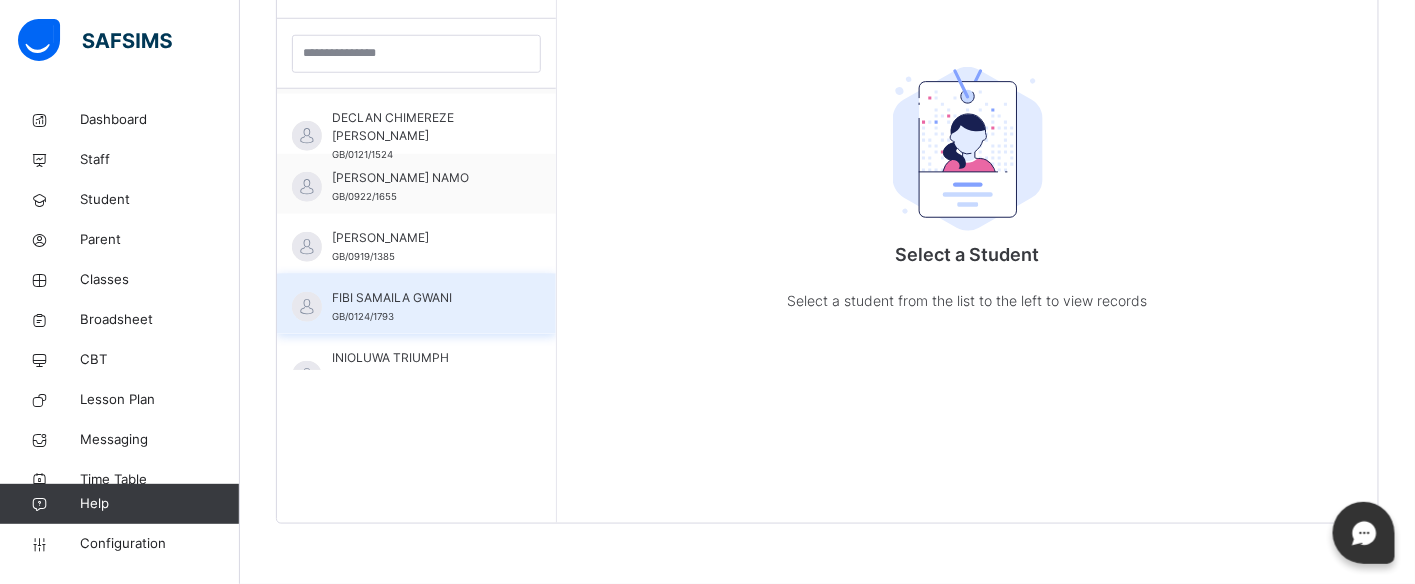 click on "FIBI SAMAILA GWANI GB/0124/1793" at bounding box center [421, 307] 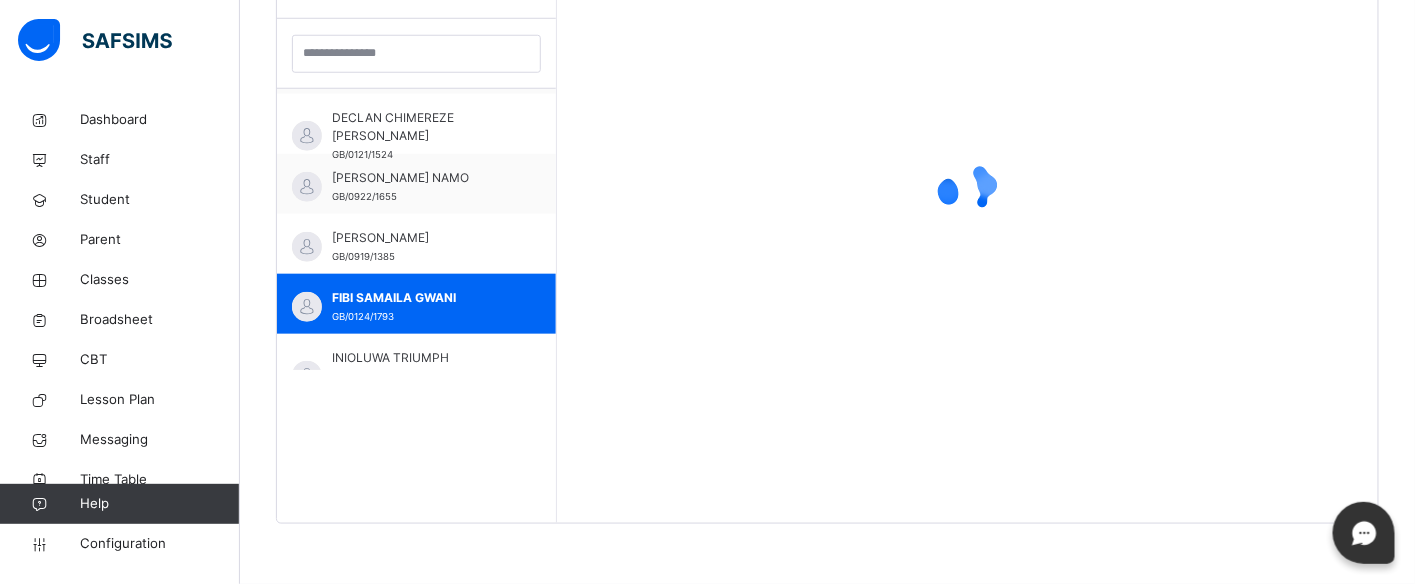 click on "Students [PERSON_NAME] GB/0121/1509 [PERSON_NAME] ETIM GB/0923/1751 [PERSON_NAME] GOSHIT GB/0918/1290 CHIDUBEM [PERSON_NAME] GB/0922/1625 [PERSON_NAME] INIOLUWA [PERSON_NAME] GB/0918/1296 [PERSON_NAME] GB/0916/0967 [PERSON_NAME] [PERSON_NAME] GB/0121/1524 [PERSON_NAME] NAMO GB/0922/1655 [PERSON_NAME] GB/0919/1385 FIBI SAMAILA GWANI GB/0124/1793 INIOLUWA TRIUMPH TOWOBOLA GB/0122/1609 [PERSON_NAME] AUDU GB/0922/1653 JEDIDAH N'SISENG CHONG GB/0119/1350 [PERSON_NAME] GB/0920/1457 [PERSON_NAME] GB/0219/1361 OJOCHIDE MERCY ABU GB/0922/1644 ONOME OSHEHORE ELUGBE GB/0922/1659 YINAN DINFA DOMTAU GB/0919/1410" at bounding box center [417, 231] 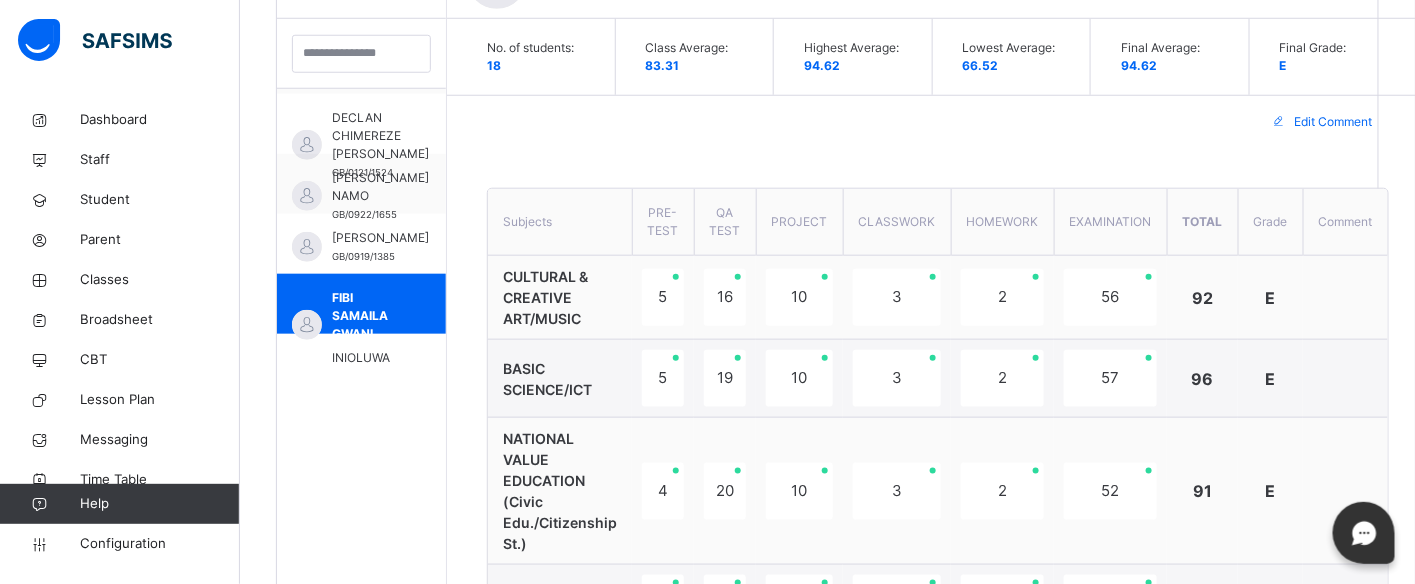 type on "**********" 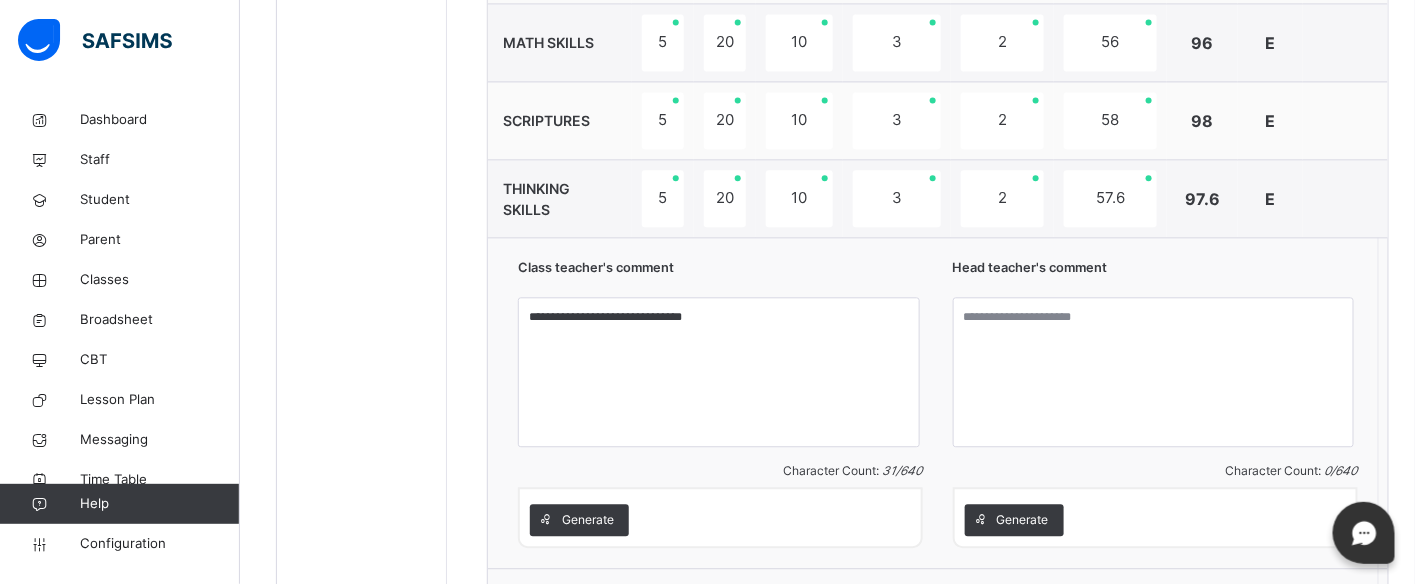 scroll, scrollTop: 1470, scrollLeft: 0, axis: vertical 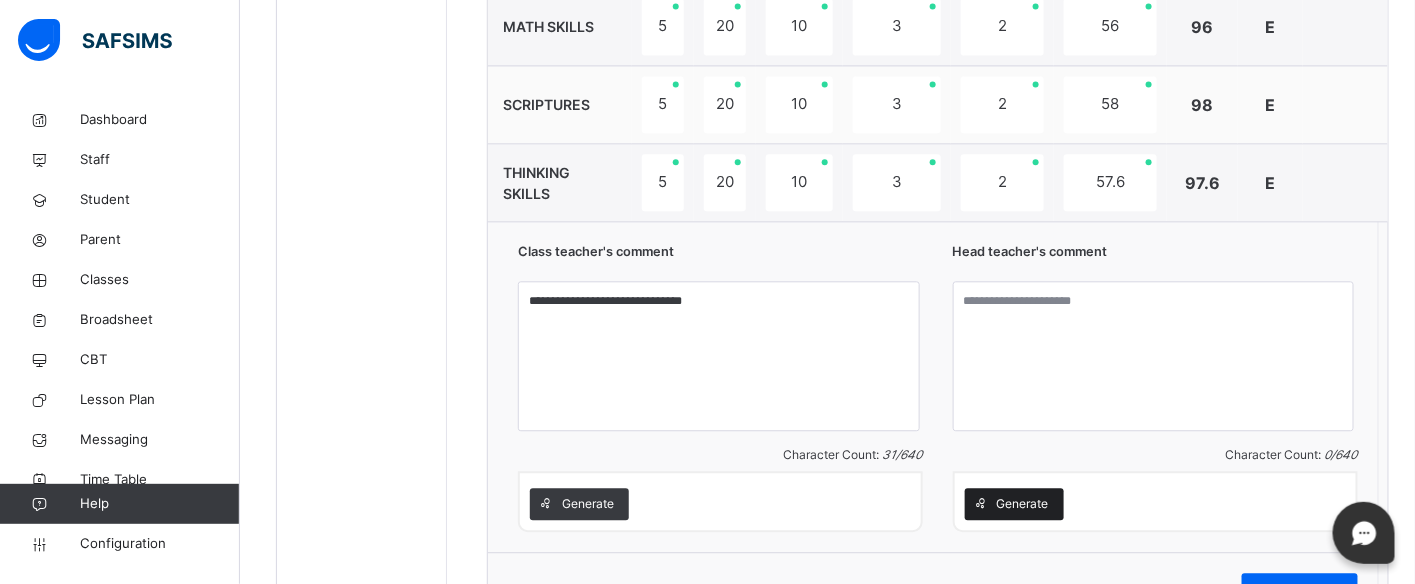 click on "Generate" at bounding box center [1023, 504] 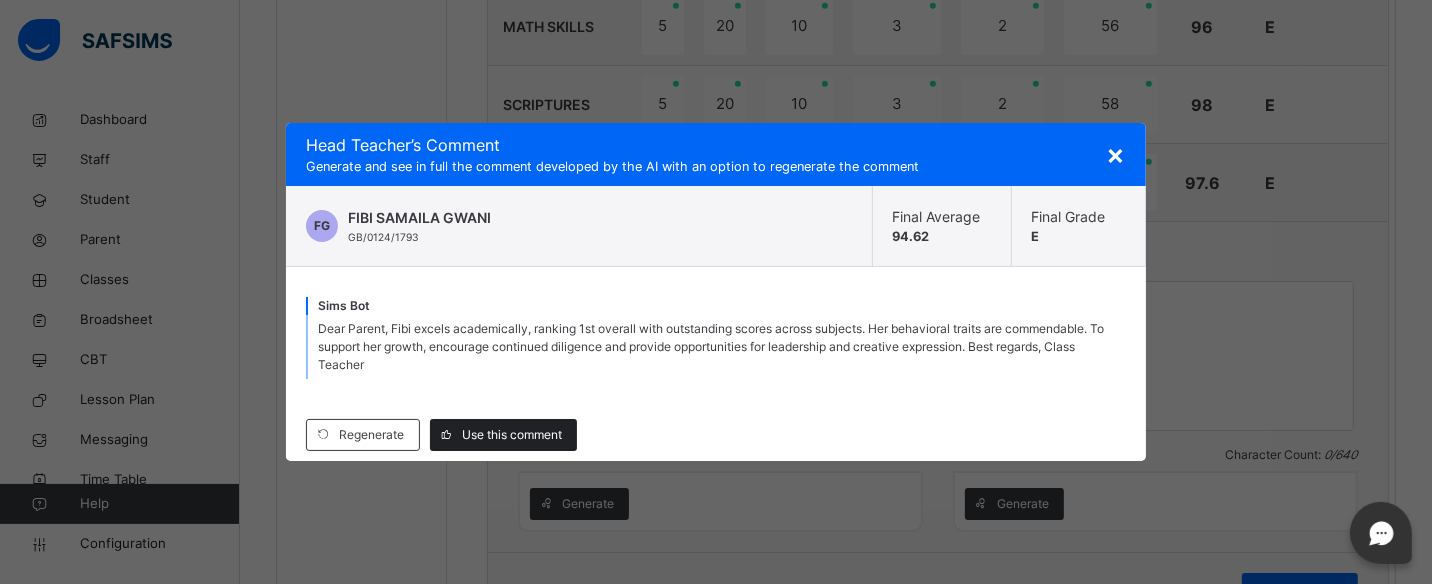 click on "Use this comment" at bounding box center [512, 435] 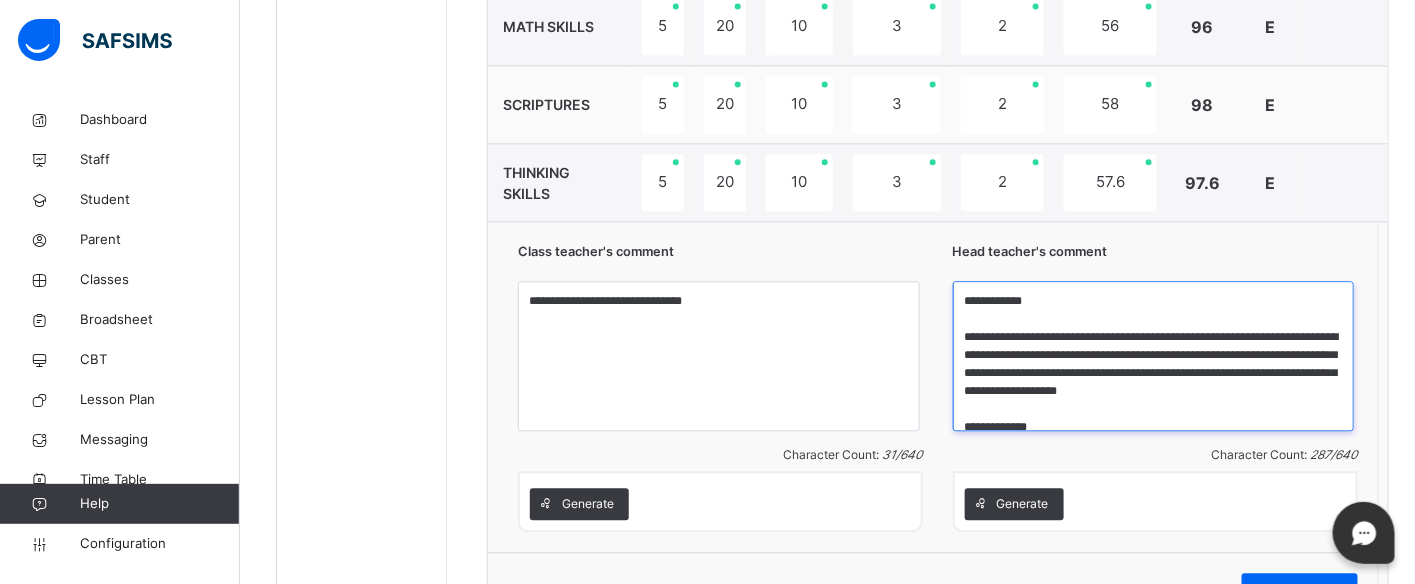 click on "**********" at bounding box center (1154, 356) 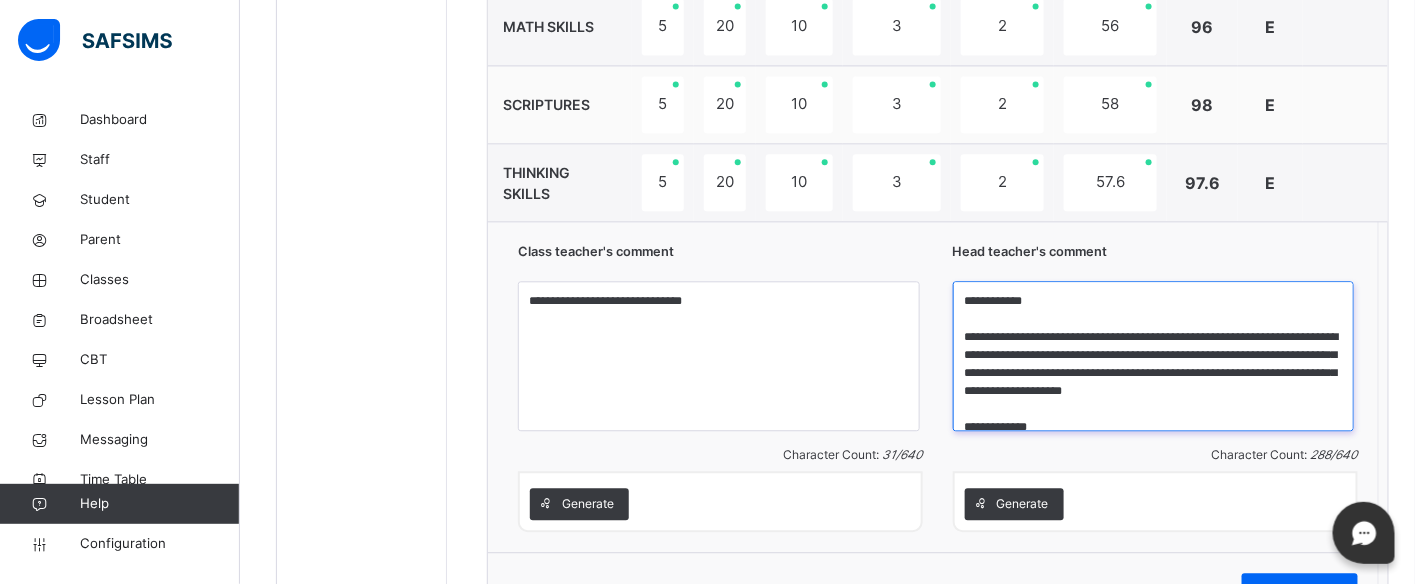 click on "**********" at bounding box center [1154, 356] 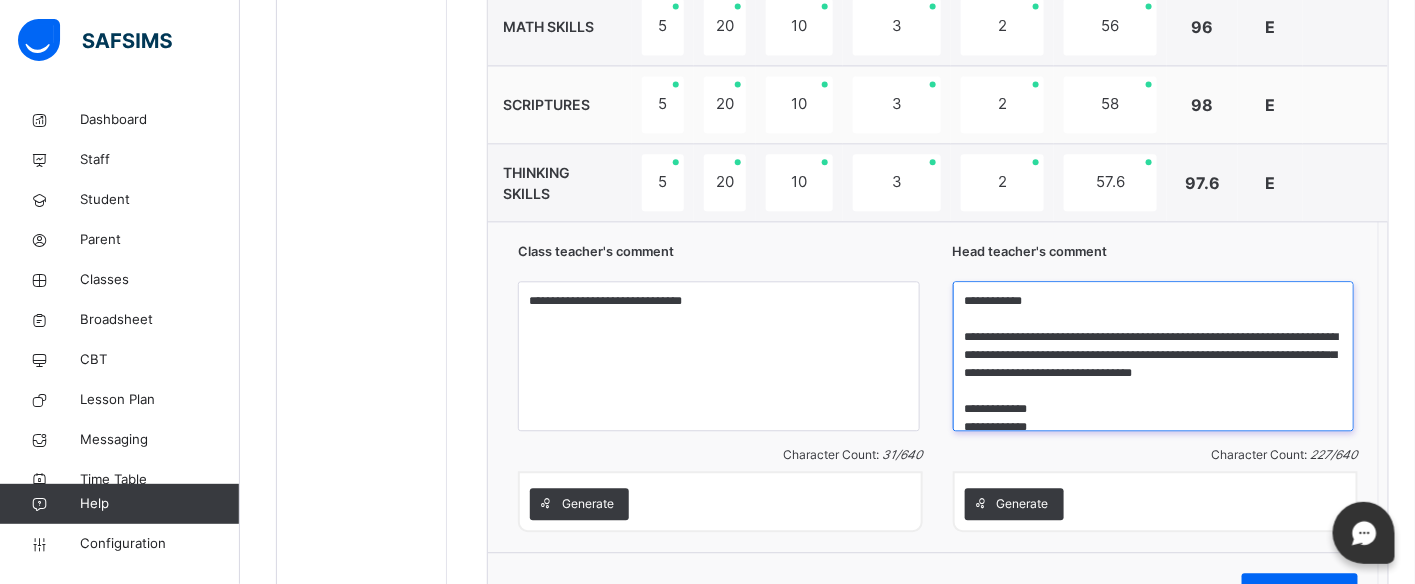 click on "**********" at bounding box center (1154, 356) 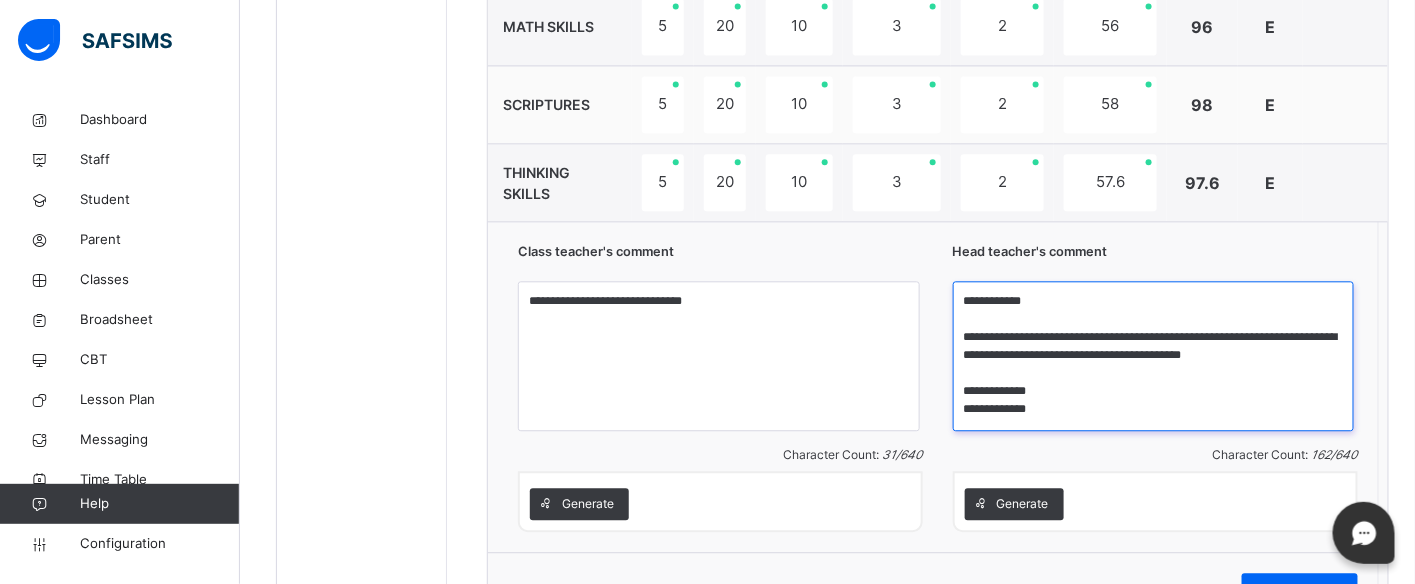 click on "**********" at bounding box center (1154, 356) 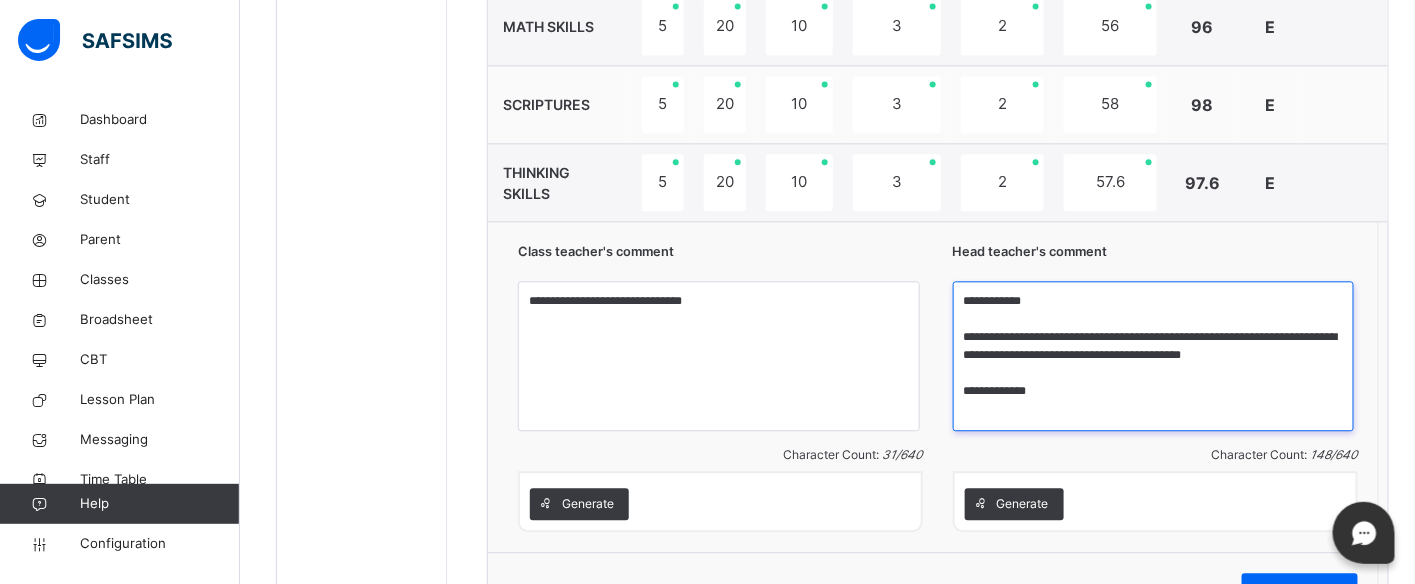 scroll, scrollTop: 0, scrollLeft: 0, axis: both 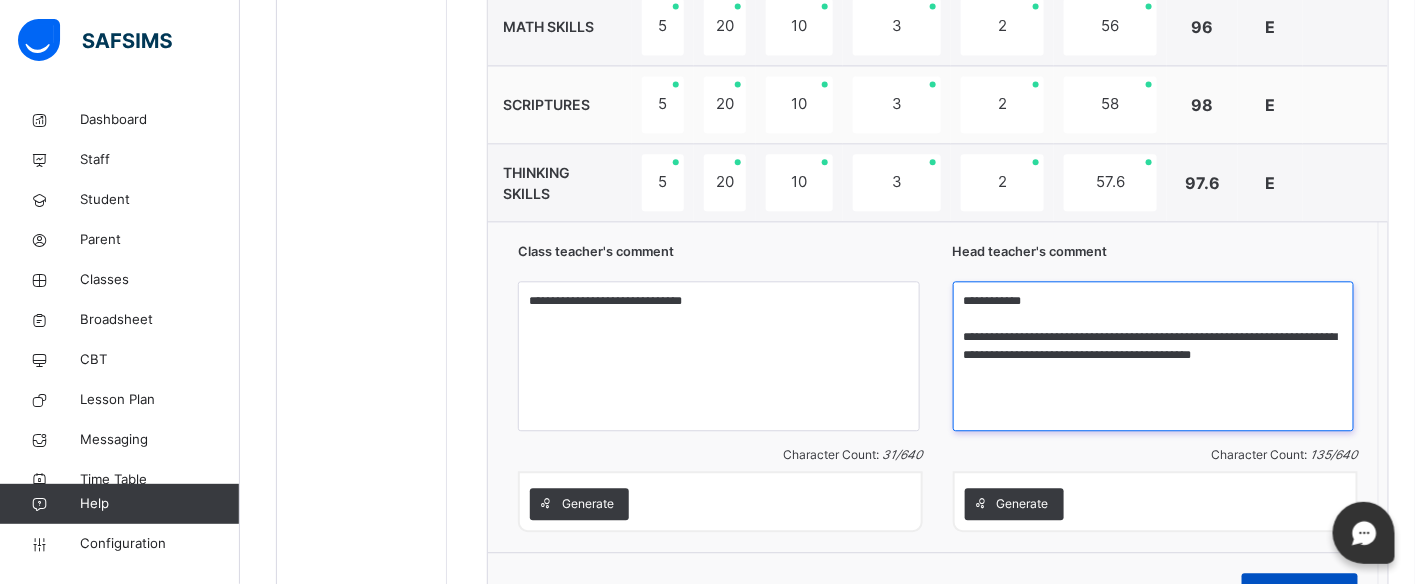 type on "**********" 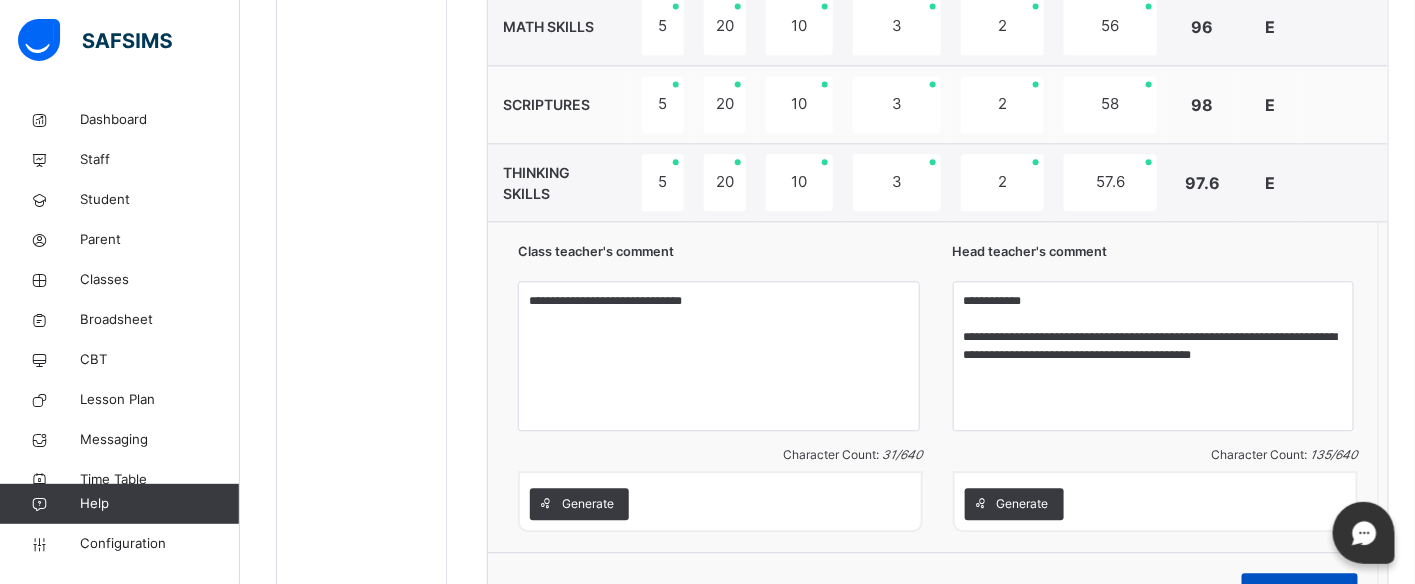 click on "Save Comment" at bounding box center (1300, 589) 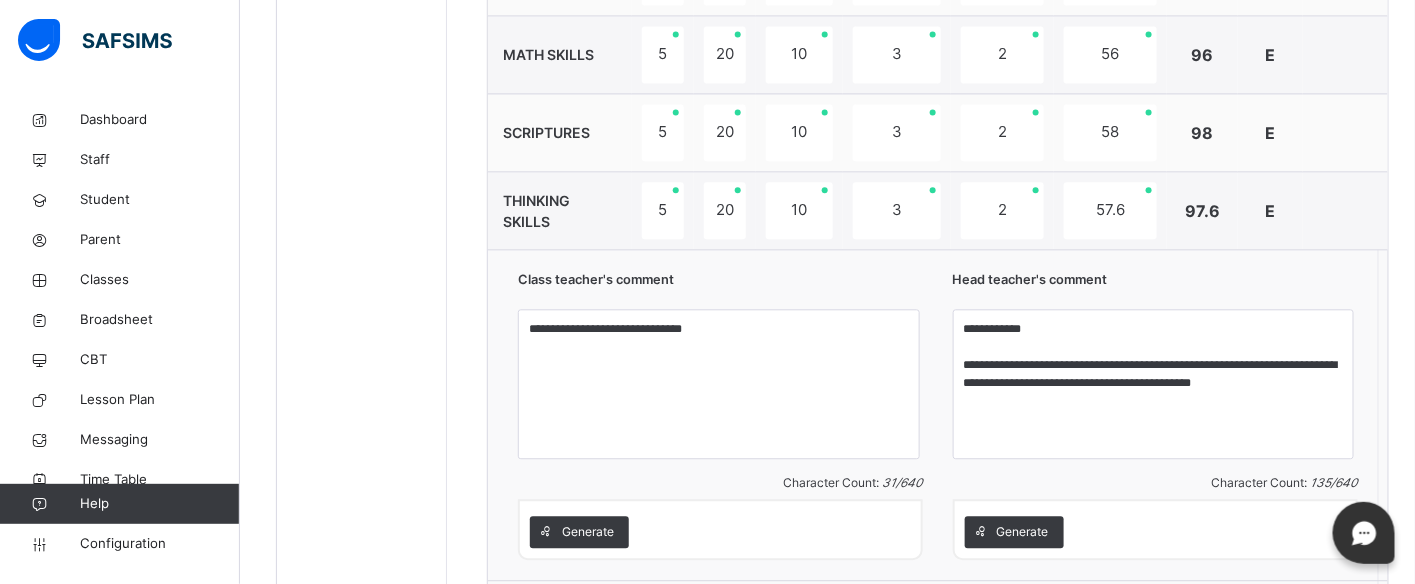 scroll, scrollTop: 1425, scrollLeft: 0, axis: vertical 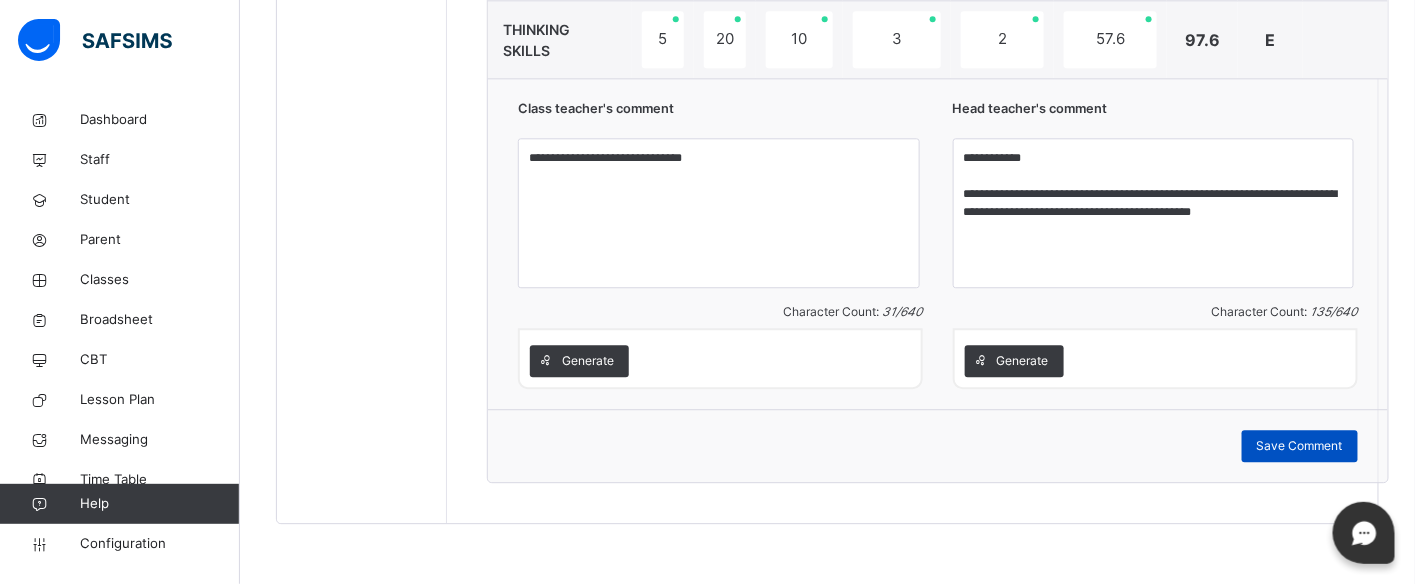 click on "Save Comment" at bounding box center [1300, 446] 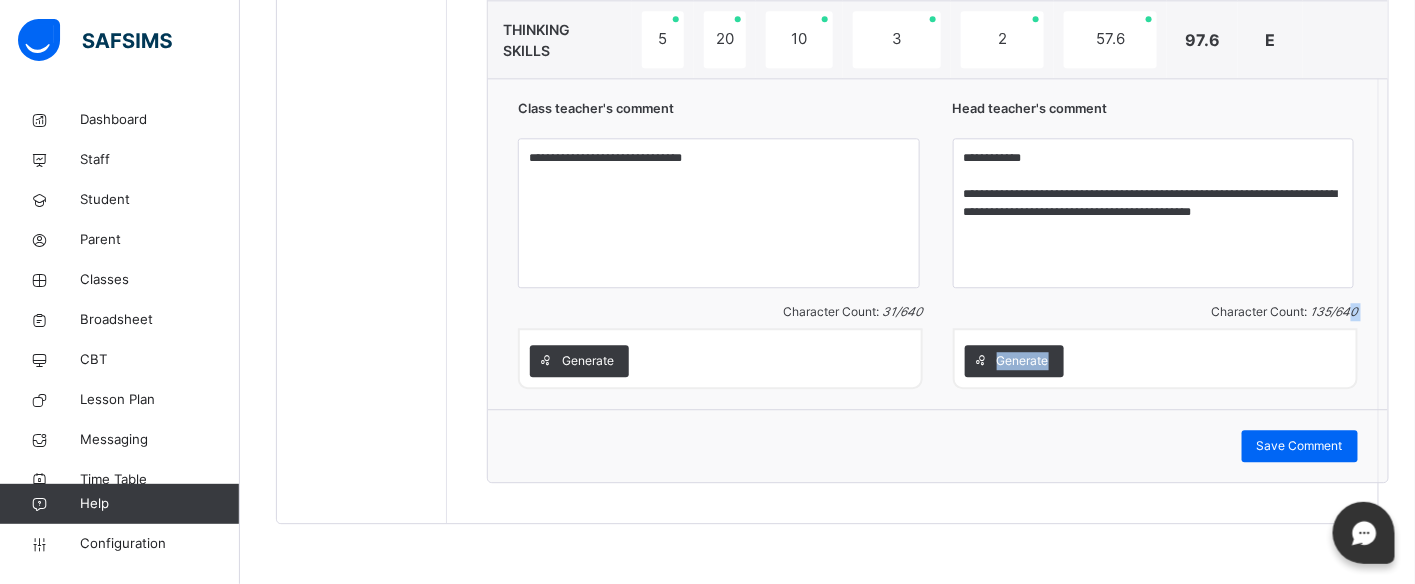 drag, startPoint x: 1343, startPoint y: 322, endPoint x: 1322, endPoint y: 334, distance: 24.186773 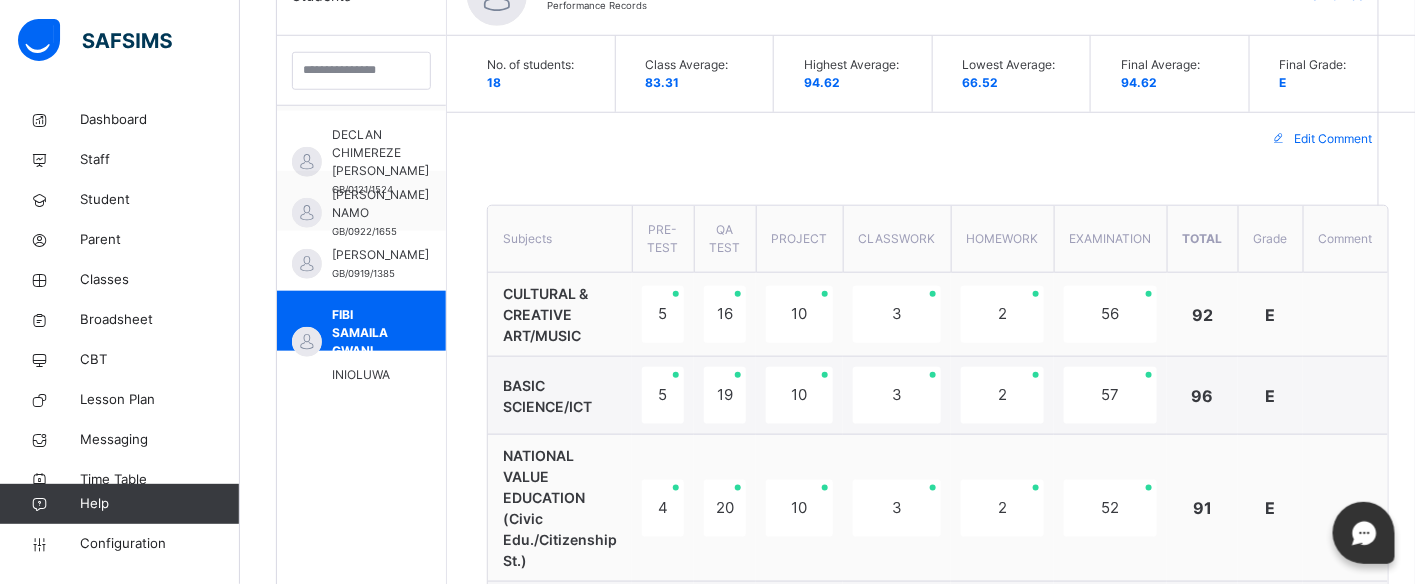 scroll, scrollTop: 505, scrollLeft: 0, axis: vertical 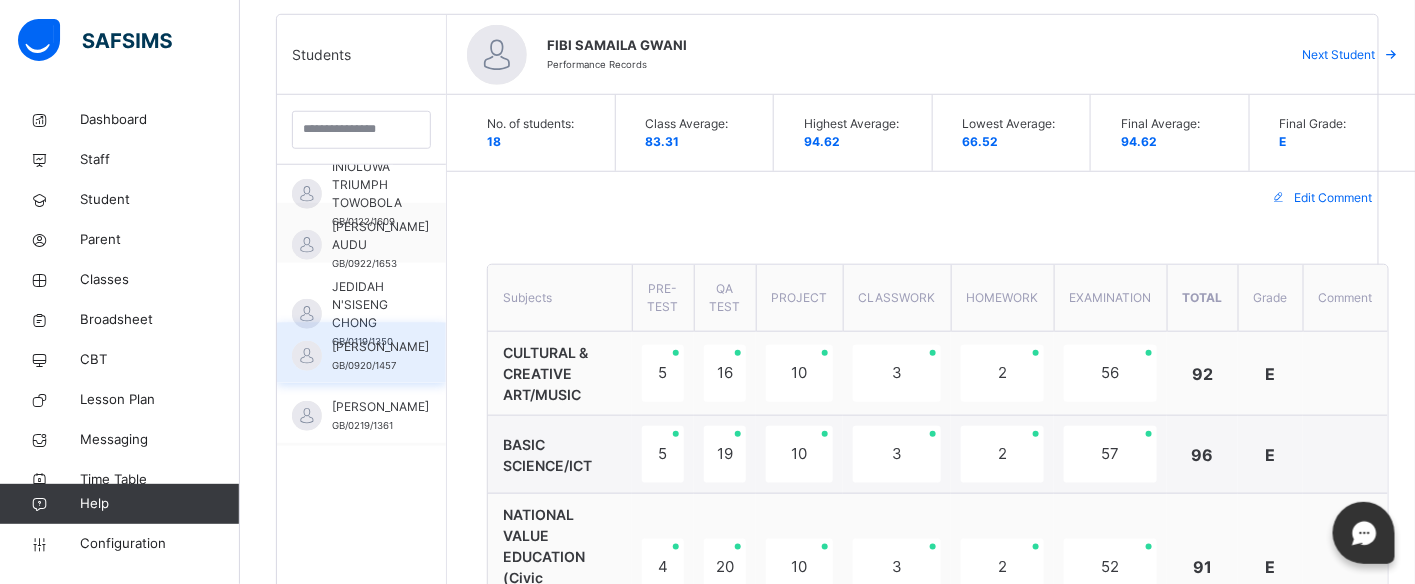 click on "[PERSON_NAME]" at bounding box center [380, 347] 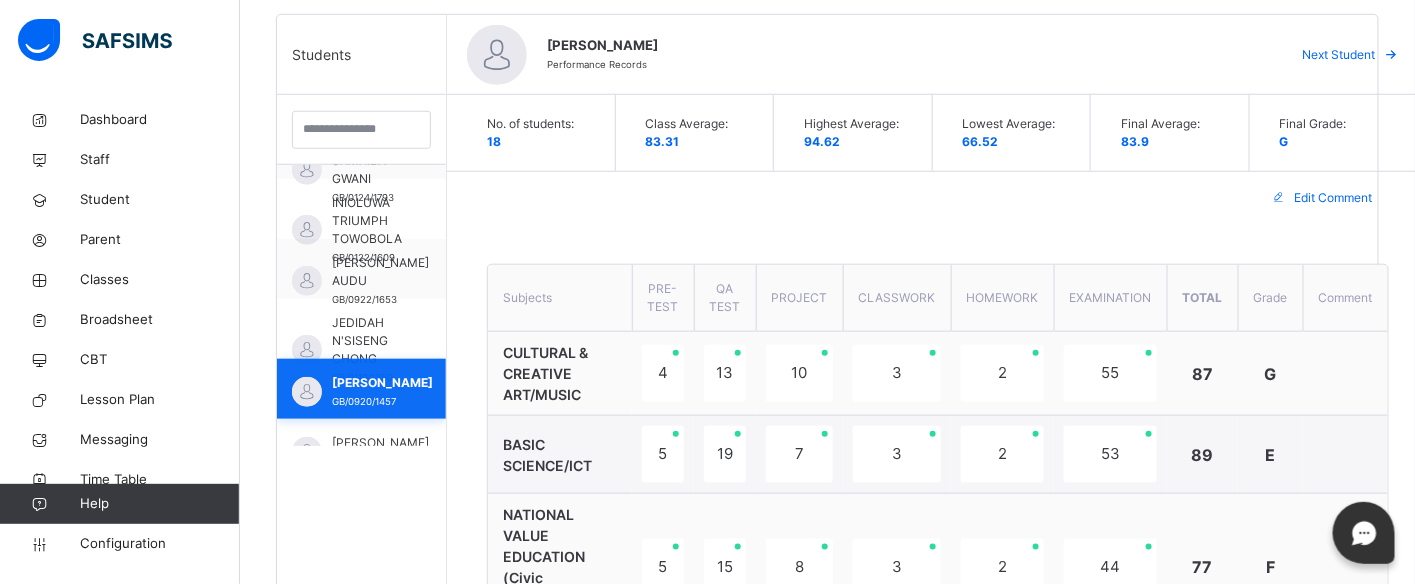 scroll, scrollTop: 622, scrollLeft: 0, axis: vertical 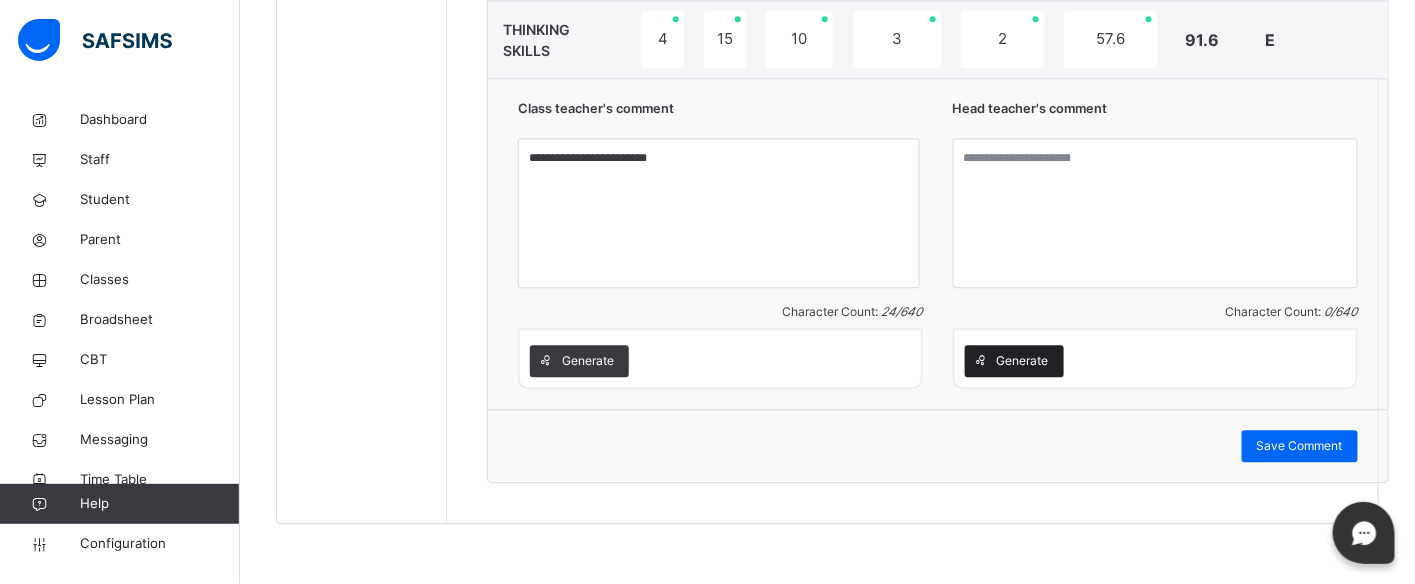 click on "Generate" at bounding box center [1023, 361] 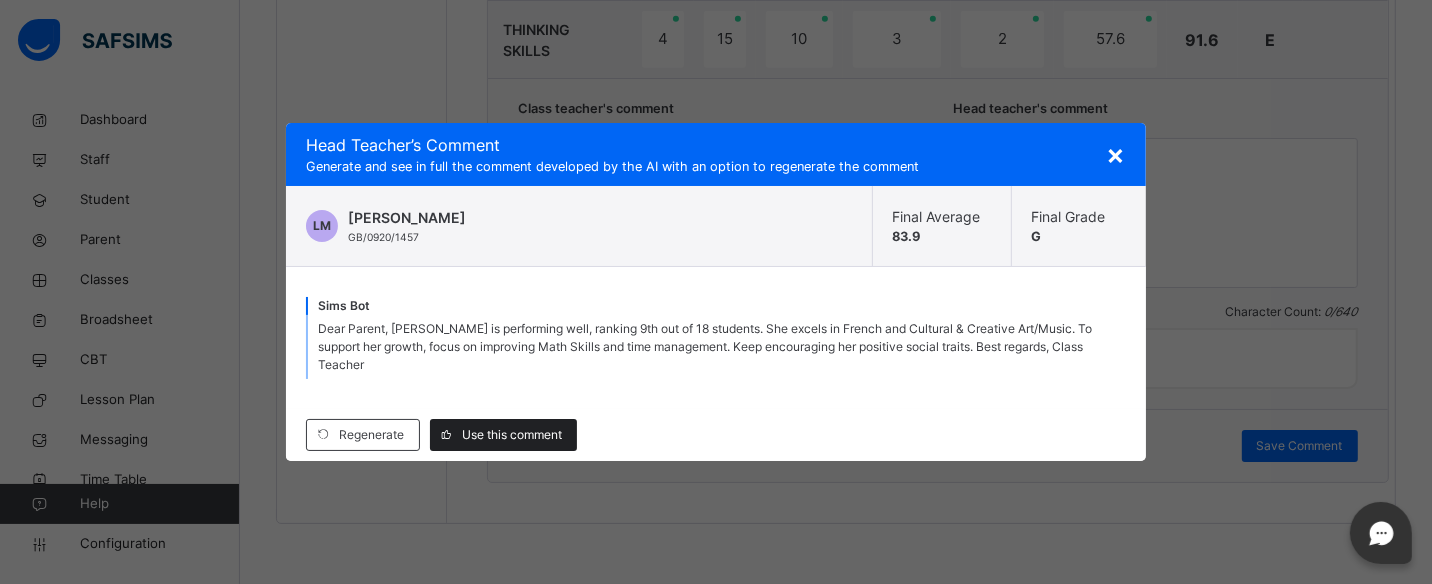 click on "Use this comment" at bounding box center [512, 435] 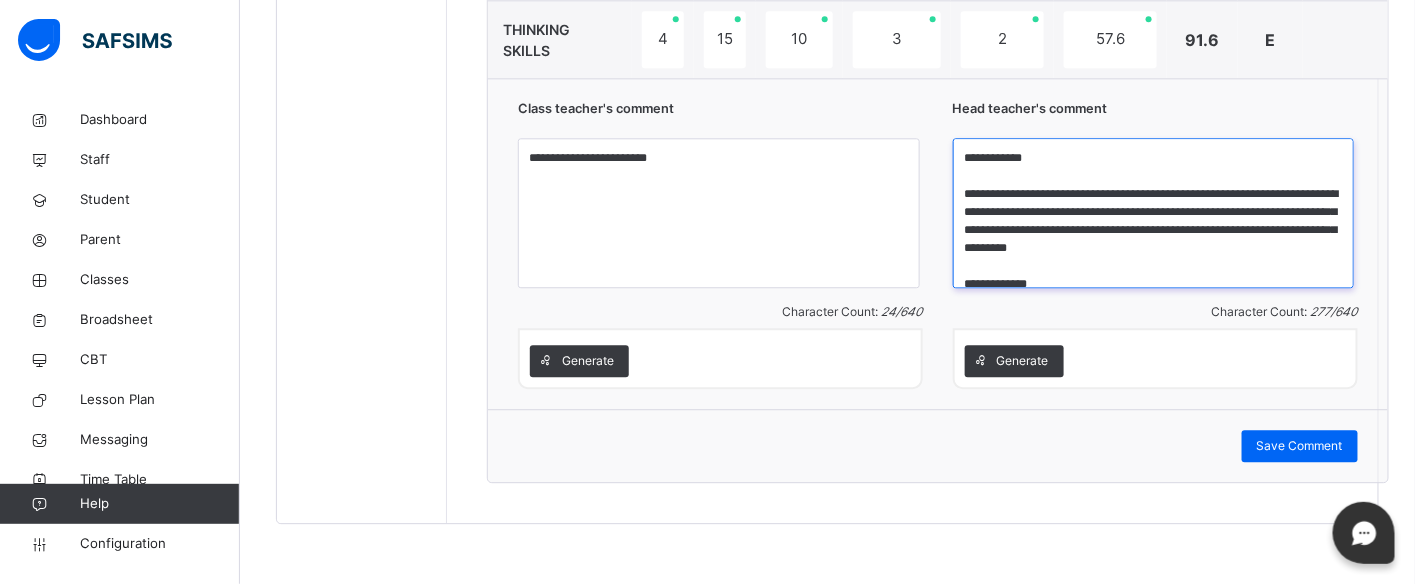 click on "**********" at bounding box center [1154, 213] 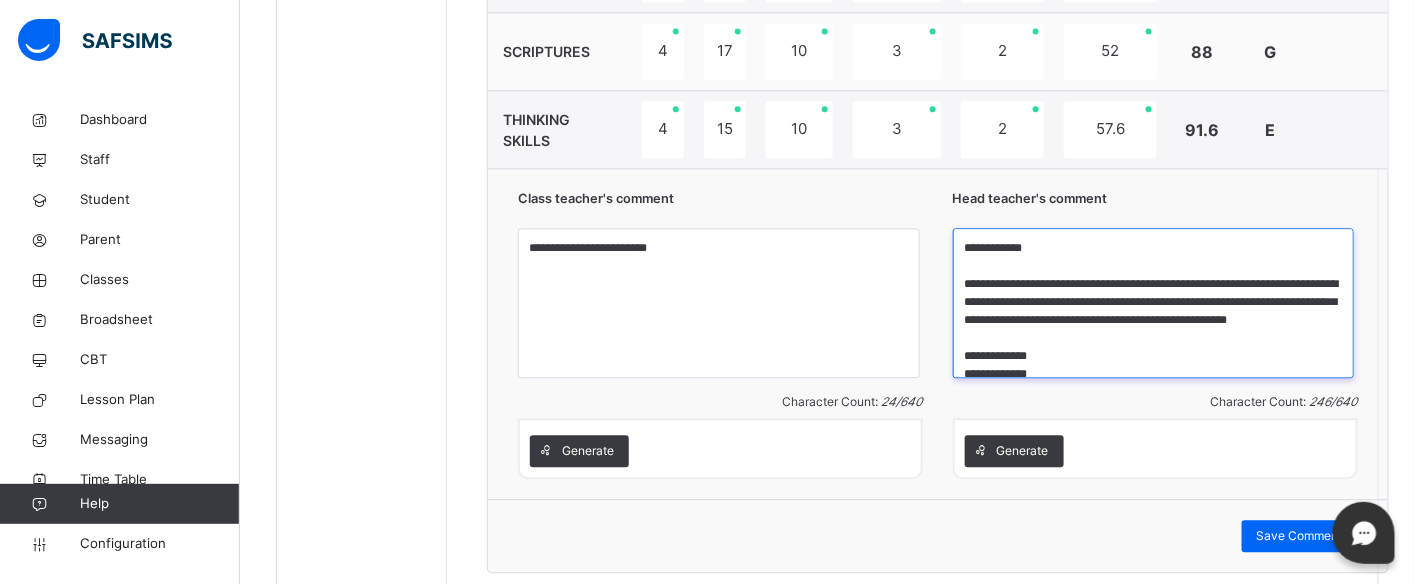 scroll, scrollTop: 1524, scrollLeft: 0, axis: vertical 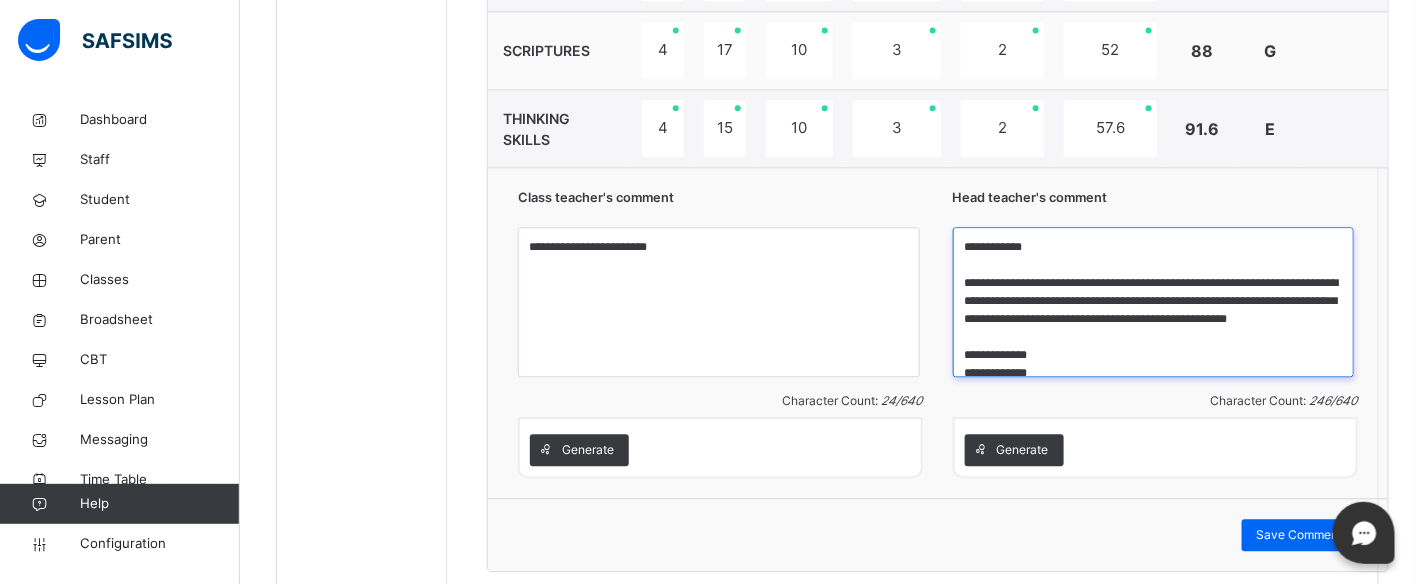 click on "**********" at bounding box center (1154, 302) 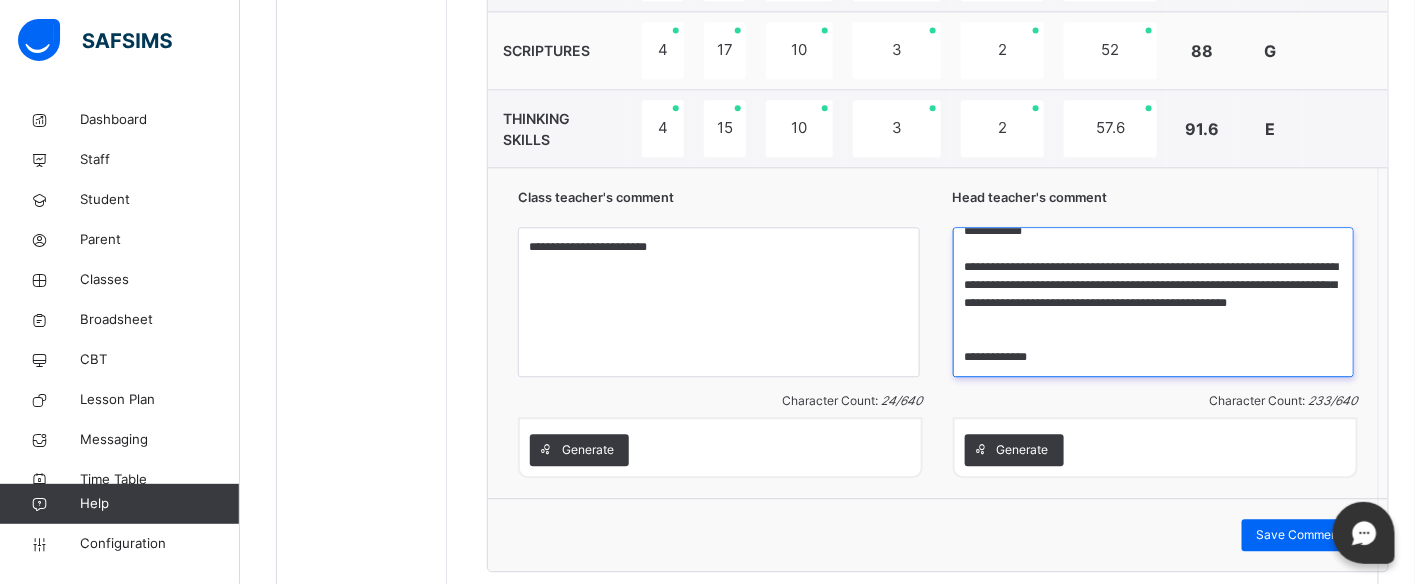 scroll, scrollTop: 33, scrollLeft: 0, axis: vertical 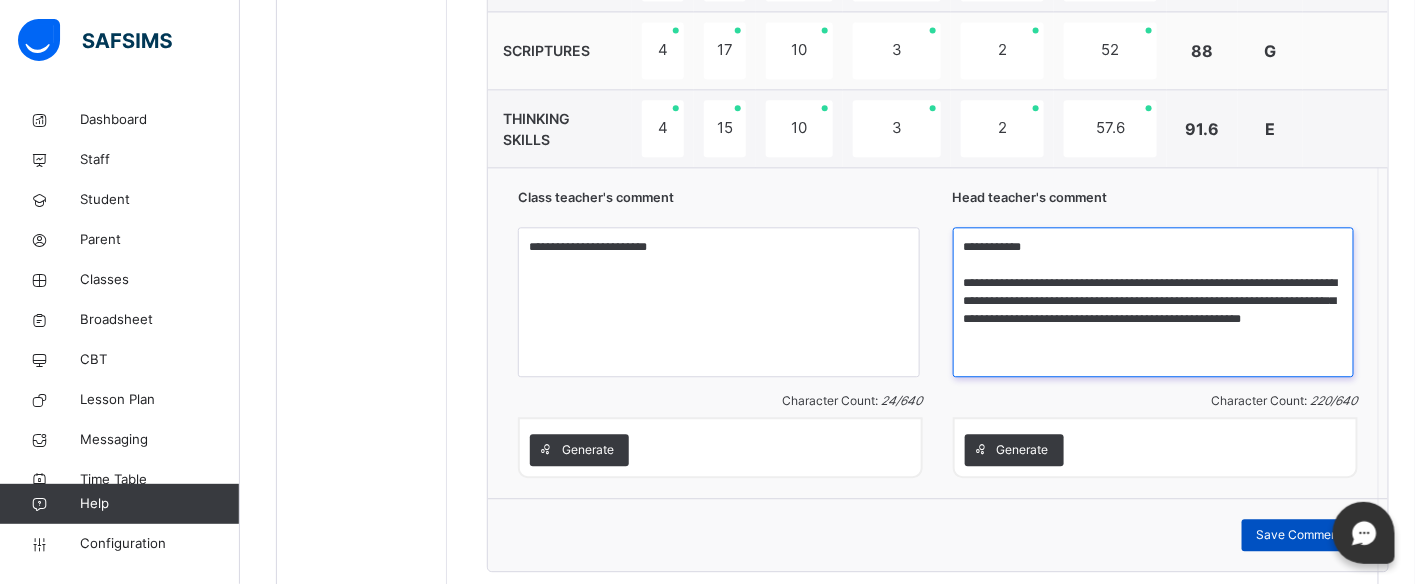 type on "**********" 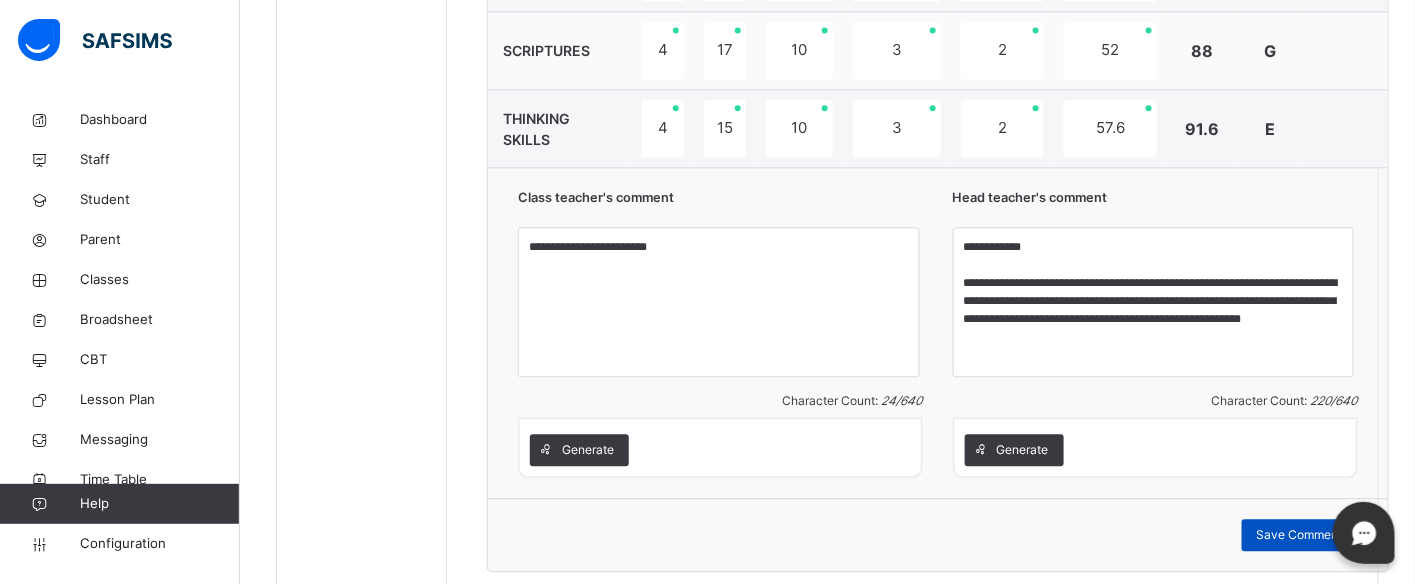click on "Save Comment" at bounding box center [1300, 535] 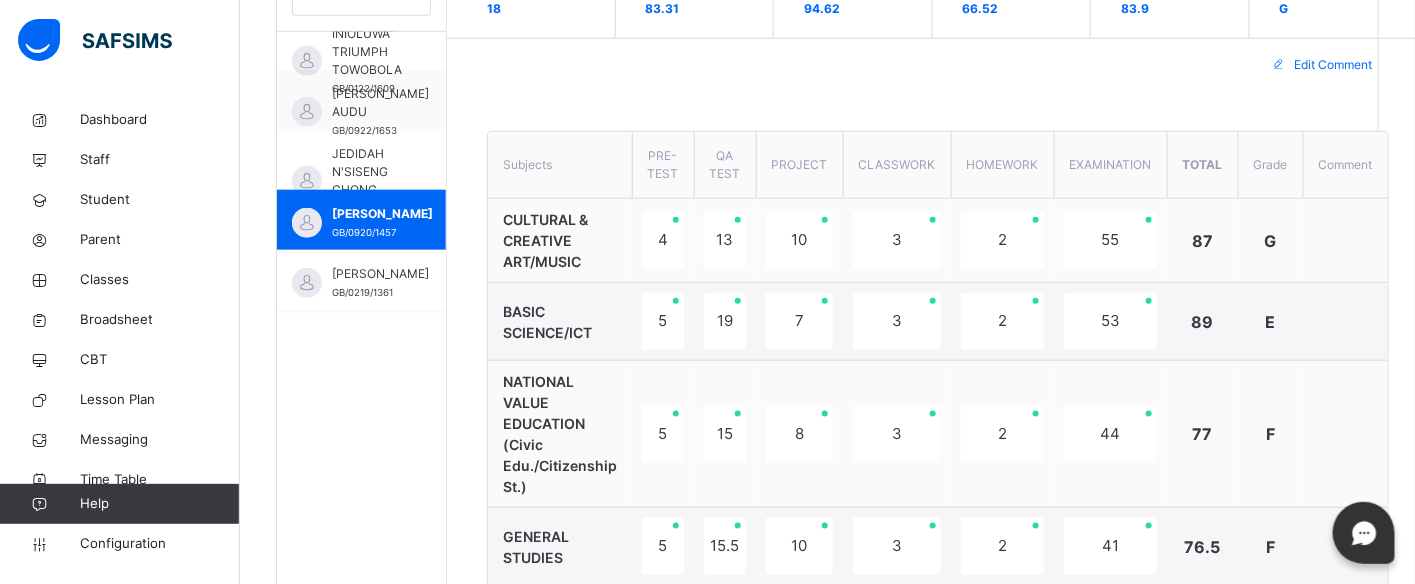 scroll, scrollTop: 635, scrollLeft: 0, axis: vertical 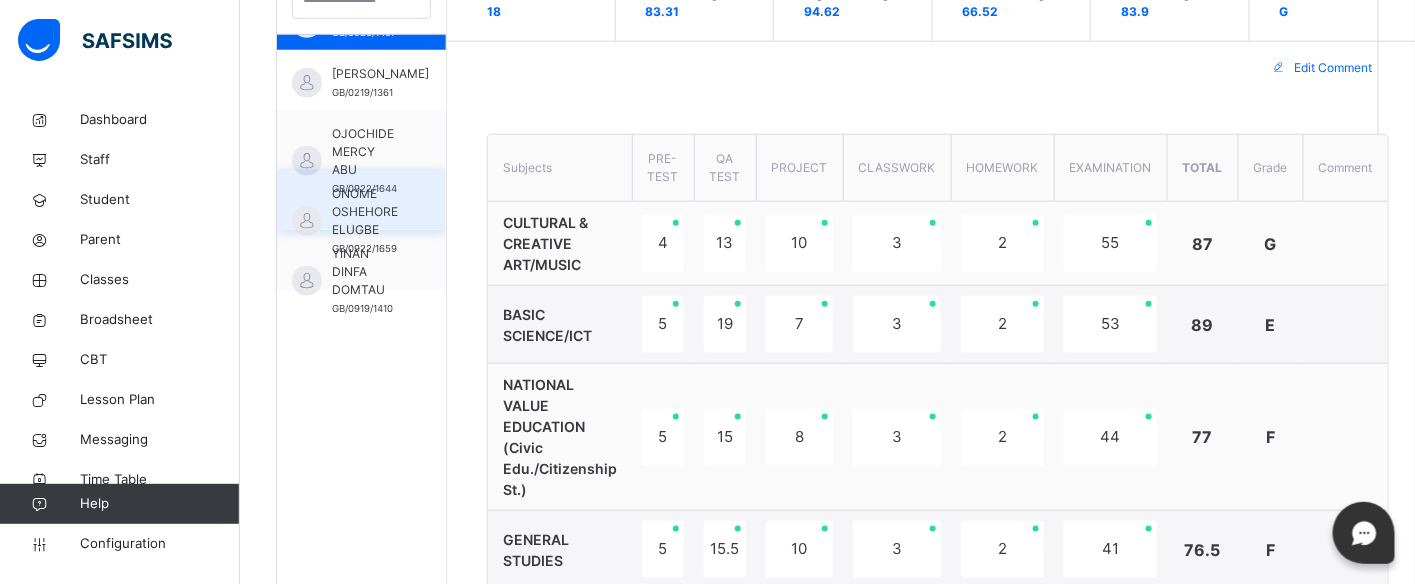 click on "ONOME OSHEHORE ELUGBE" at bounding box center [366, 212] 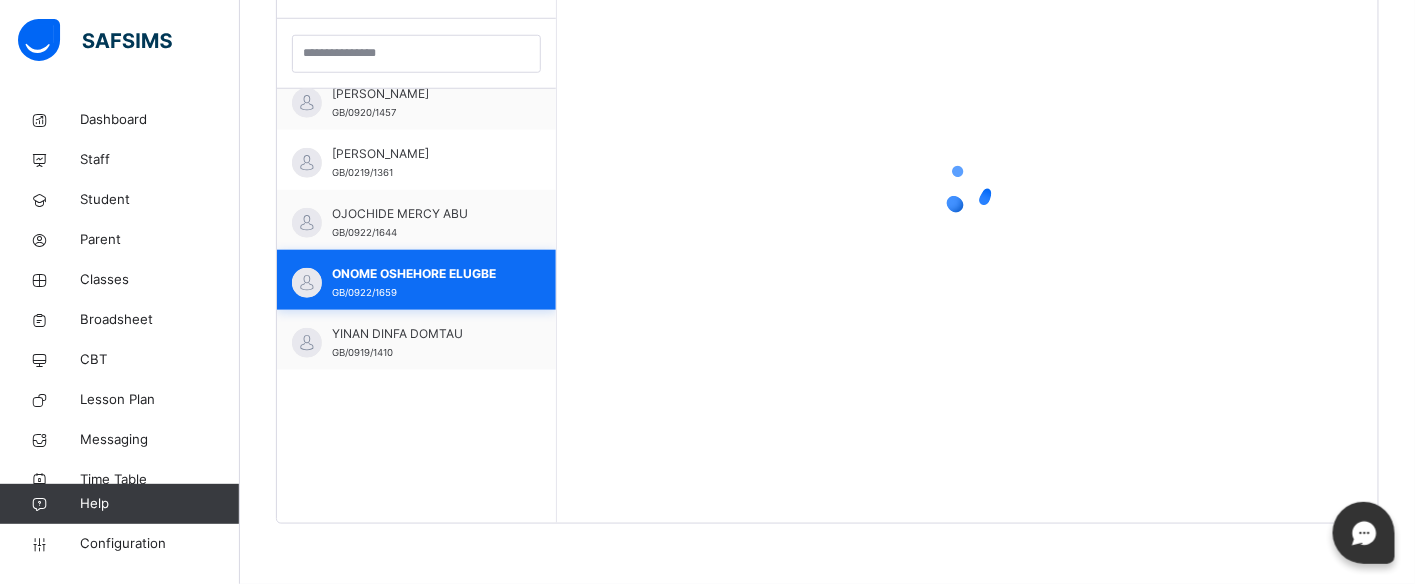 scroll, scrollTop: 581, scrollLeft: 0, axis: vertical 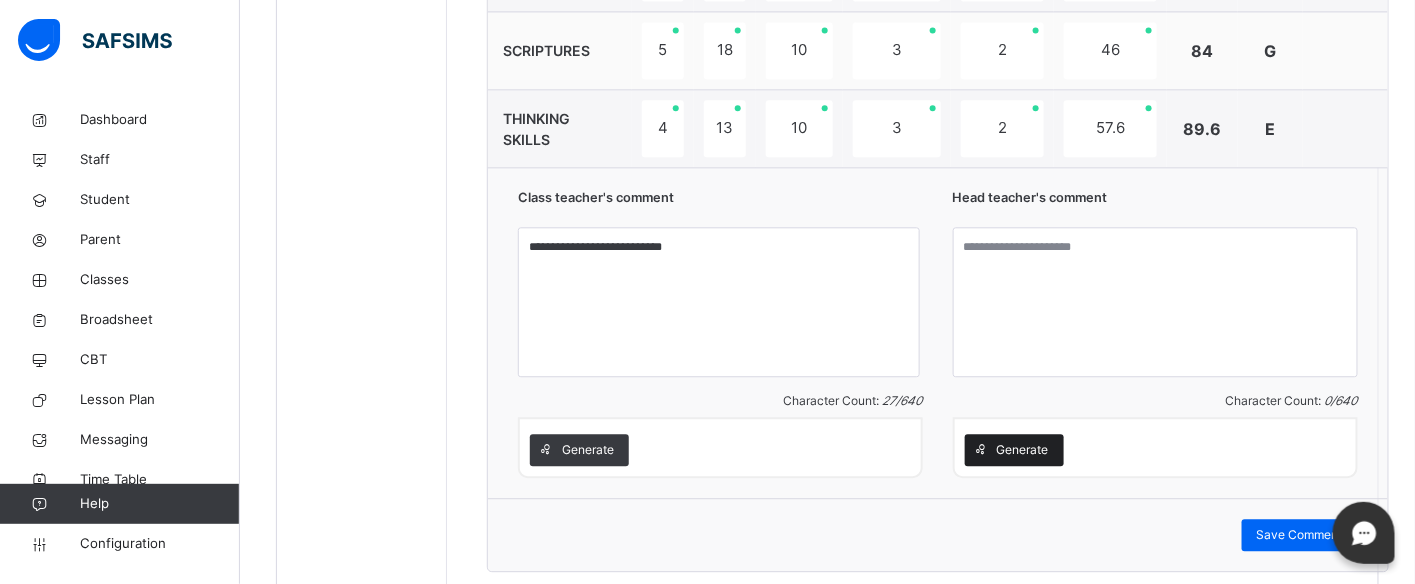 click on "Generate" at bounding box center (1023, 450) 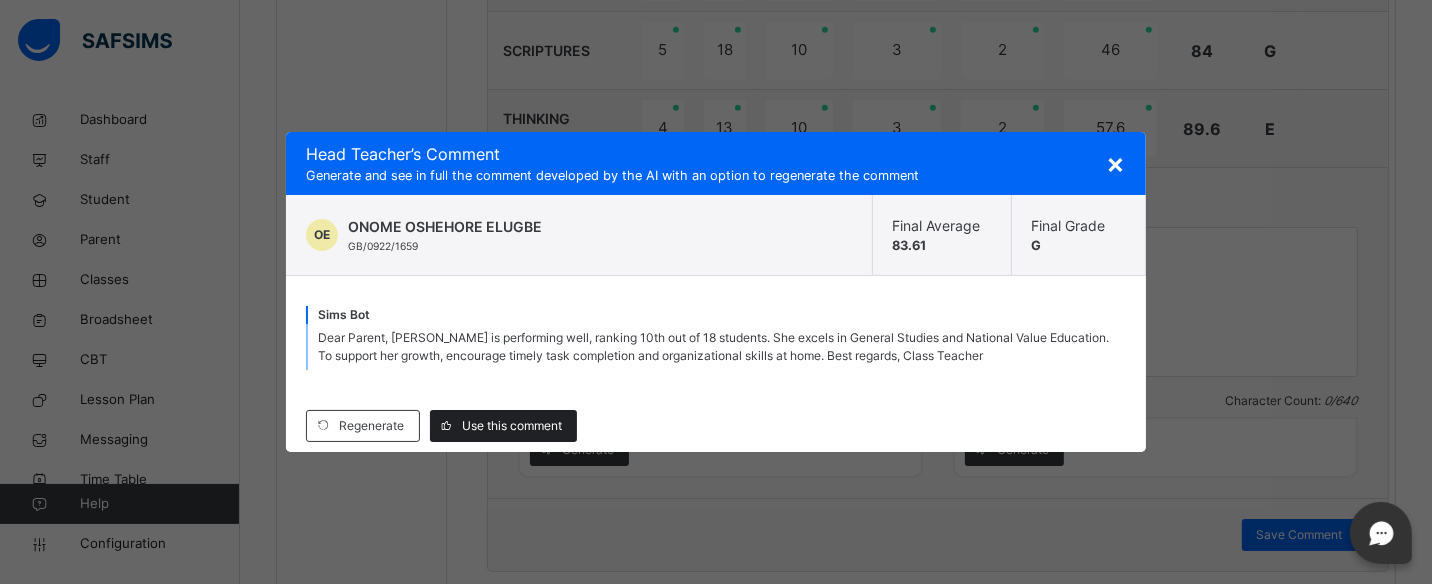 click on "Use this comment" at bounding box center [512, 426] 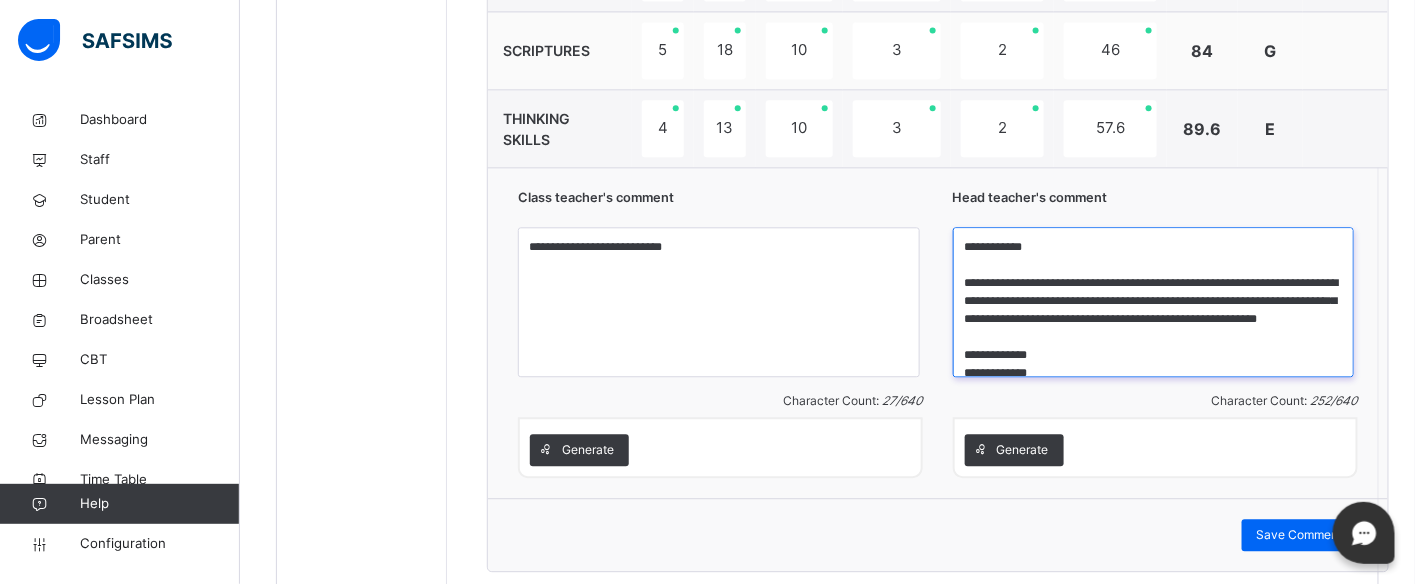 click on "**********" at bounding box center [1154, 302] 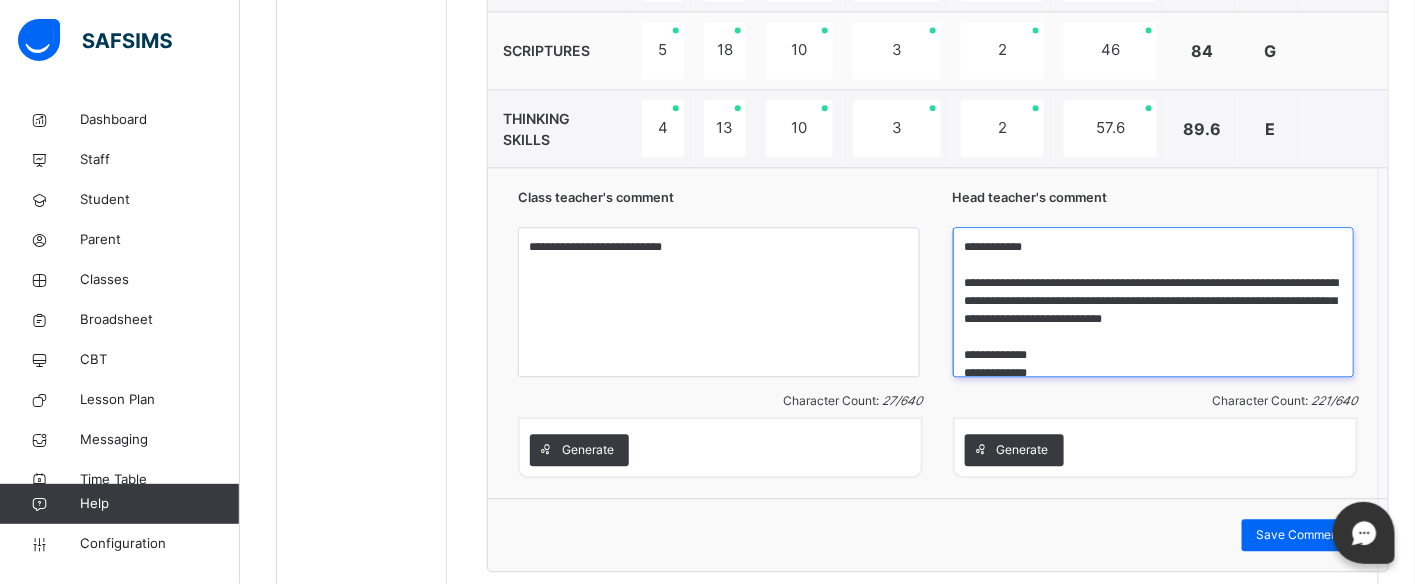 click on "**********" at bounding box center [1154, 302] 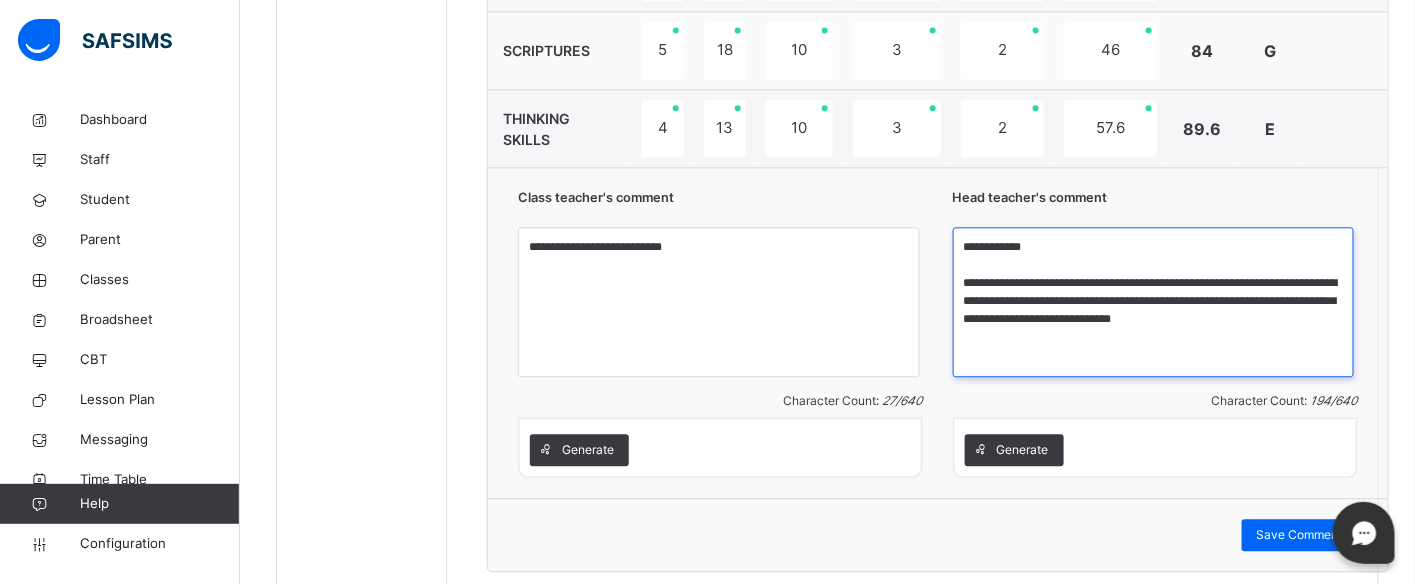 scroll, scrollTop: 0, scrollLeft: 0, axis: both 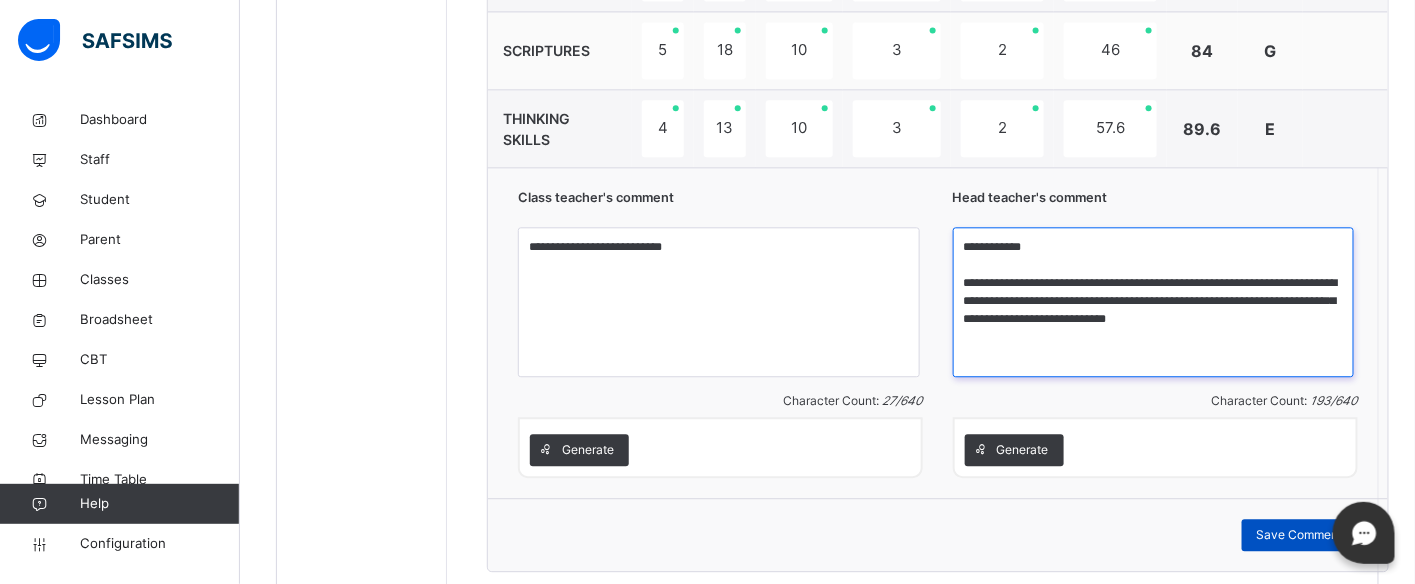 type on "**********" 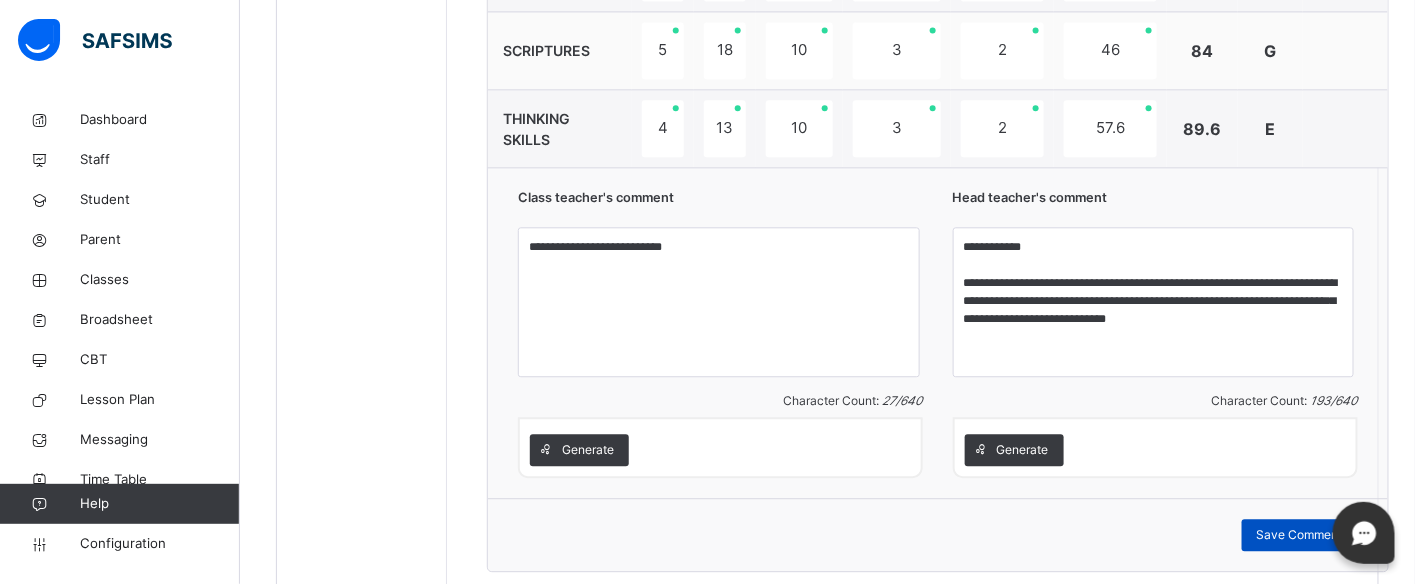 click on "Save Comment" at bounding box center (1300, 535) 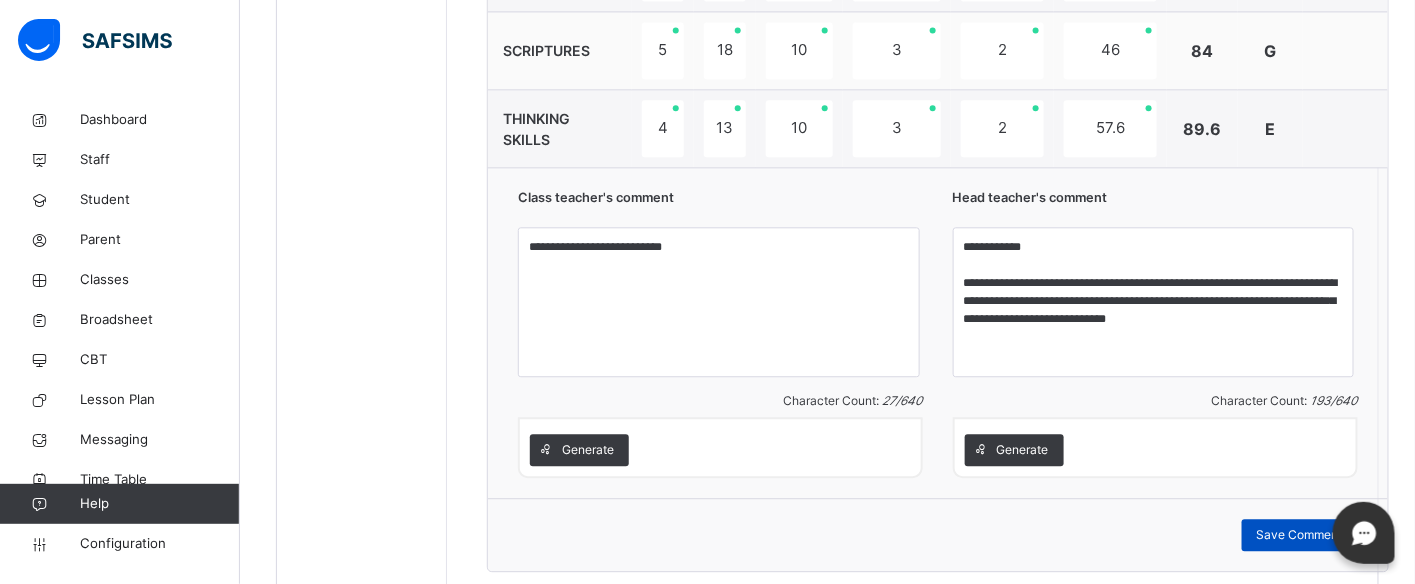 click on "Save Comment" at bounding box center (1300, 535) 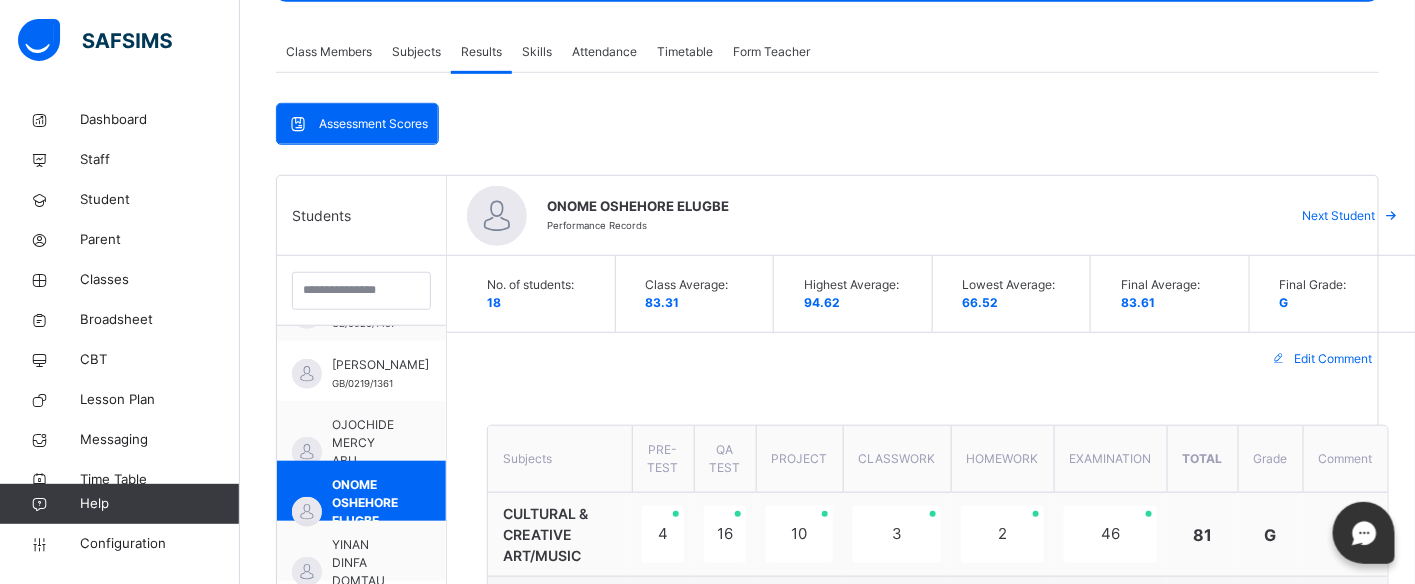 scroll, scrollTop: 338, scrollLeft: 0, axis: vertical 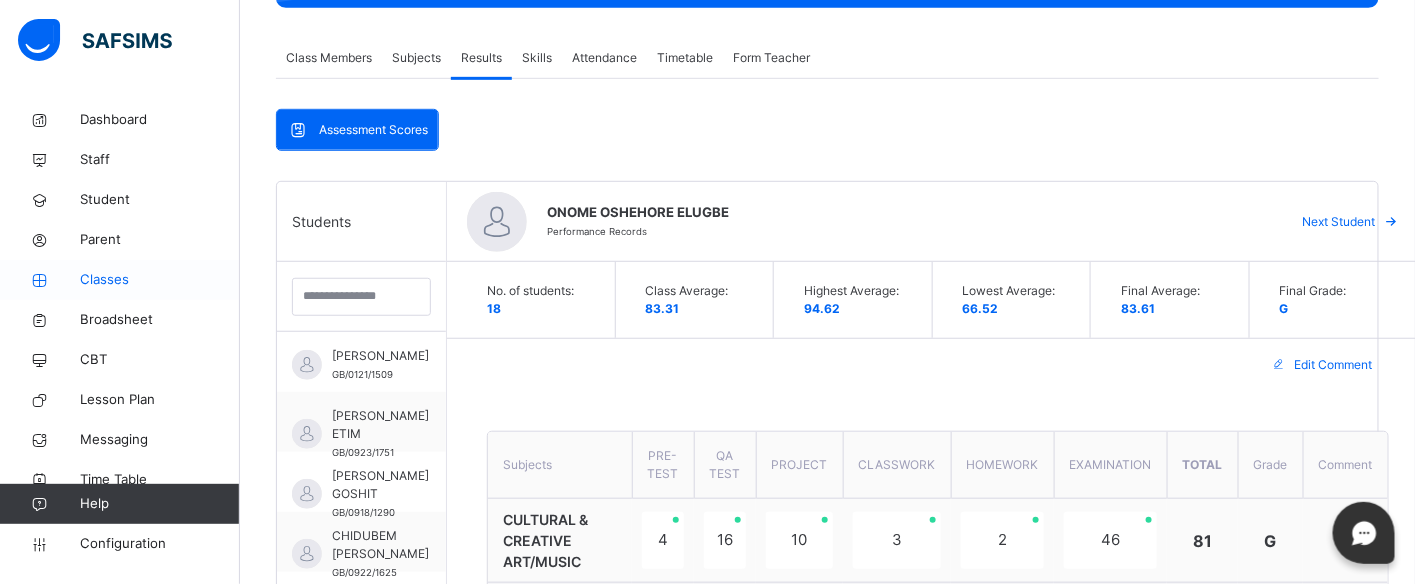 click on "Classes" at bounding box center [160, 280] 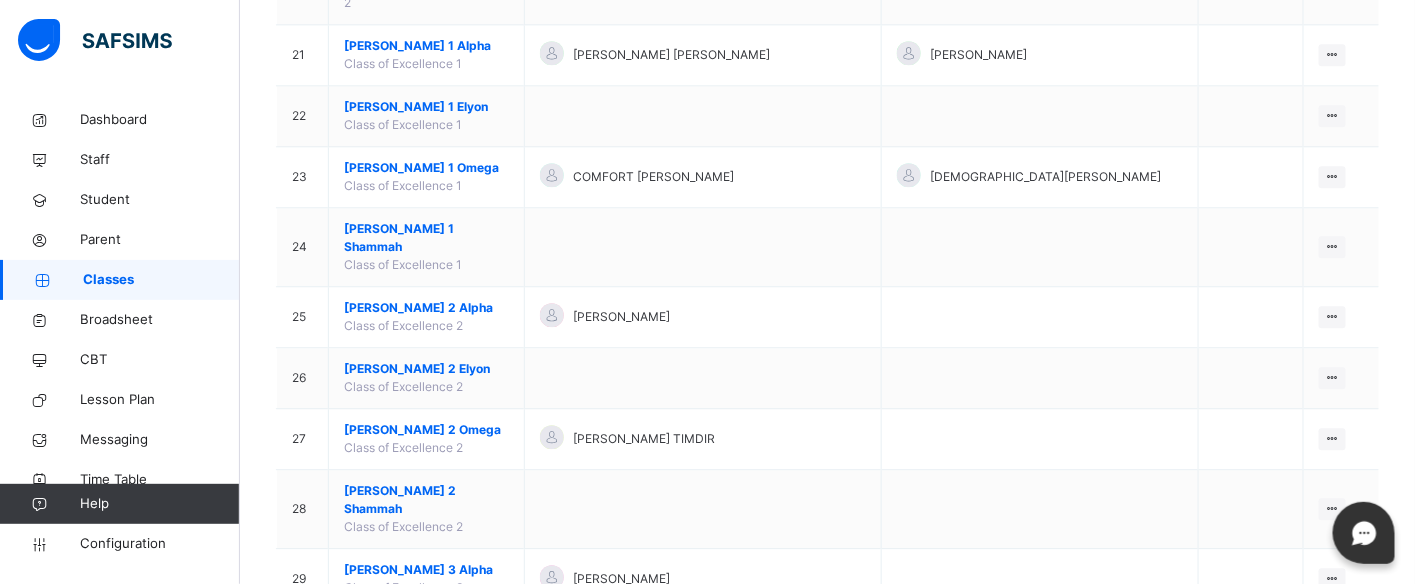 scroll, scrollTop: 1644, scrollLeft: 0, axis: vertical 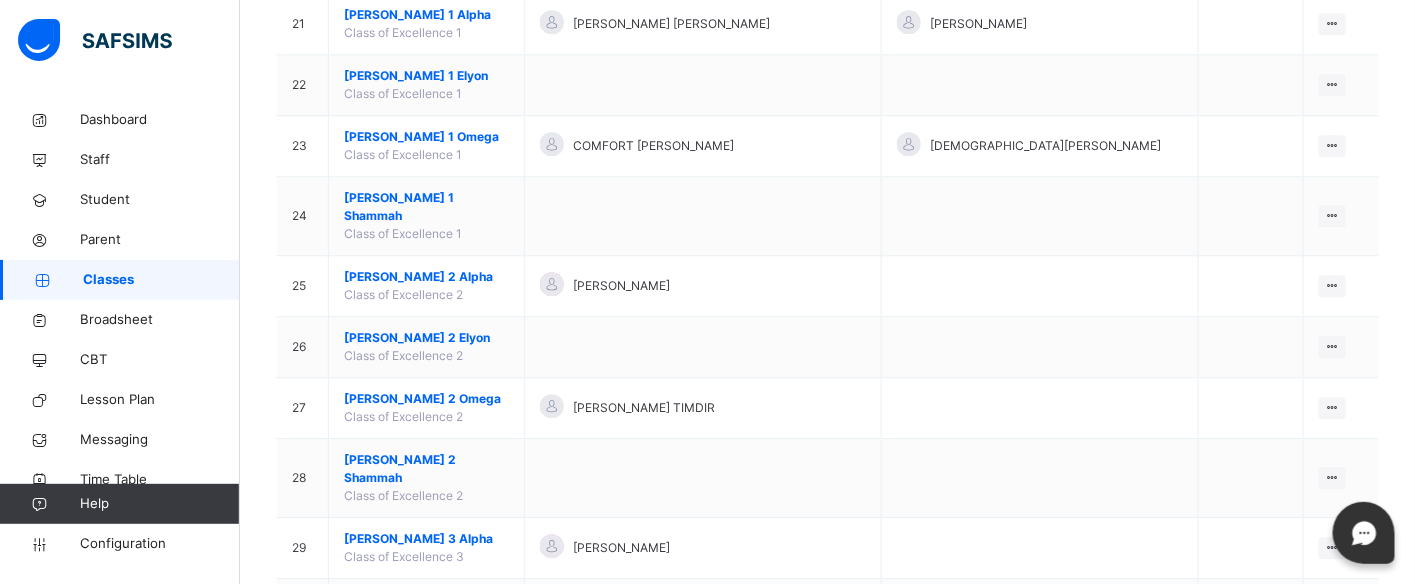 click on "[PERSON_NAME] 3   Omega   Class of Excellence 3" at bounding box center [427, 670] 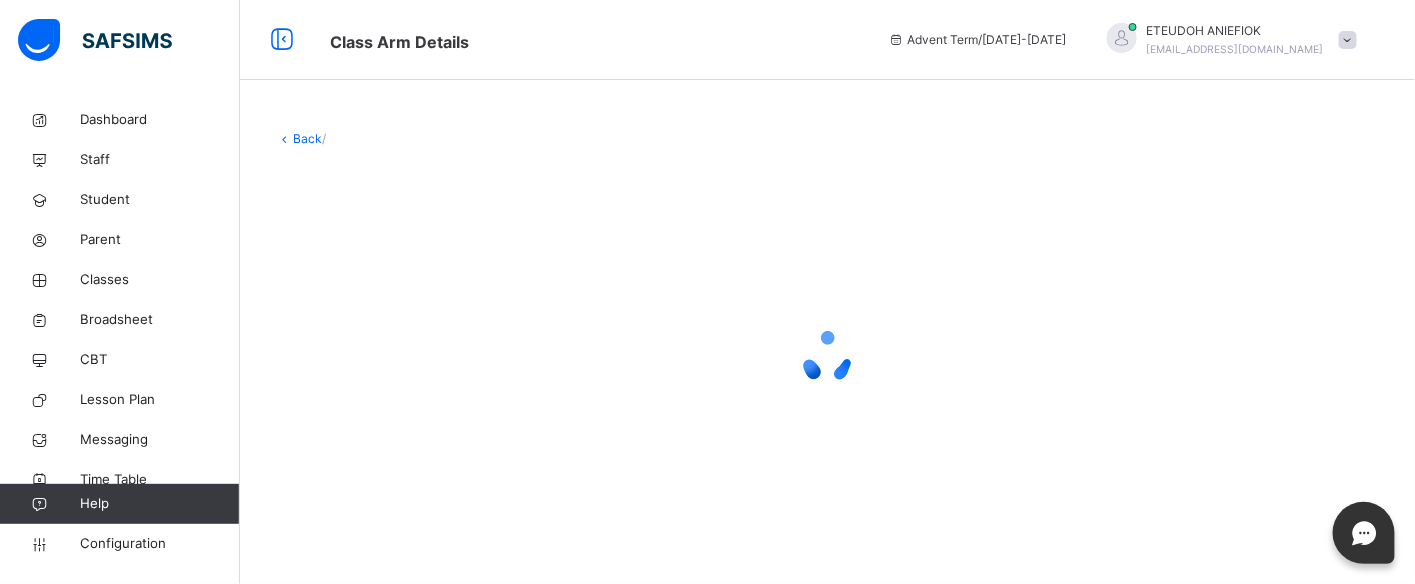 scroll, scrollTop: 0, scrollLeft: 0, axis: both 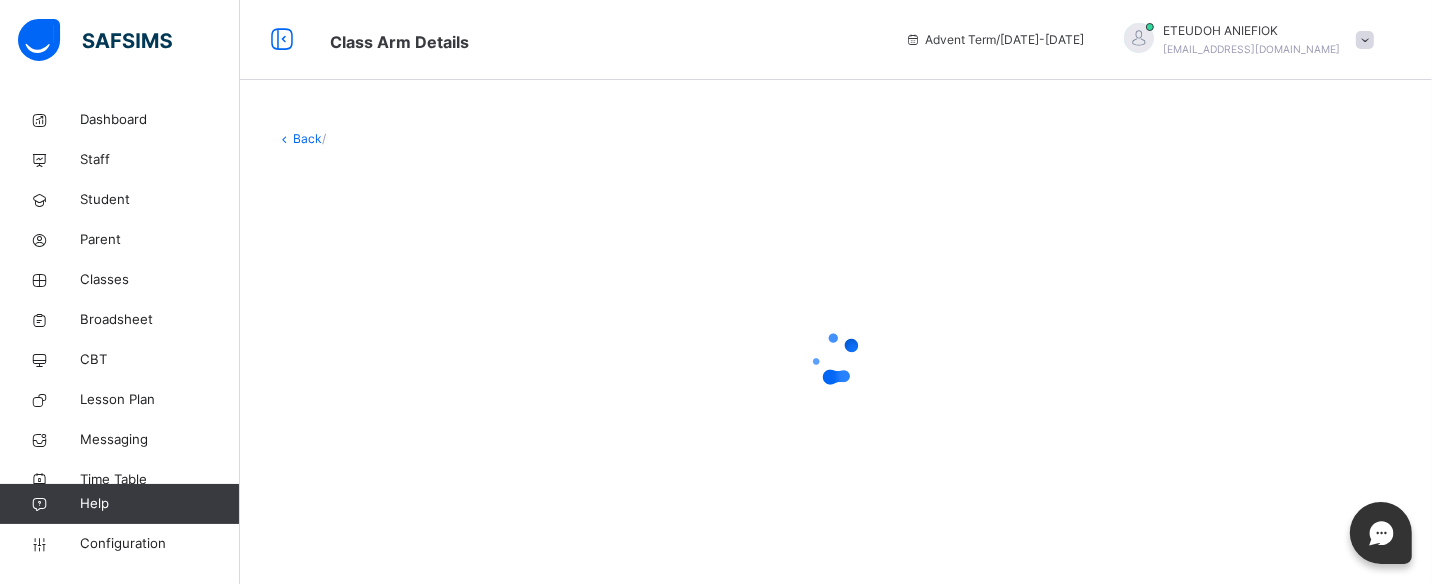 click at bounding box center [836, 358] 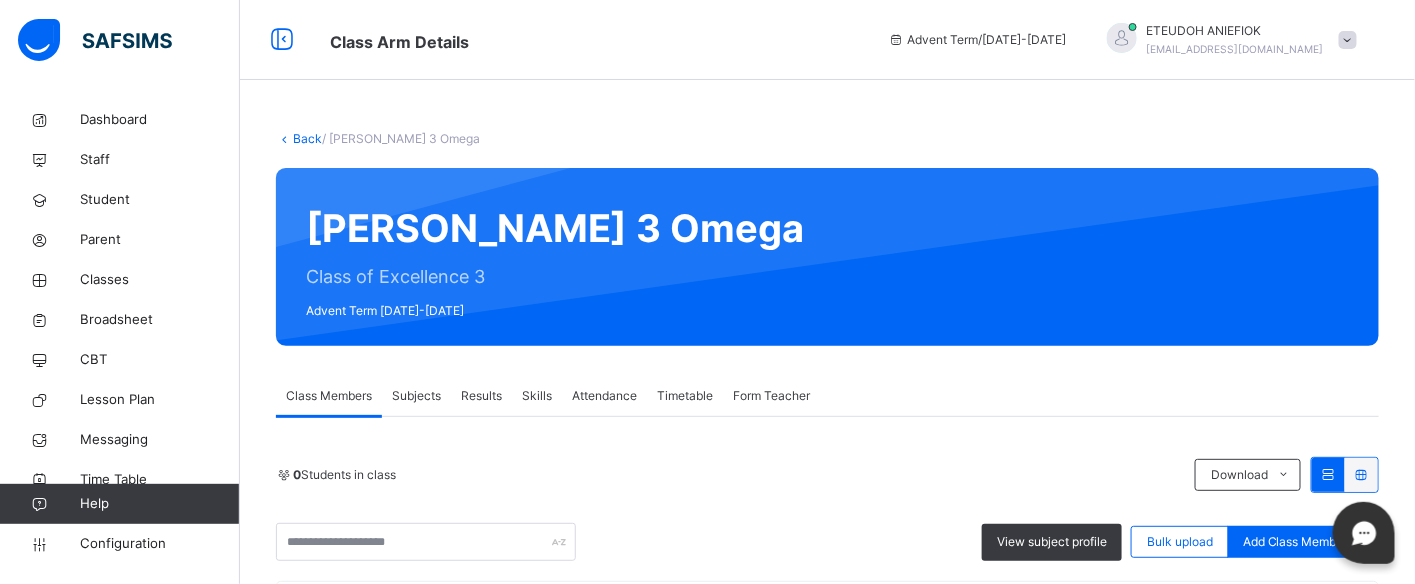 click on "Subjects" at bounding box center [416, 396] 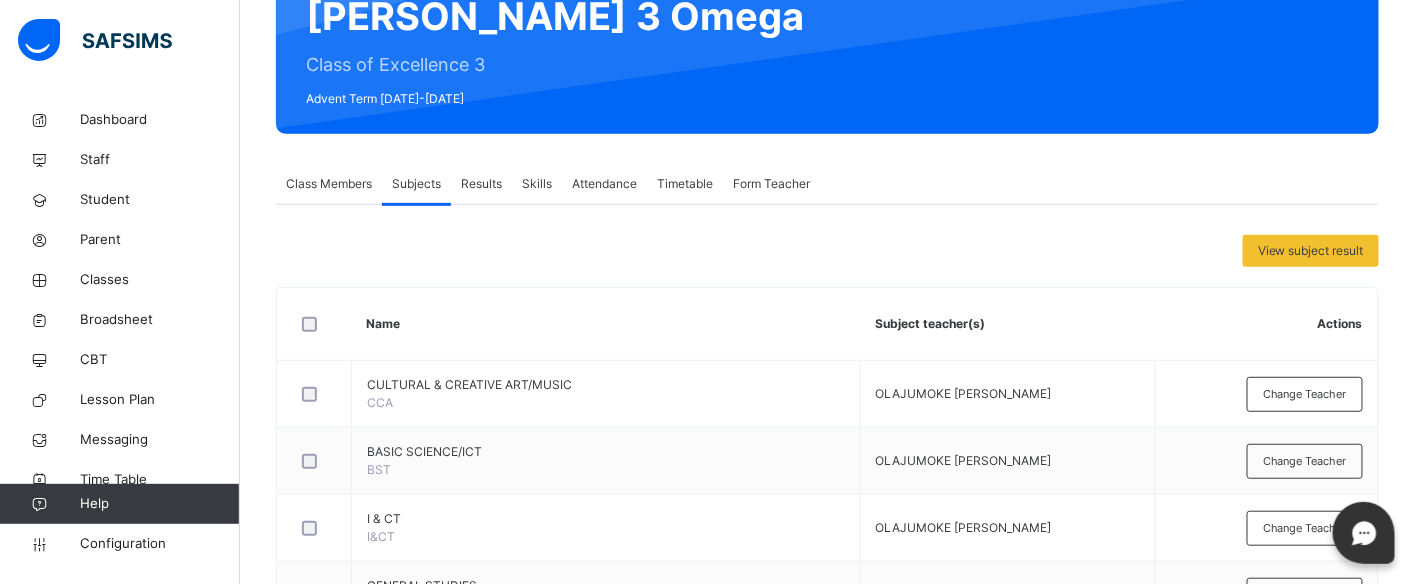 scroll, scrollTop: 177, scrollLeft: 0, axis: vertical 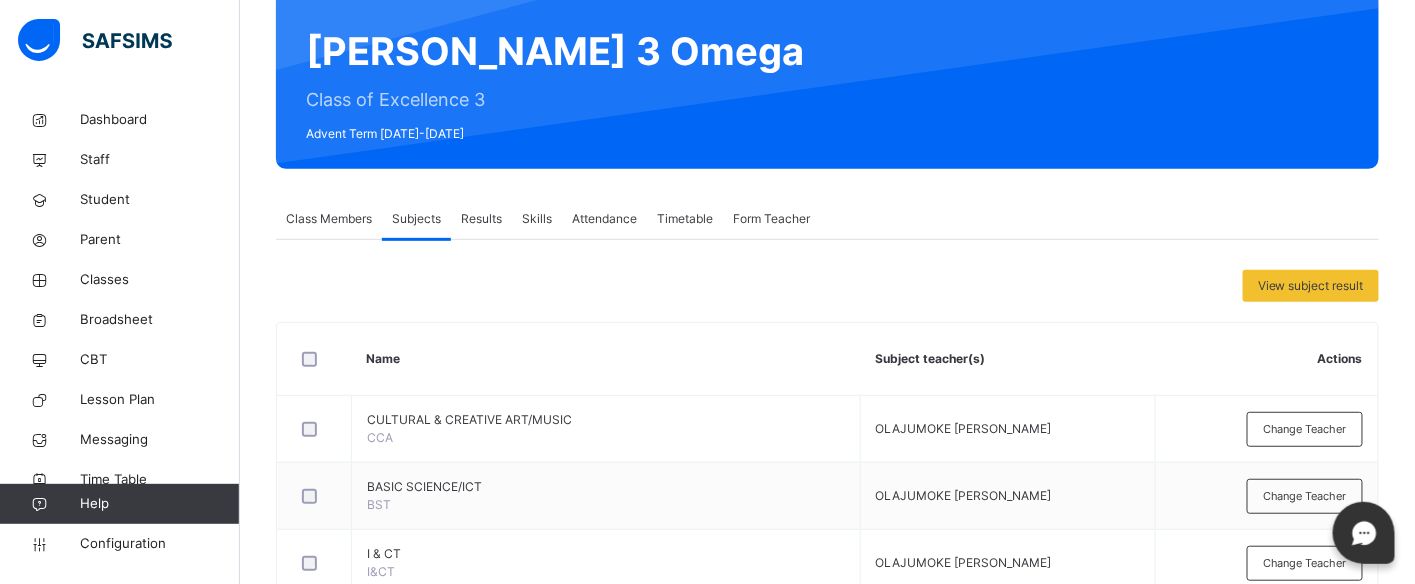click on "Class Members" at bounding box center [329, 219] 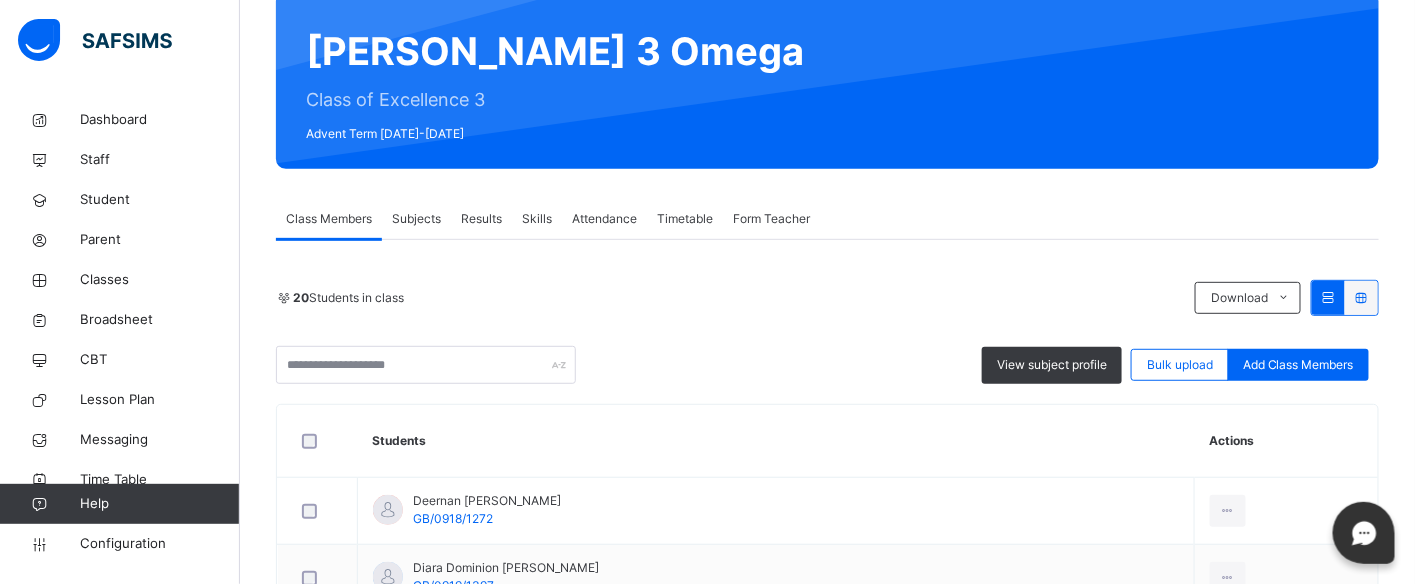 click on "Results" at bounding box center [481, 219] 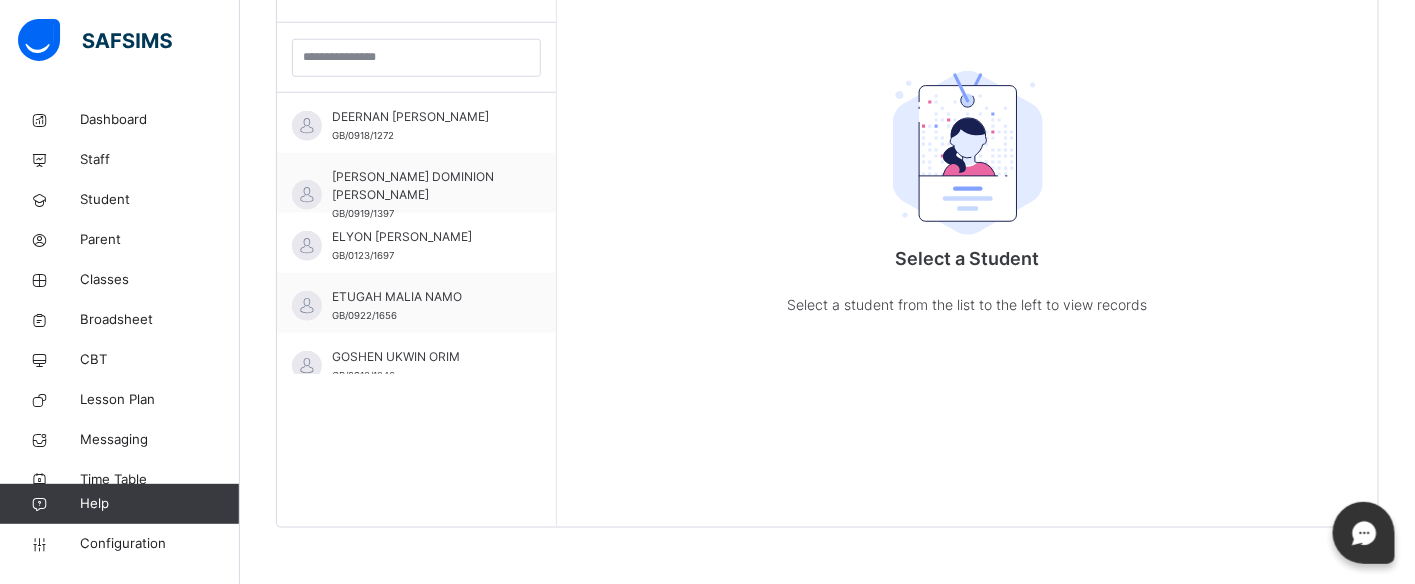 scroll, scrollTop: 581, scrollLeft: 0, axis: vertical 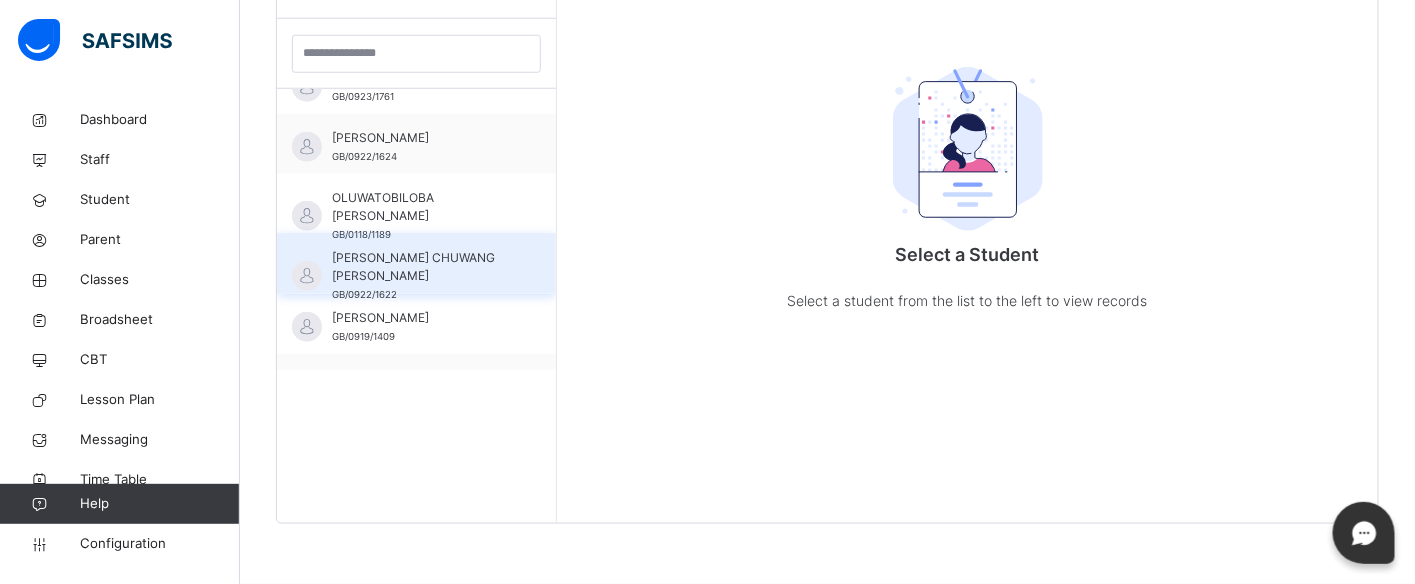 click on "[PERSON_NAME] CHUWANG [PERSON_NAME]" at bounding box center (421, 267) 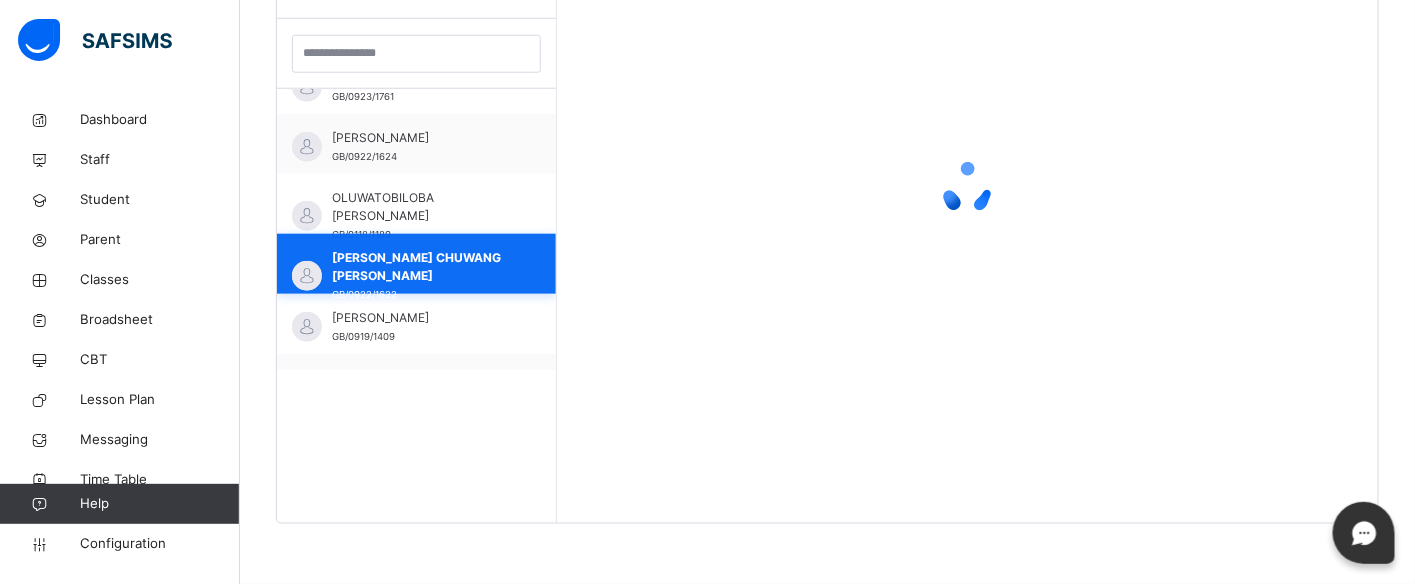 click on "[PERSON_NAME] CHUWANG [PERSON_NAME]" at bounding box center [421, 267] 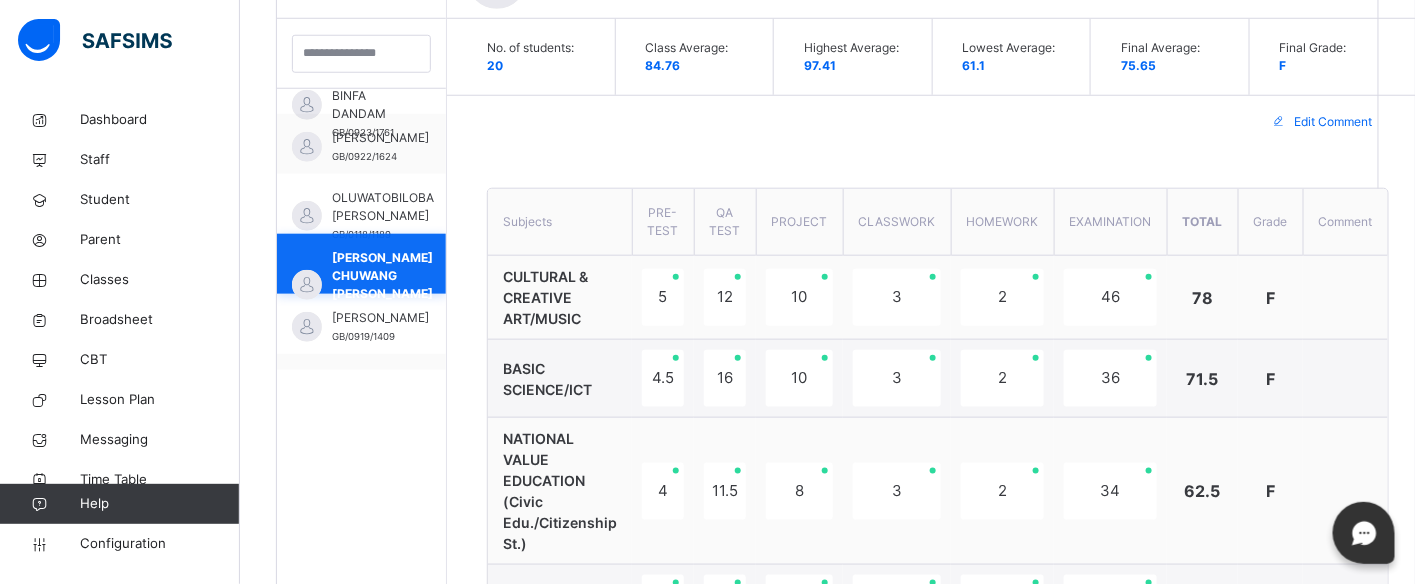 scroll, scrollTop: 773, scrollLeft: 0, axis: vertical 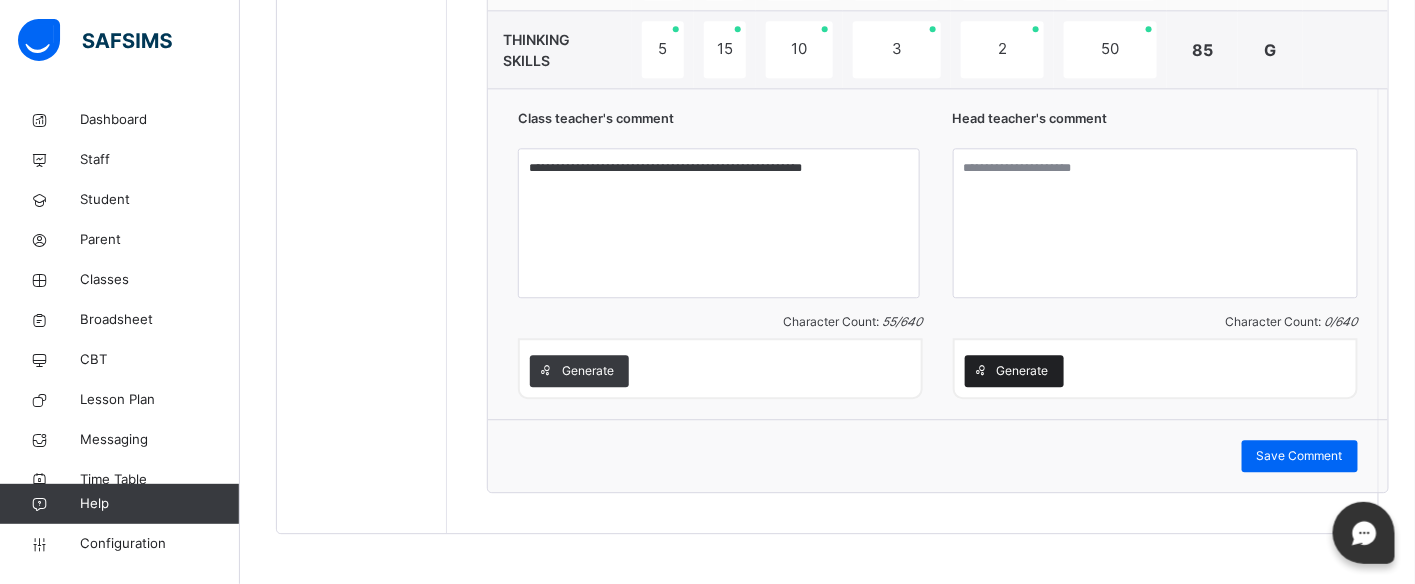 click on "Generate" at bounding box center (1023, 371) 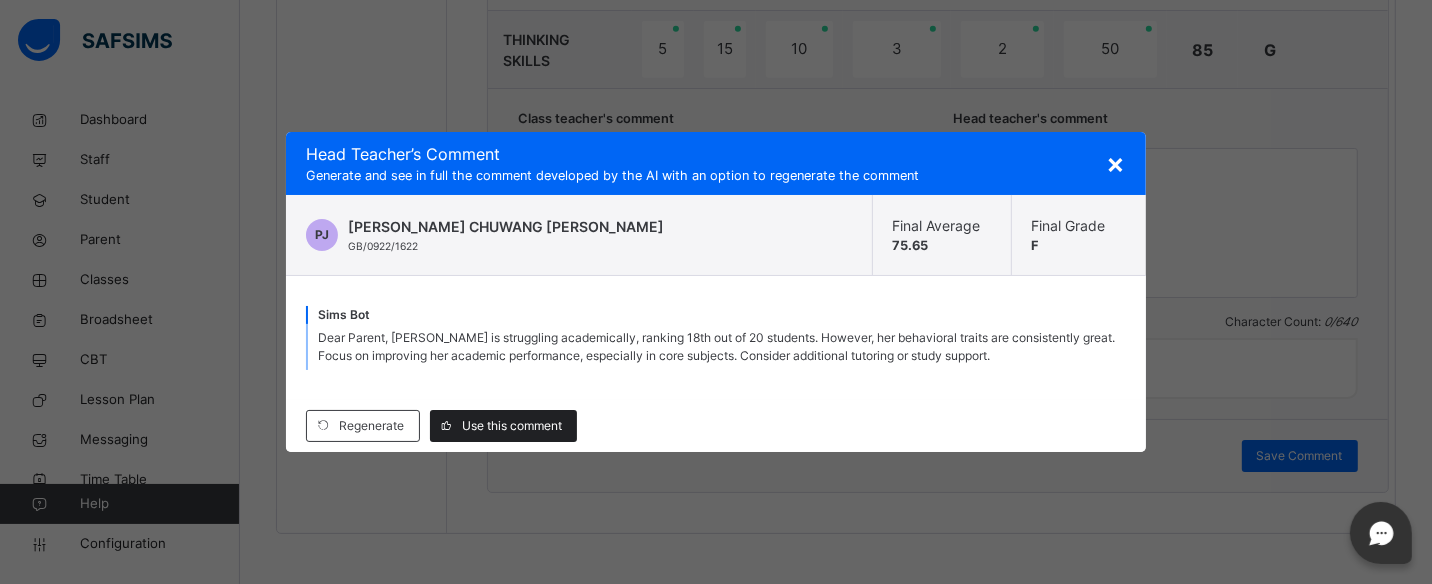 click on "Use this comment" at bounding box center (512, 426) 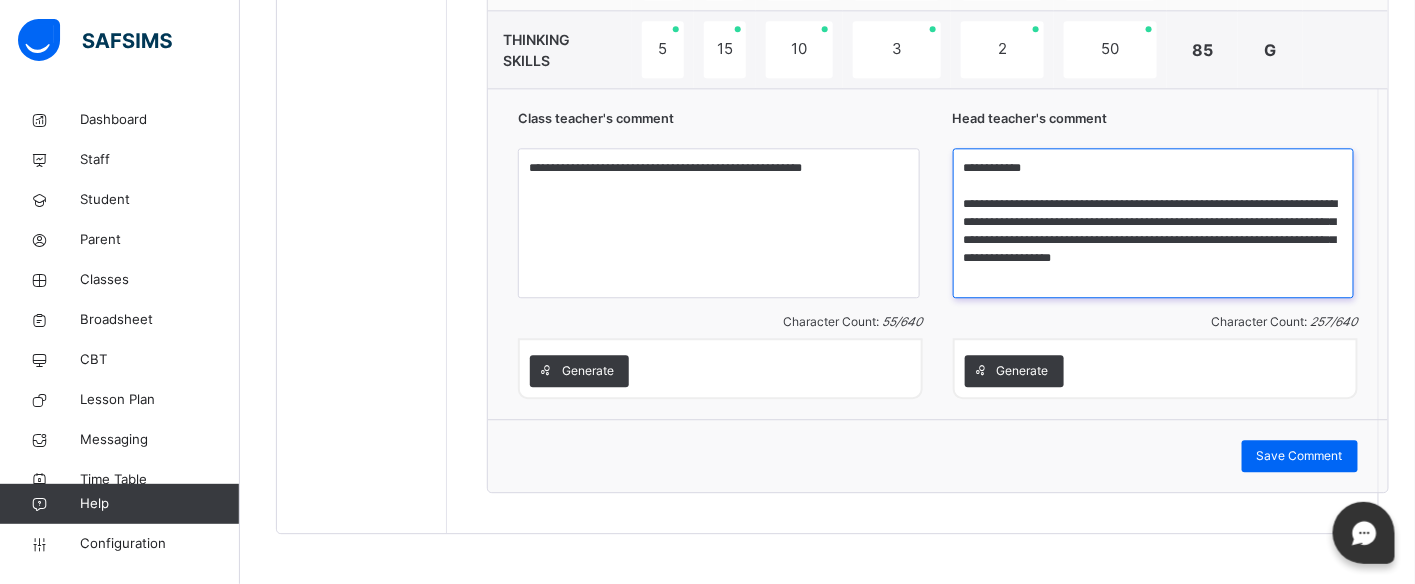 click on "**********" at bounding box center (1154, 223) 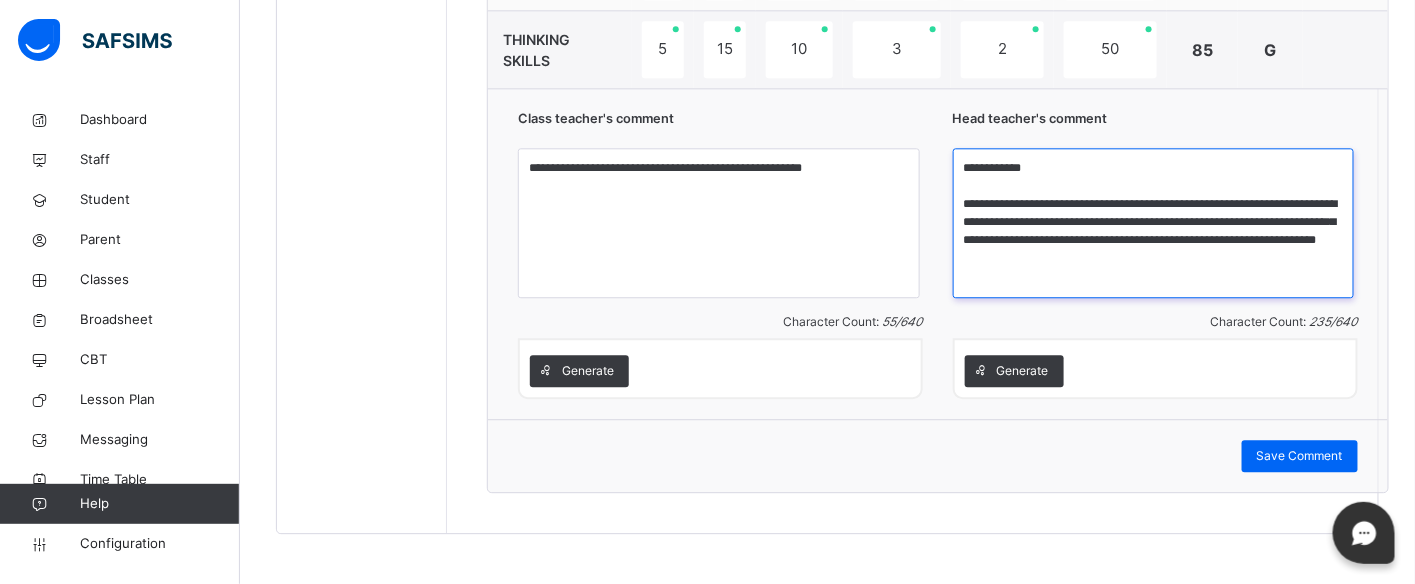 click on "**********" at bounding box center (1154, 223) 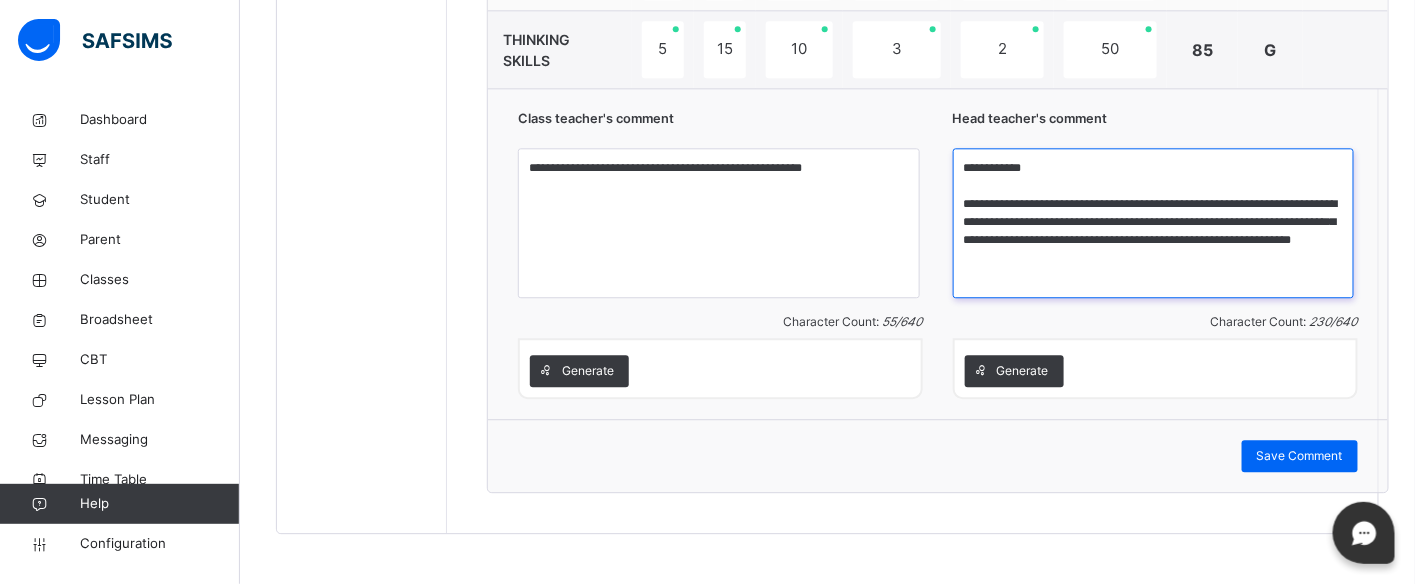click on "**********" at bounding box center (1154, 223) 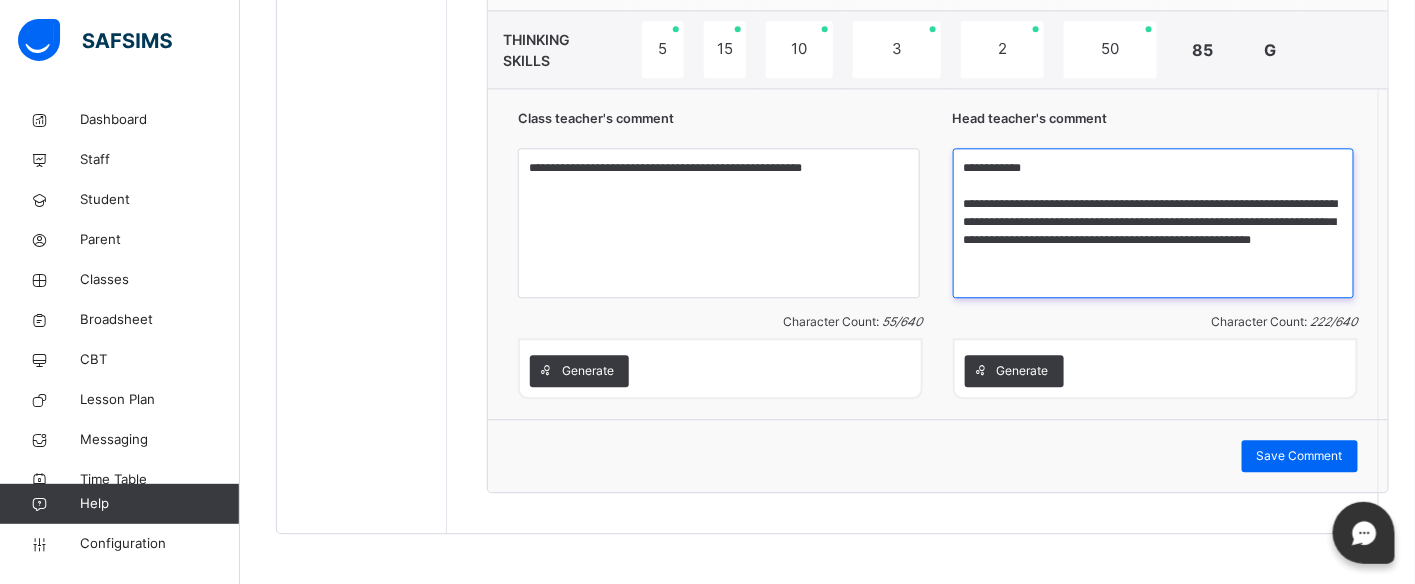 click on "**********" at bounding box center [1154, 223] 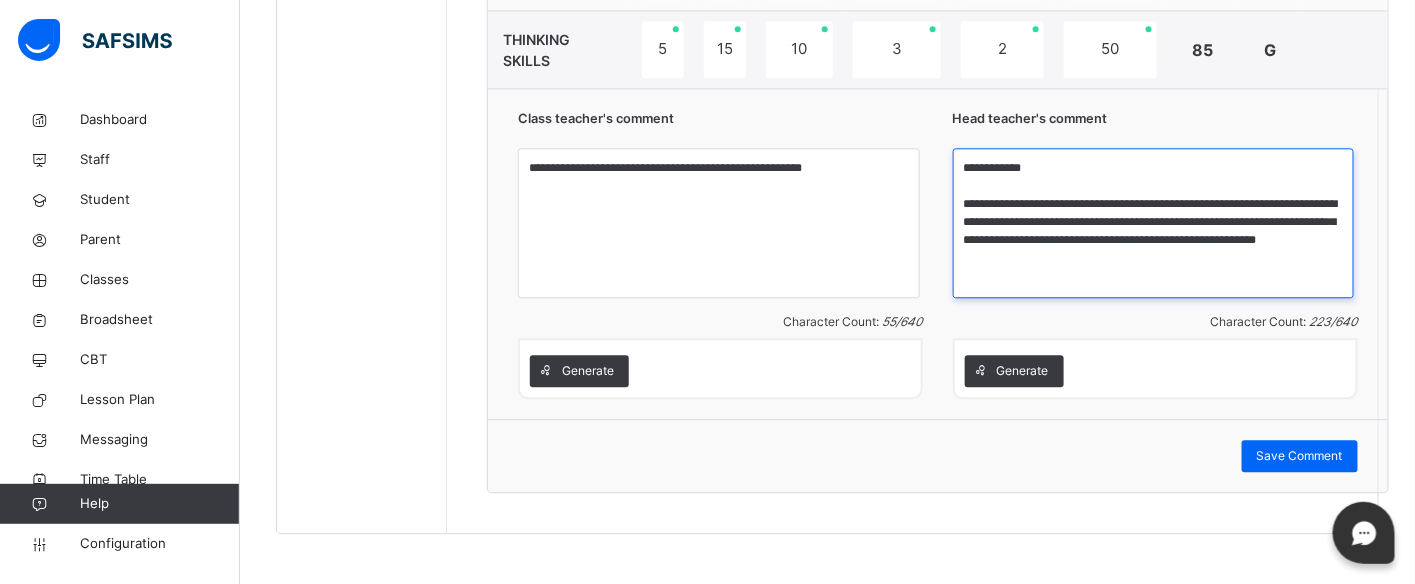 click on "**********" at bounding box center [1154, 223] 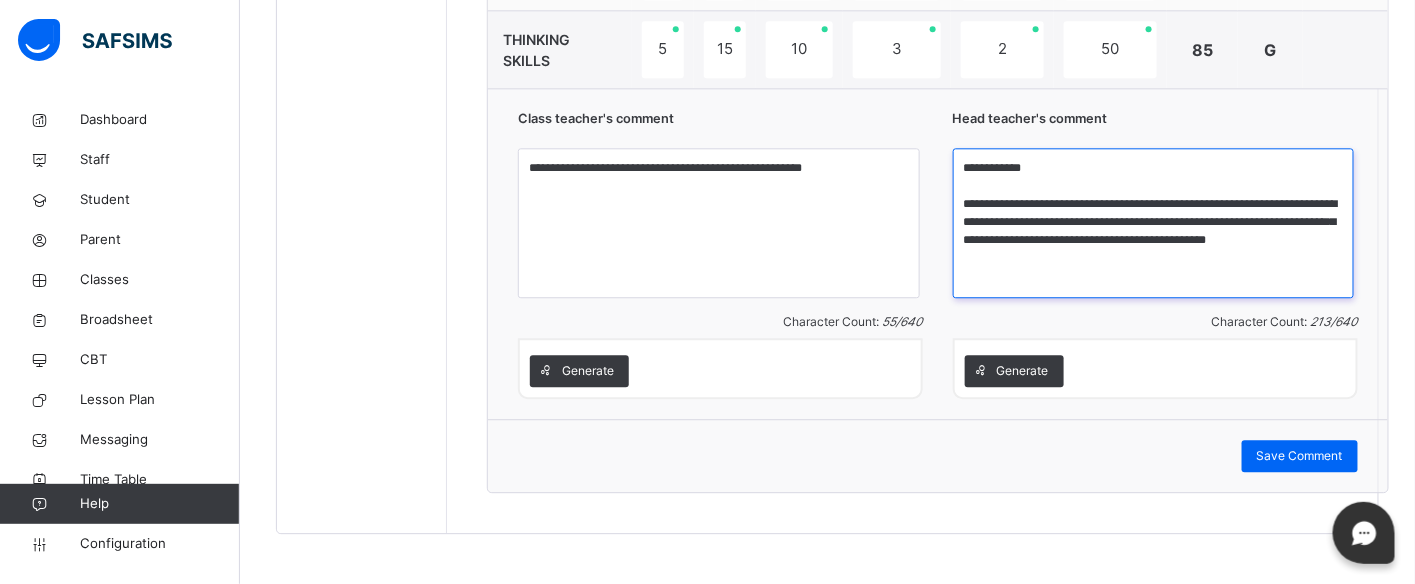 click on "**********" at bounding box center (1154, 223) 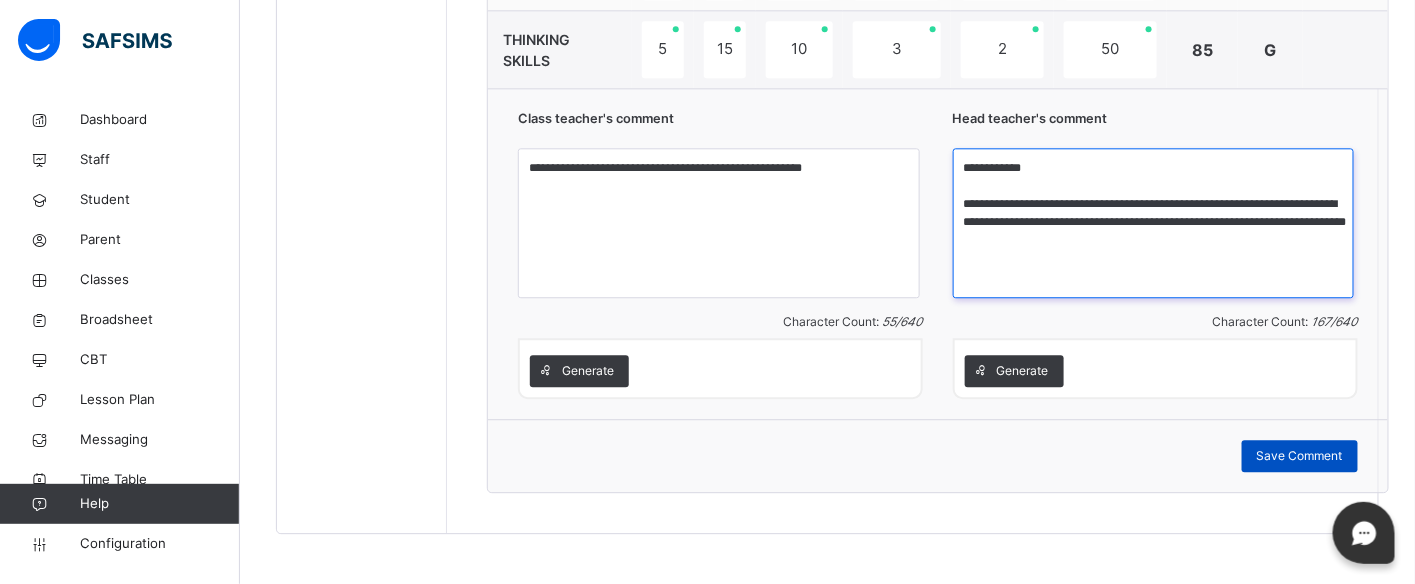 type on "**********" 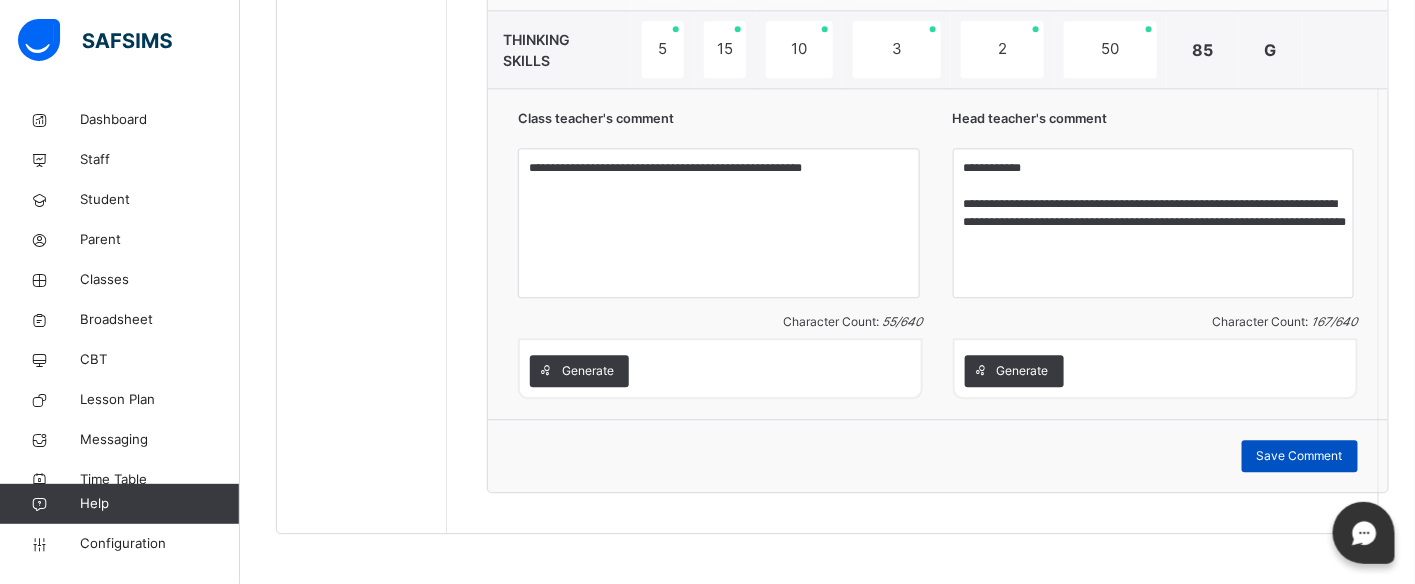 click on "Save Comment" at bounding box center [1300, 456] 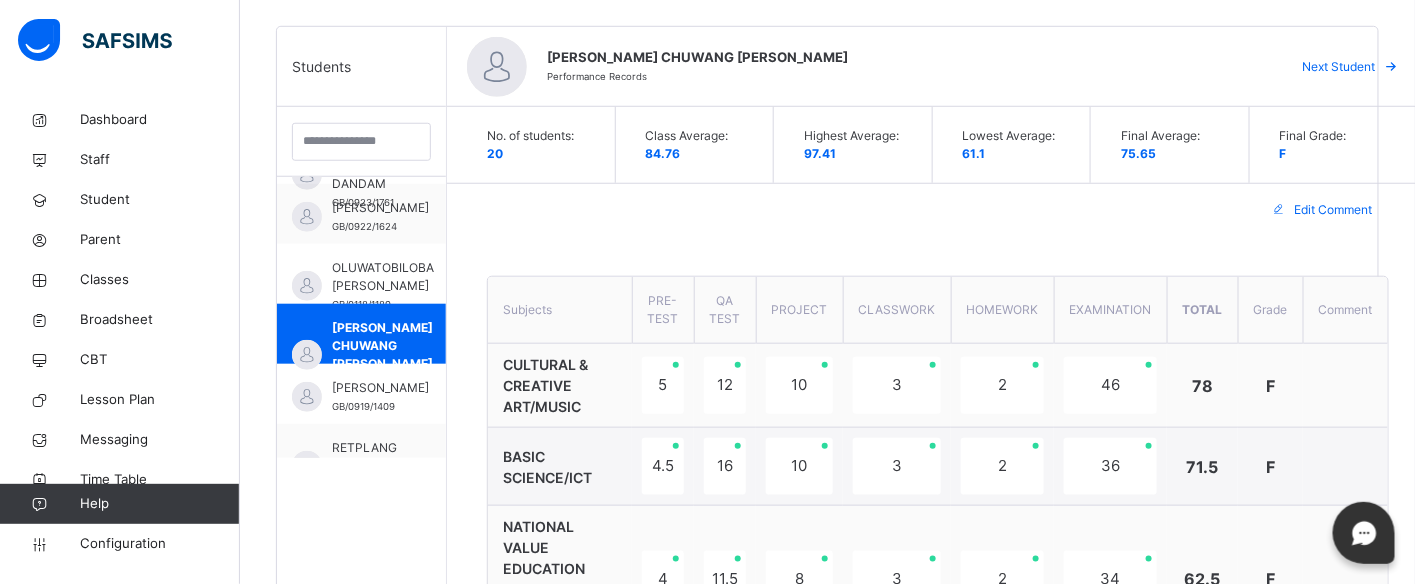 scroll, scrollTop: 492, scrollLeft: 0, axis: vertical 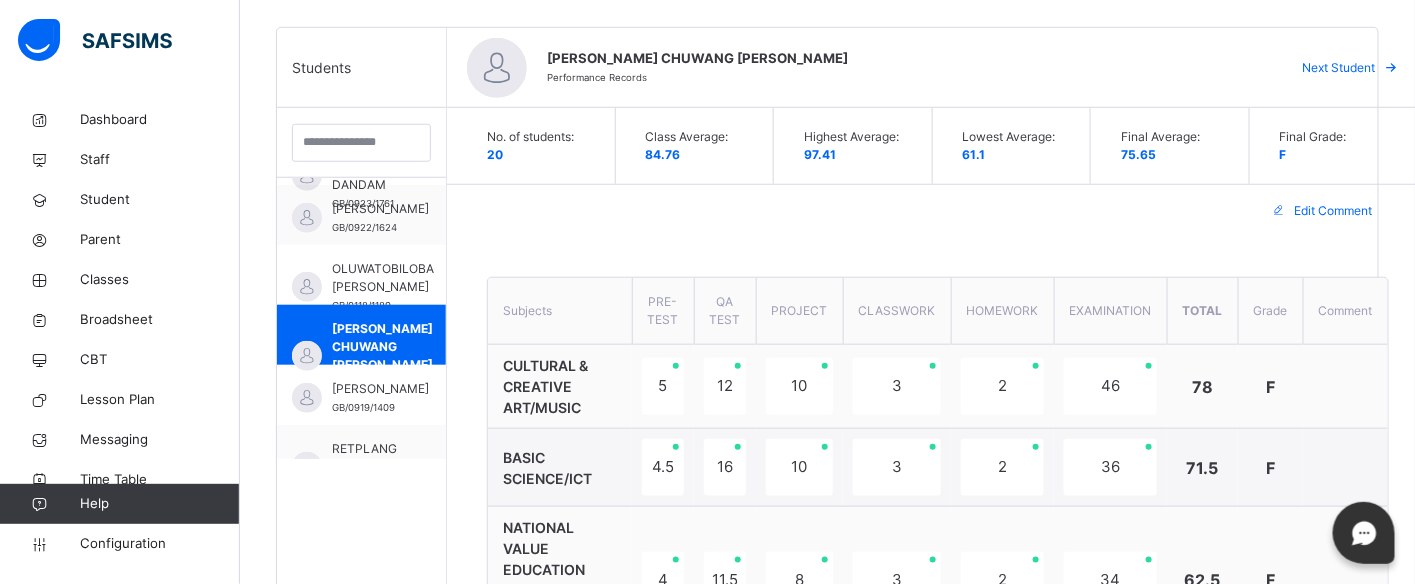 click on "No. of students:   20" at bounding box center [541, 146] 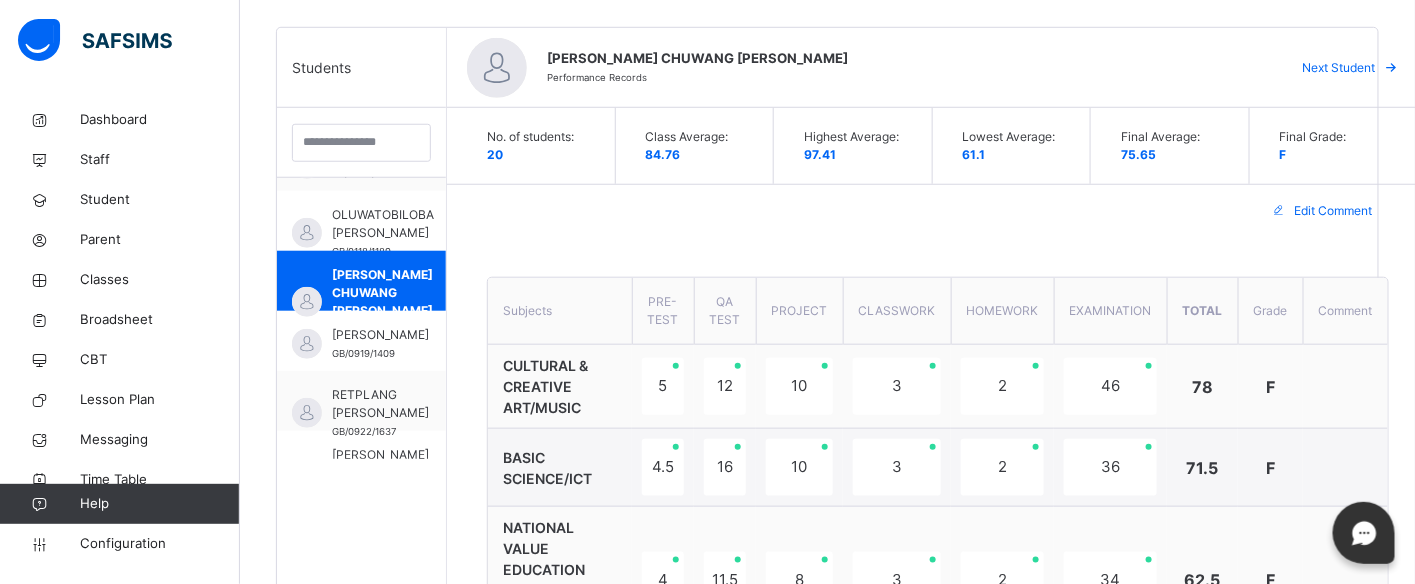 scroll, scrollTop: 828, scrollLeft: 0, axis: vertical 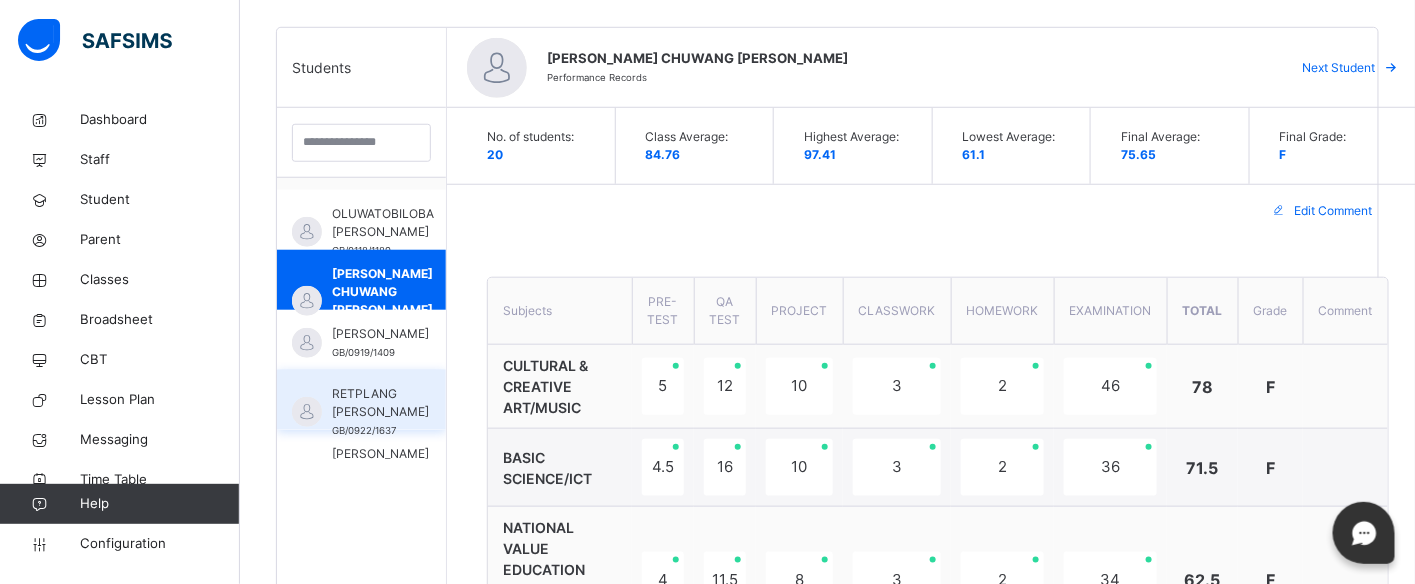 click on "RETPLANG [PERSON_NAME]" at bounding box center [380, 403] 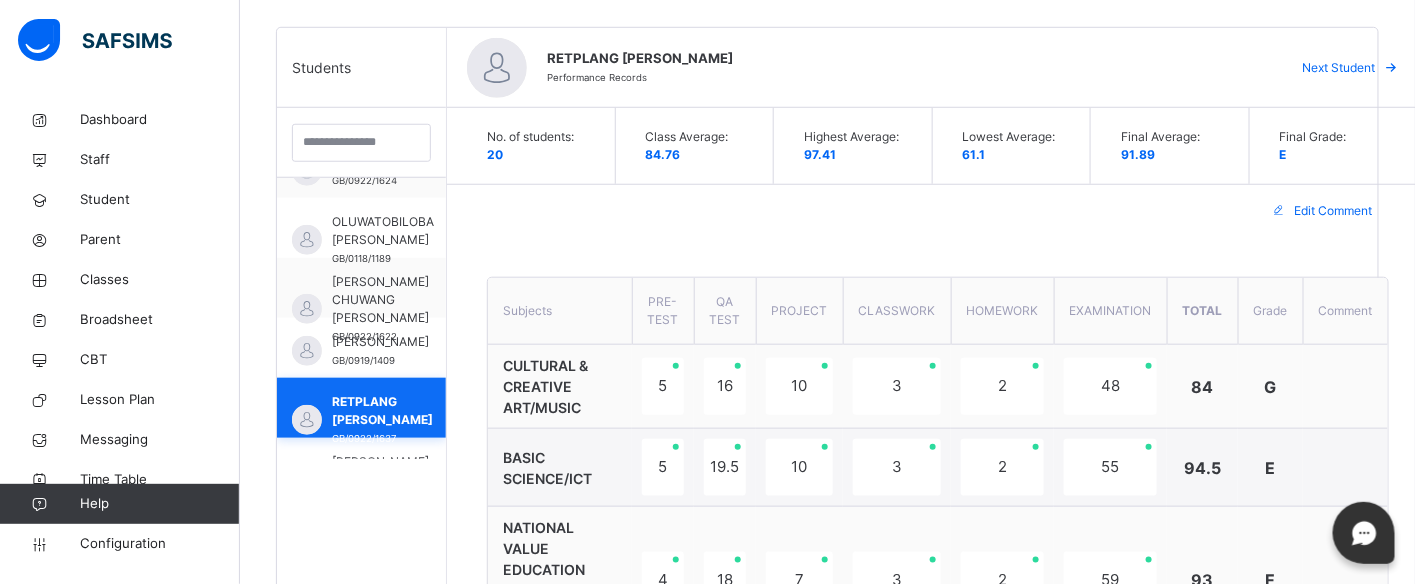 scroll, scrollTop: 828, scrollLeft: 0, axis: vertical 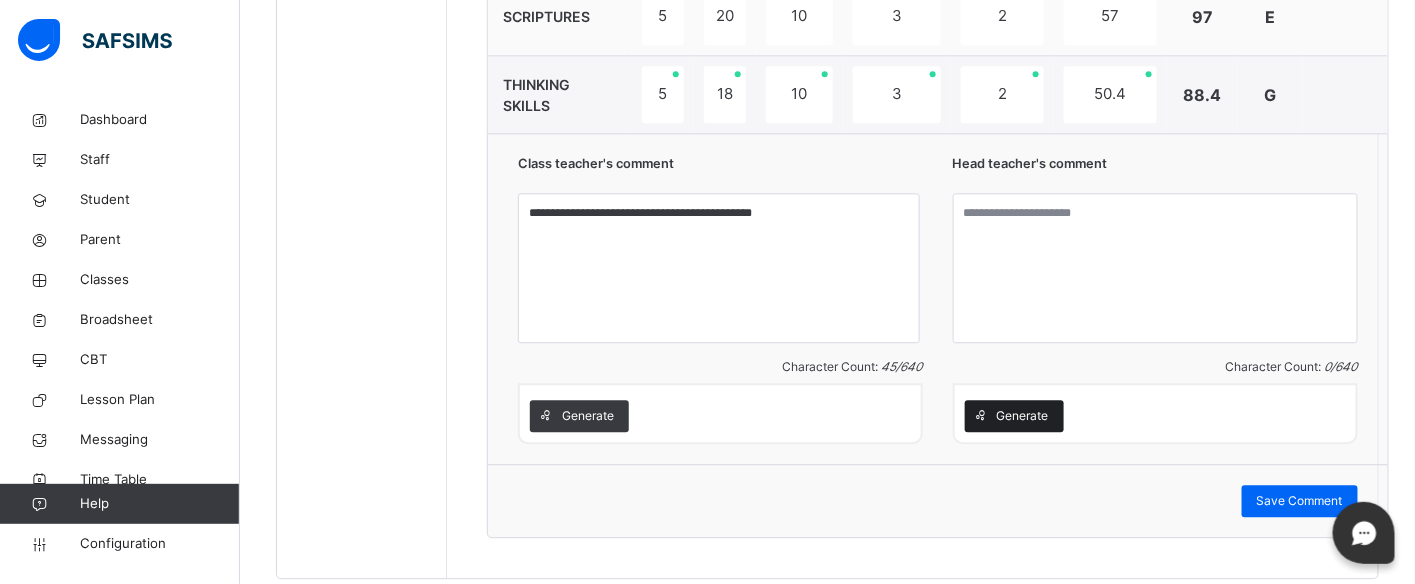 click on "Generate" at bounding box center [1023, 416] 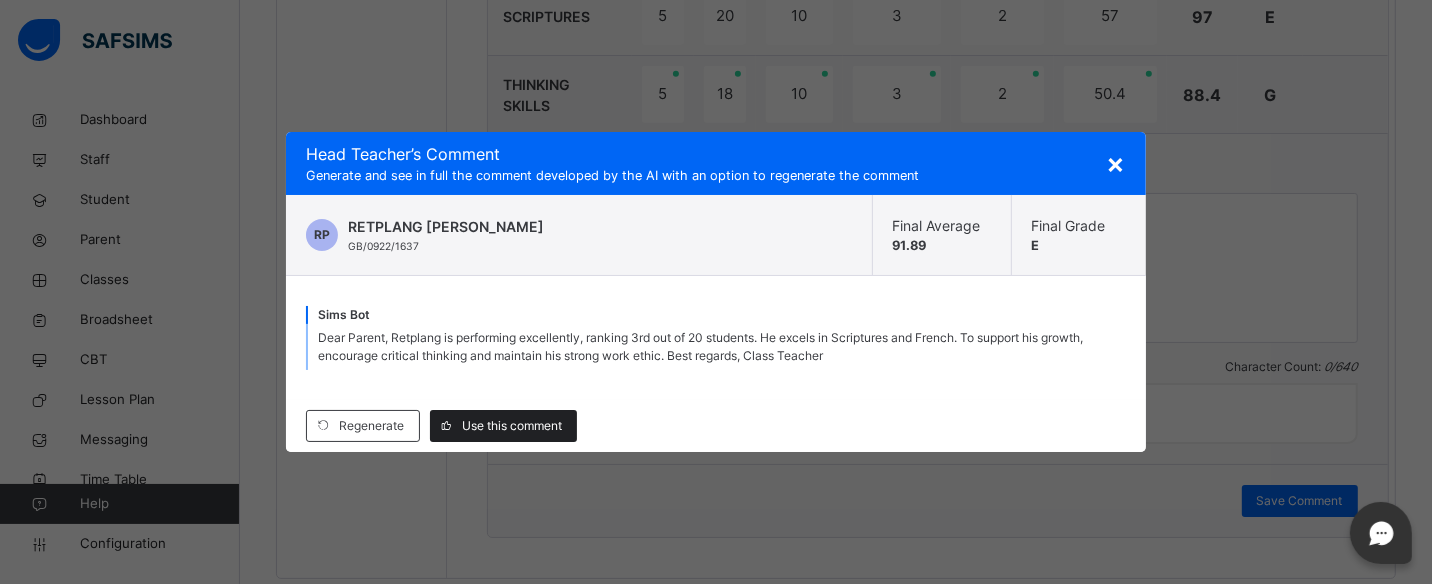 click on "Use this comment" at bounding box center [503, 426] 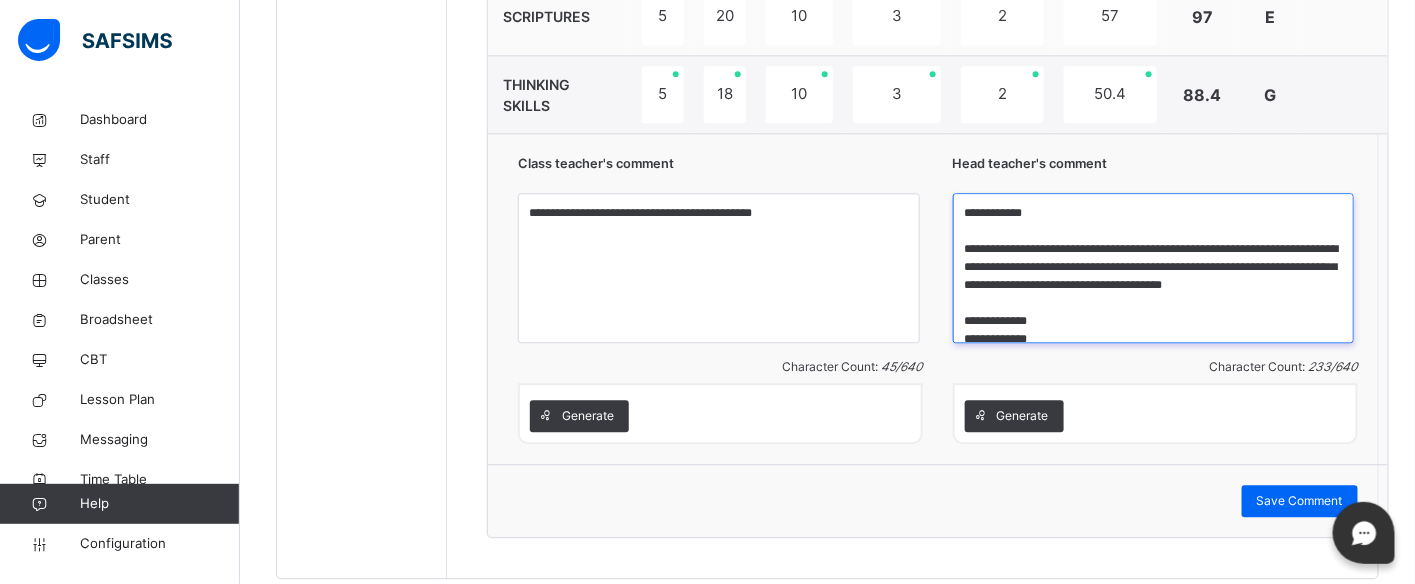 click on "**********" at bounding box center (1154, 268) 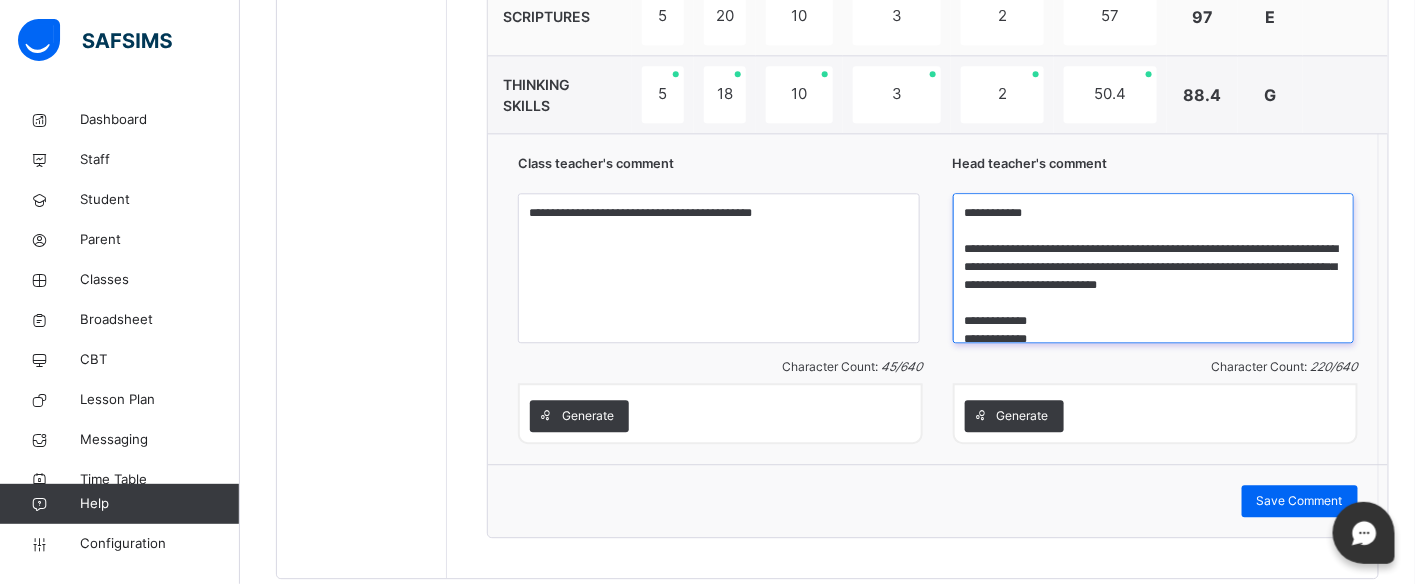 click on "**********" at bounding box center [1154, 268] 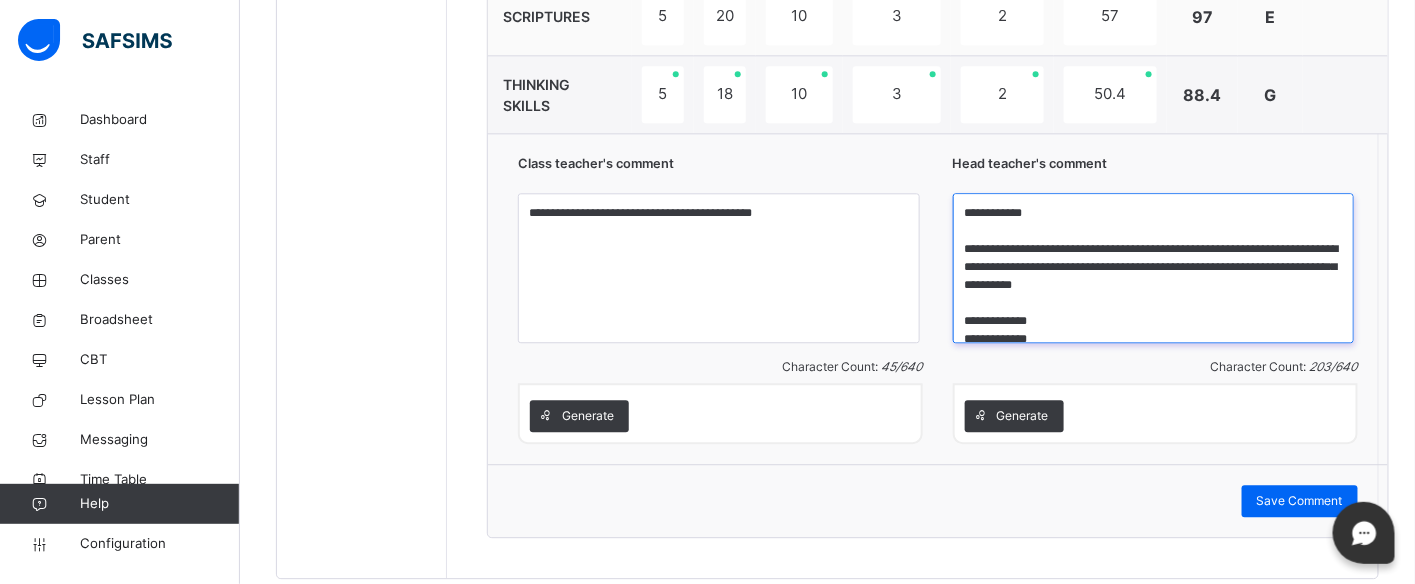 click on "**********" at bounding box center [1154, 268] 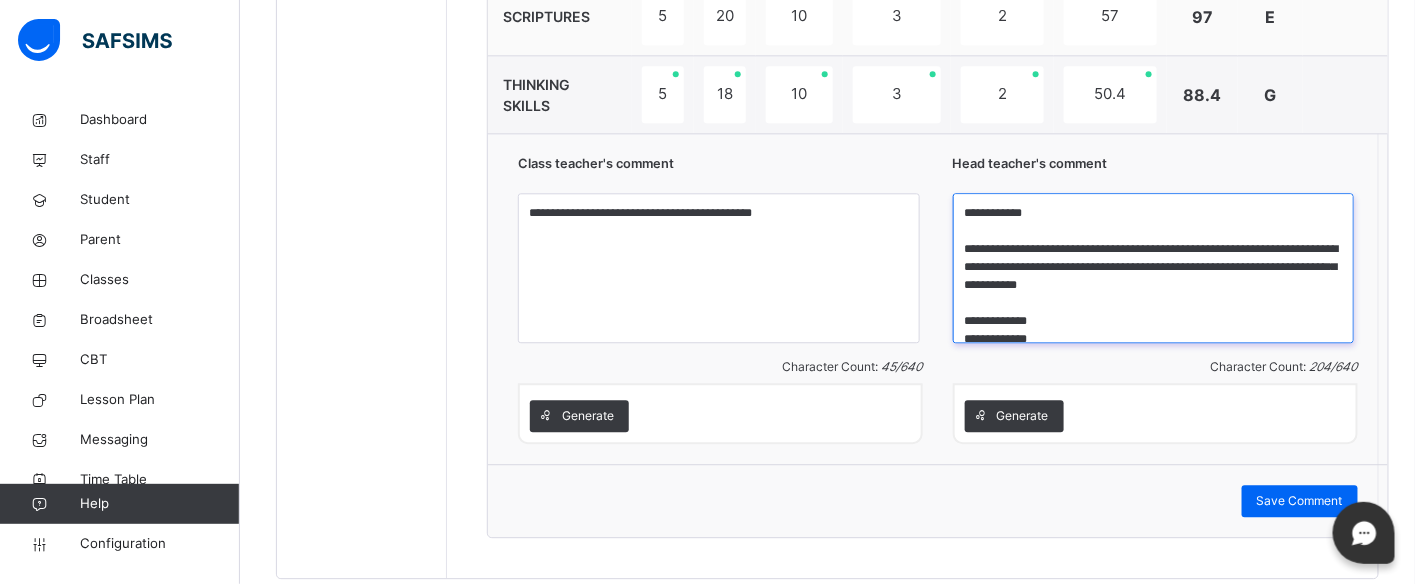 click on "**********" at bounding box center (1154, 268) 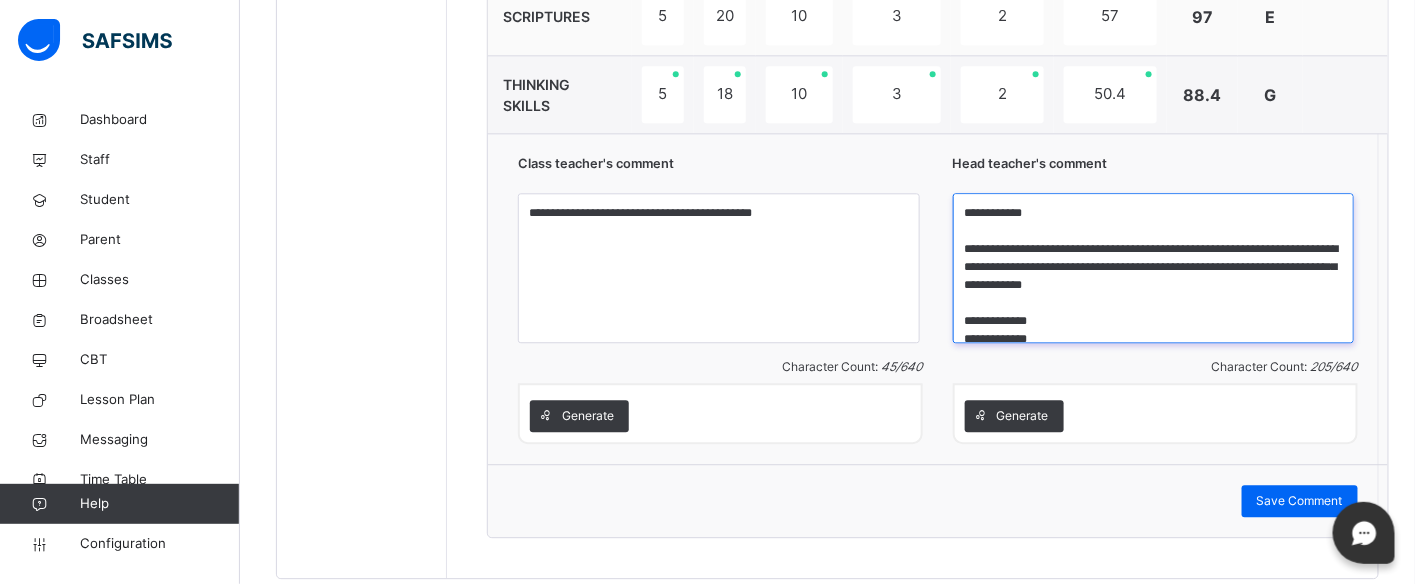 click on "**********" at bounding box center [1154, 268] 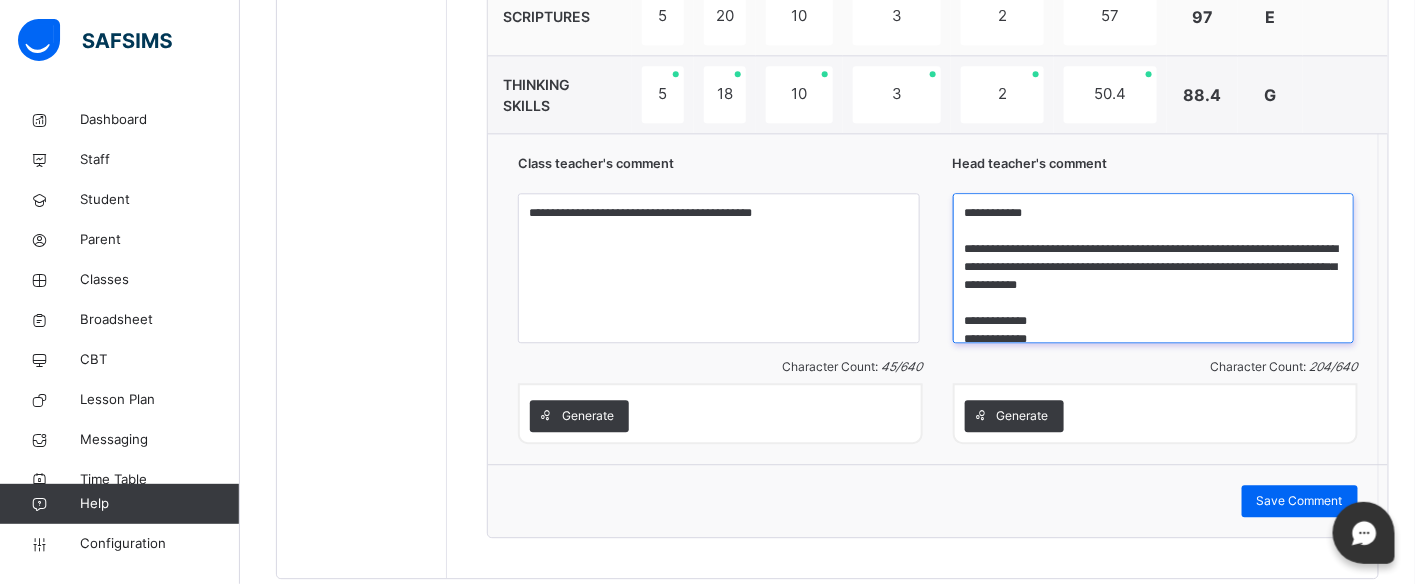 click on "**********" at bounding box center [1154, 268] 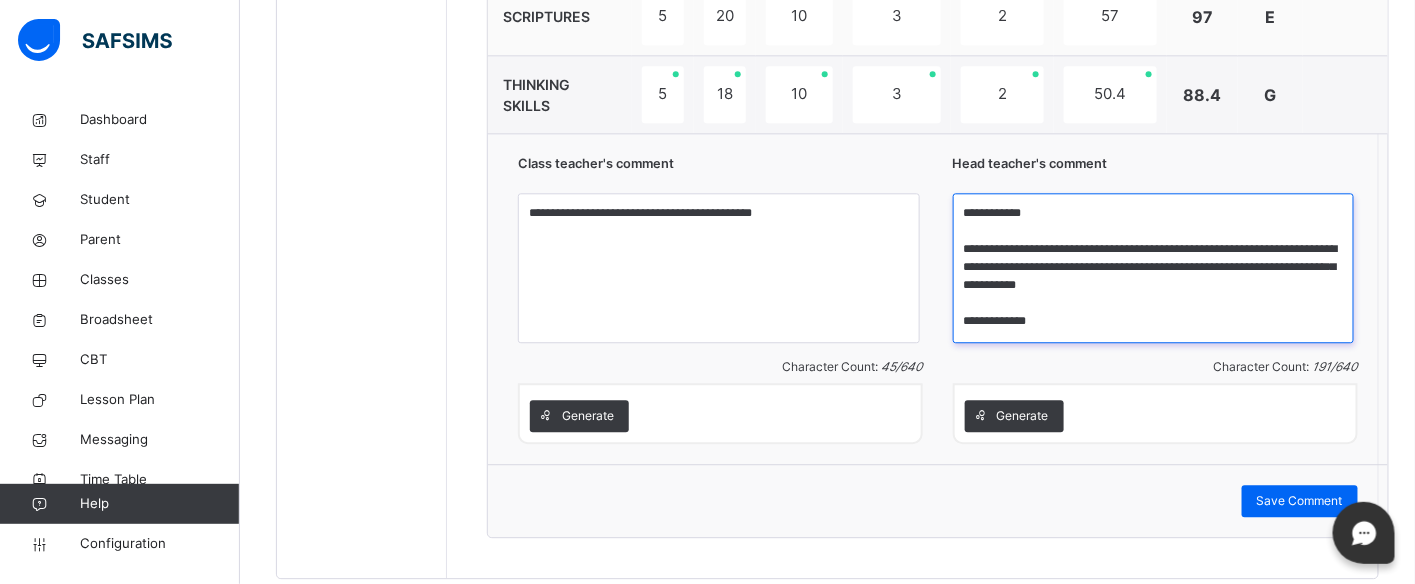 scroll, scrollTop: 0, scrollLeft: 0, axis: both 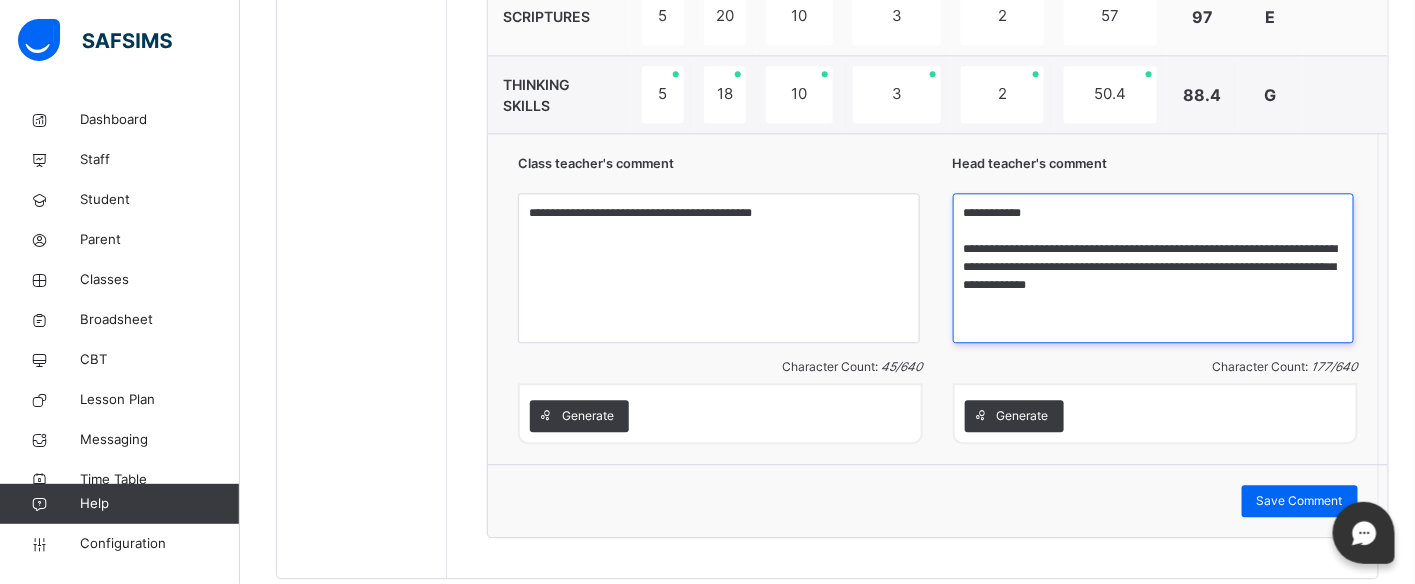 click on "**********" at bounding box center (1154, 268) 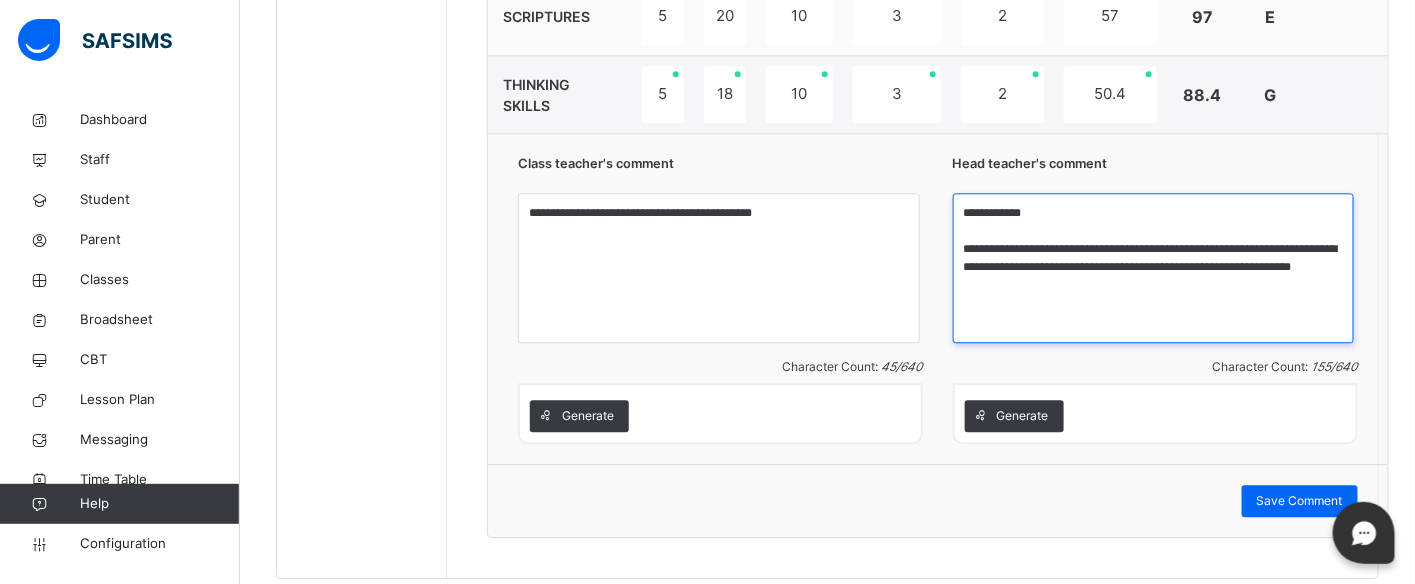 click on "**********" at bounding box center (1154, 268) 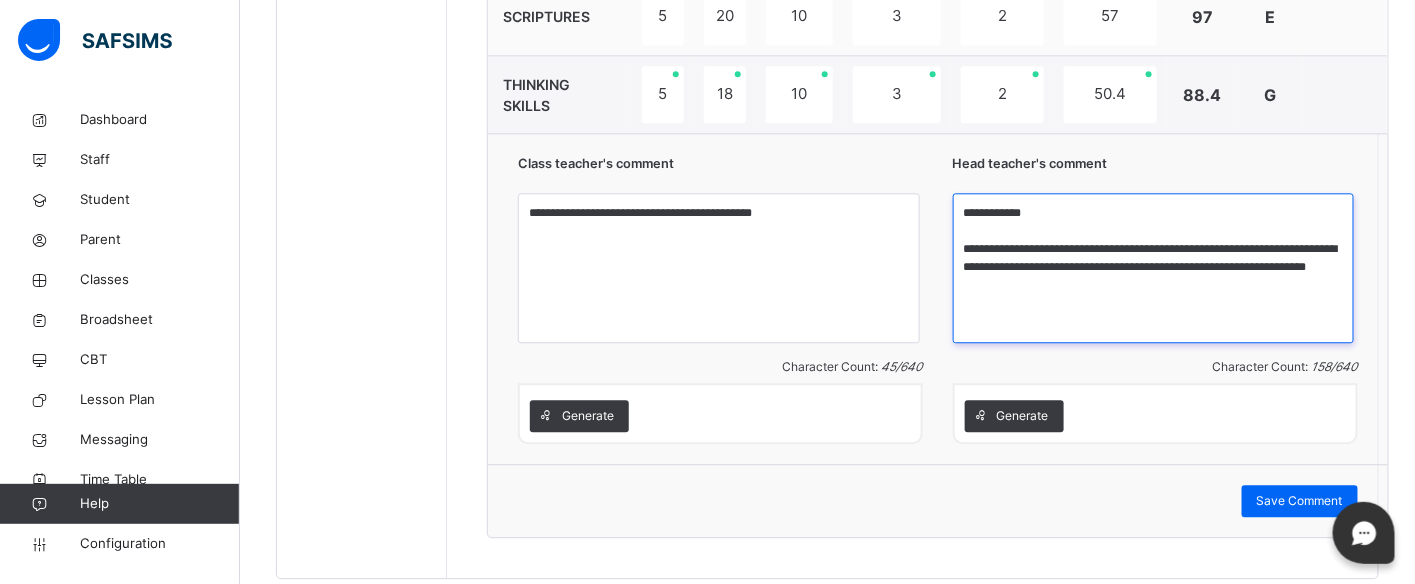click on "**********" at bounding box center (1154, 268) 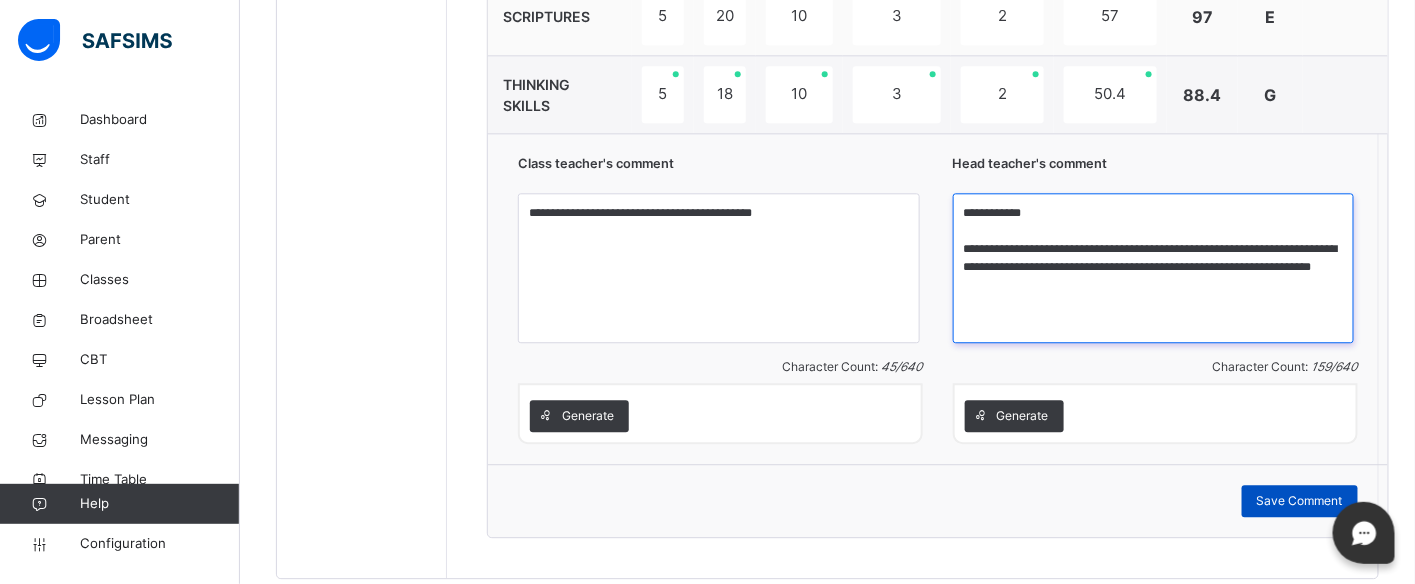 type on "**********" 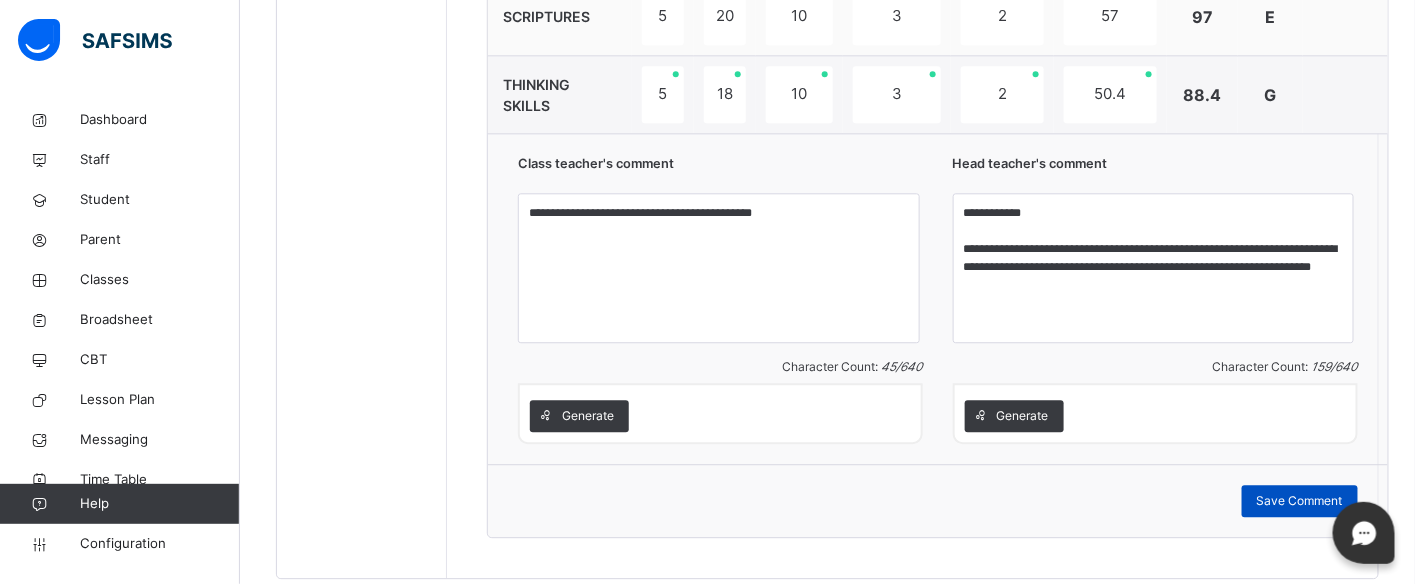 click on "Save Comment" at bounding box center (1300, 501) 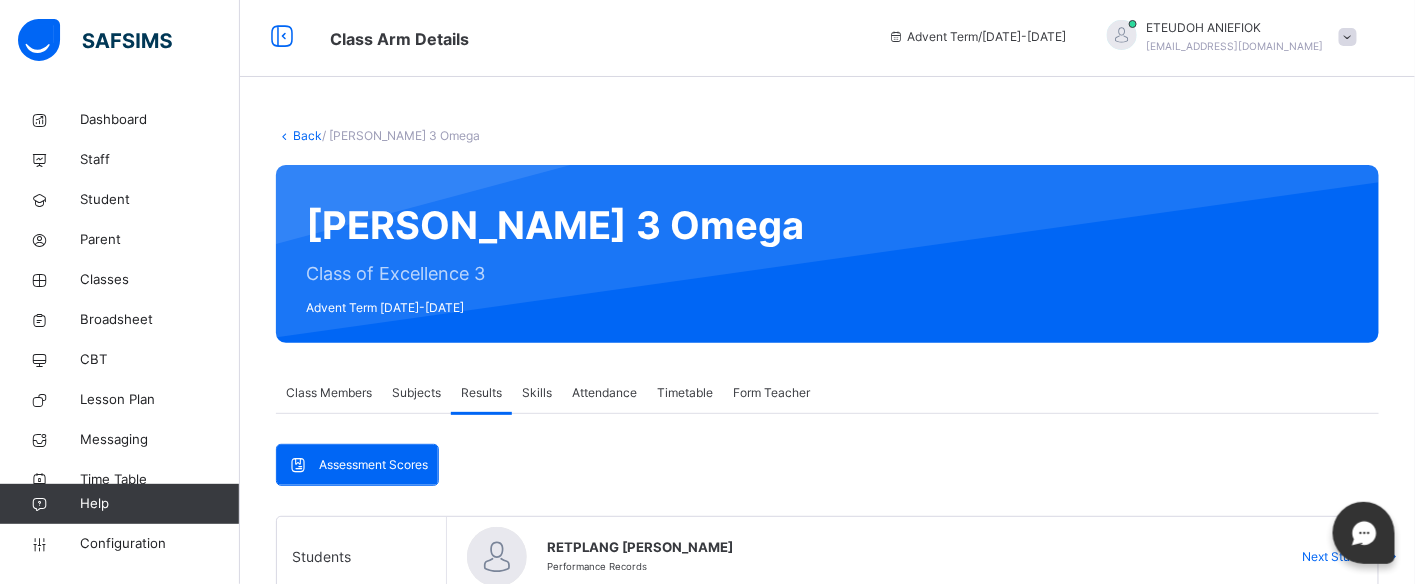 scroll, scrollTop: 0, scrollLeft: 0, axis: both 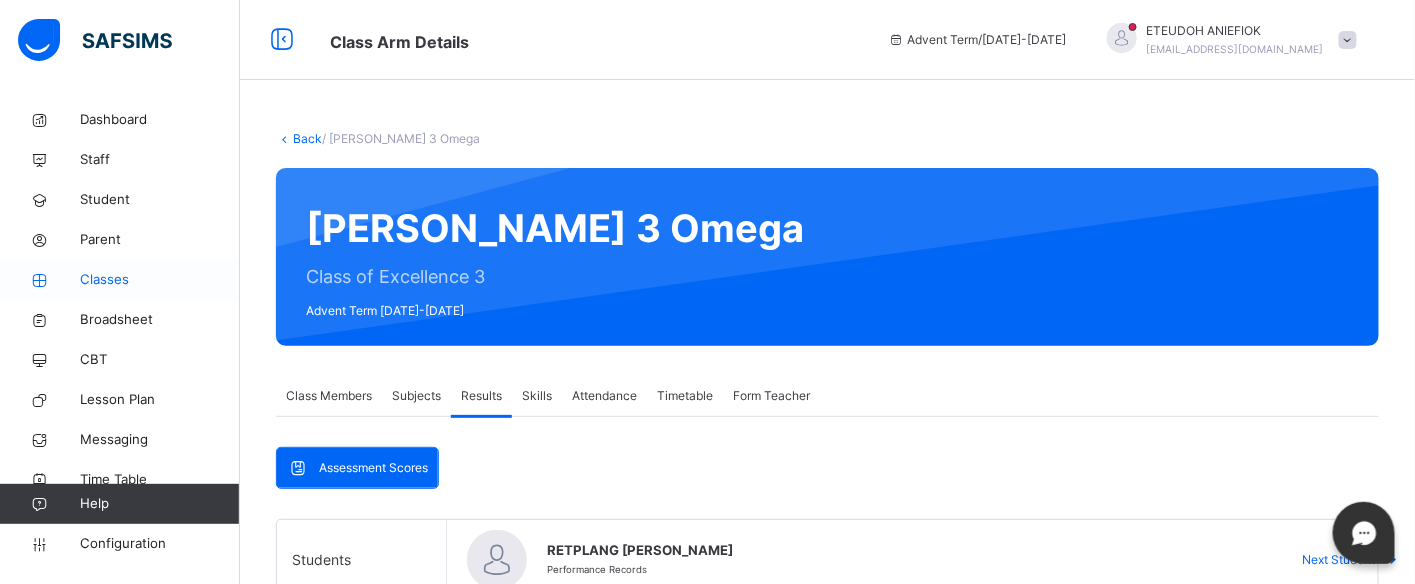 click on "Classes" at bounding box center (160, 280) 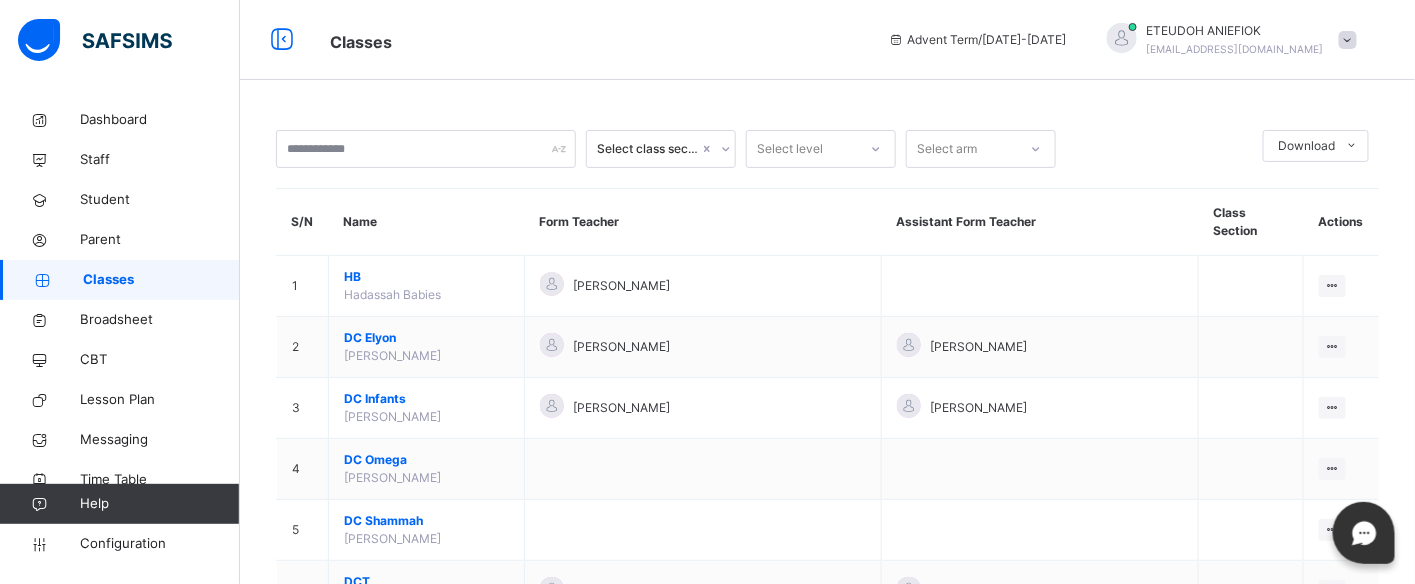 click on "Classes   Advent Term  /  [DATE]-[DATE]   ETEUDOH   ANIEFIOK [EMAIL_ADDRESS][DOMAIN_NAME] Dashboard Staff Student Parent Classes Broadsheet CBT Lesson Plan Messaging Time Table   Help   Configuration Onboarding Great job! You have finished setting up all essential configurations. Our wizard which has lots of in-built templates will continue to guide you through with the academic configurations. Academic Configuration Steps Continue × Idle Mode Due to inactivity you would be logged out to the system in the next   15mins , click the "Resume" button to keep working or the "Log me out" button to log out of the system. Log me out Resume Select class section Select level Select arm Download Pdf Report Excel Report S/N Name Form Teacher Assistant Form Teacher Class Section Actions 1 HB     Hadassah Babies LADI [PERSON_NAME]  View Class Assign form Teacher 2 DC   [PERSON_NAME]  [PERSON_NAME] BOT CHUWANG [PERSON_NAME] View Class Assign form Teacher 3 DC   Infants   [PERSON_NAME]  [PERSON_NAME] BOT CHUWANG [PERSON_NAME] 4 DC" at bounding box center (707, 1712) 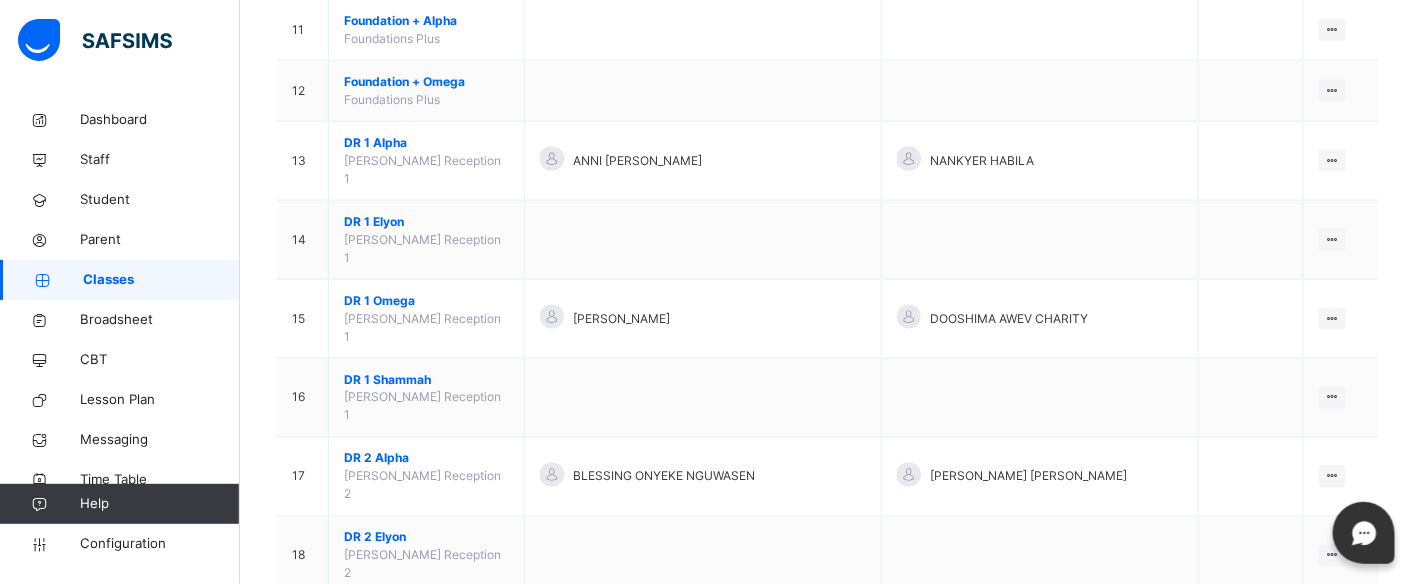 scroll, scrollTop: 888, scrollLeft: 0, axis: vertical 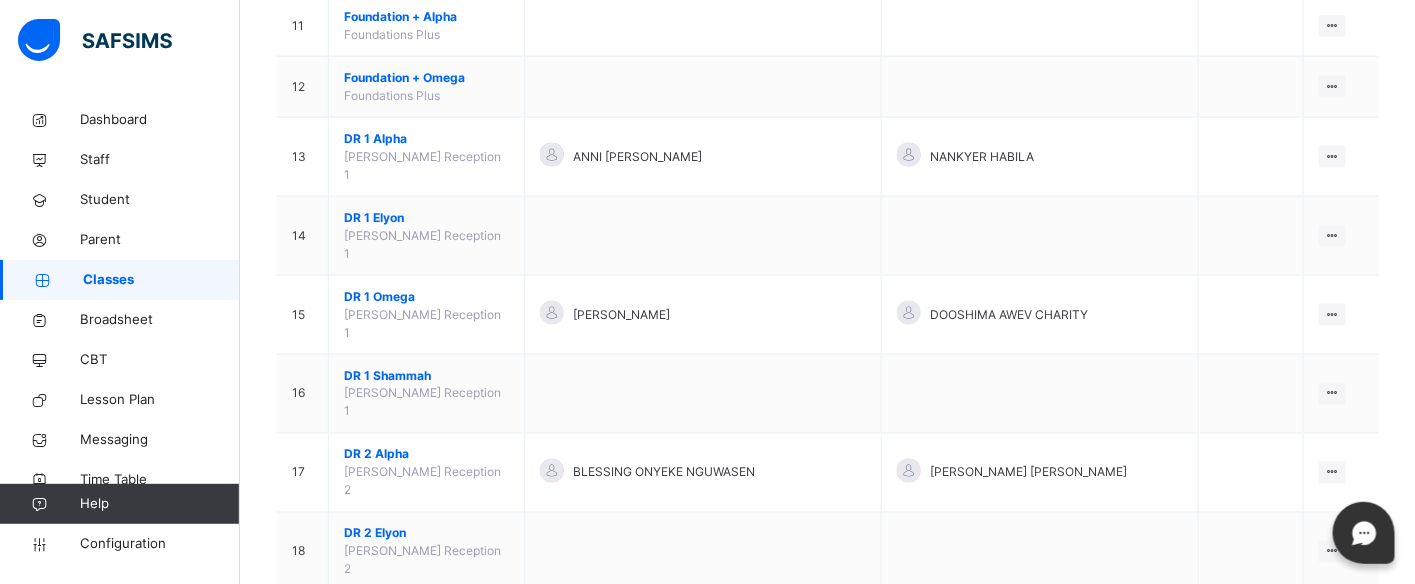 click on "FAITH IDU EZEGWU" at bounding box center [703, 631] 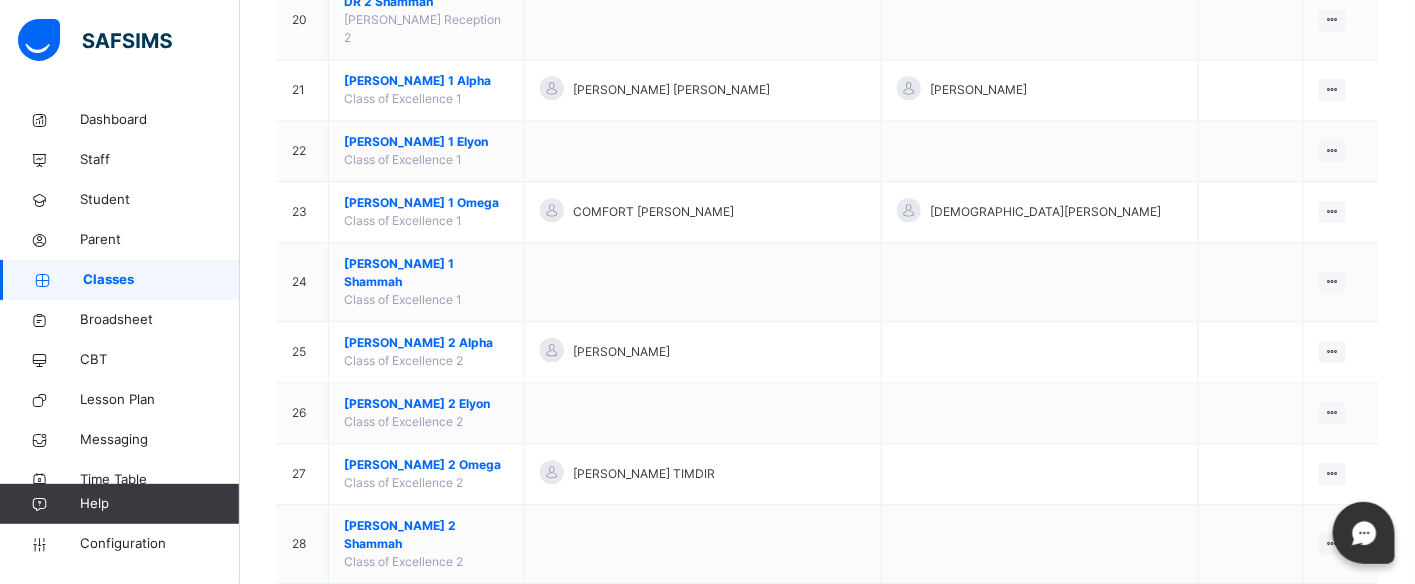 scroll, scrollTop: 1600, scrollLeft: 0, axis: vertical 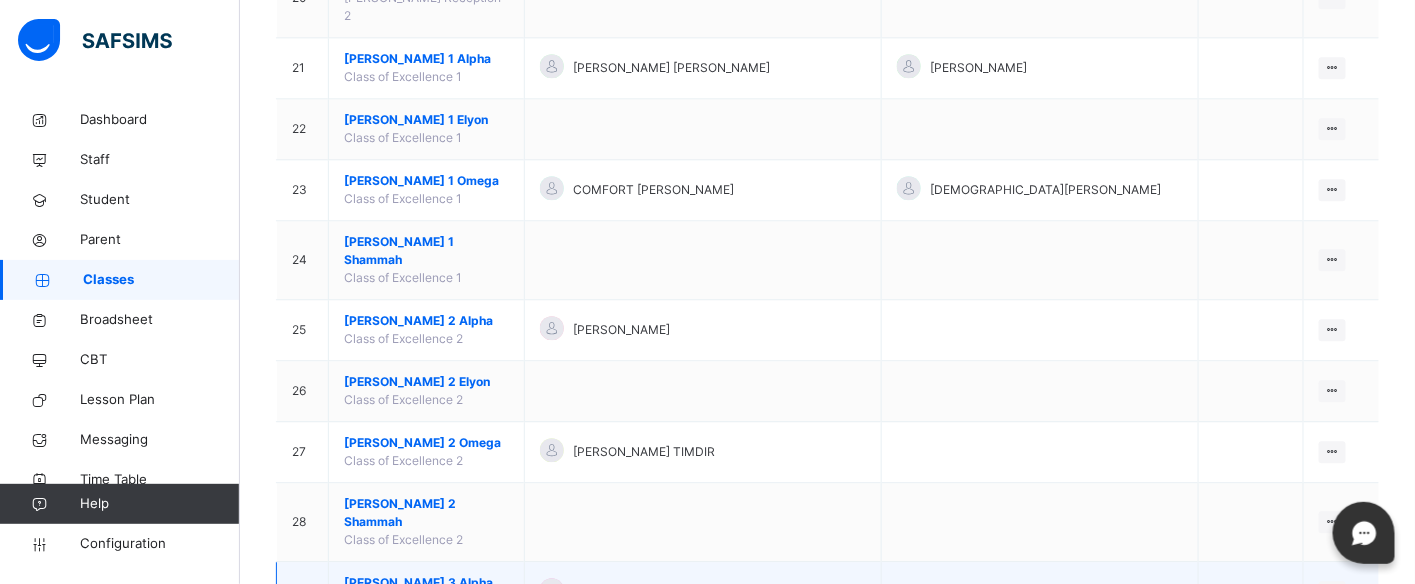 click on "View Class" at bounding box center (1280, 632) 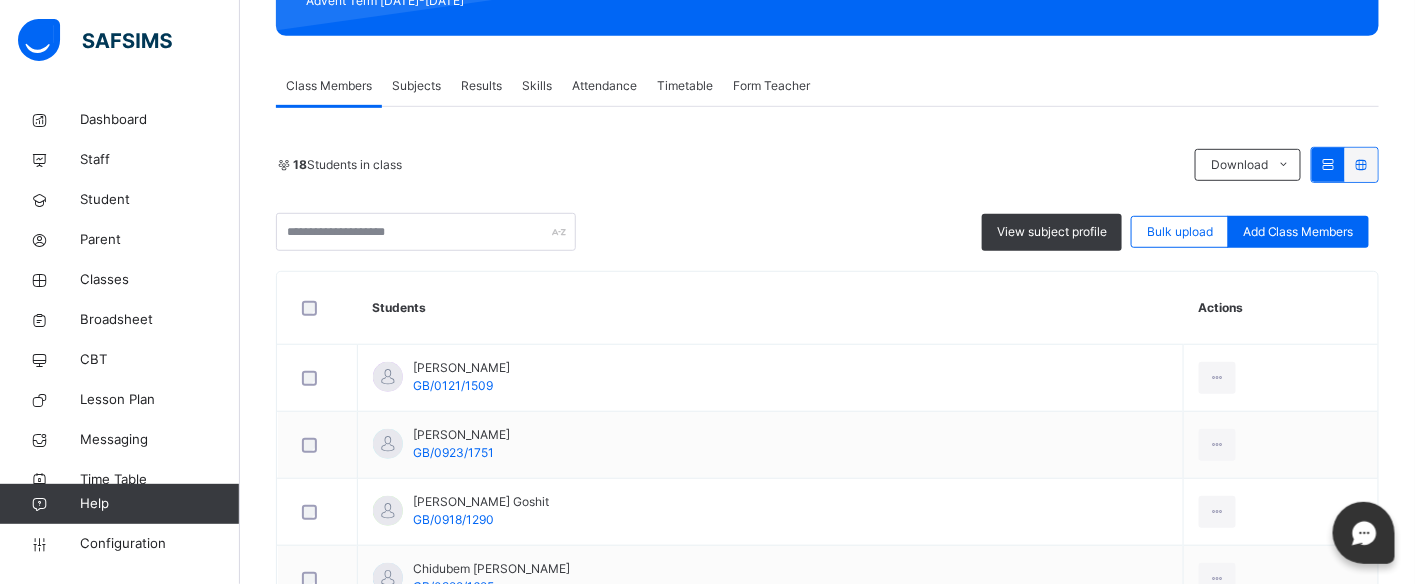 scroll, scrollTop: 311, scrollLeft: 0, axis: vertical 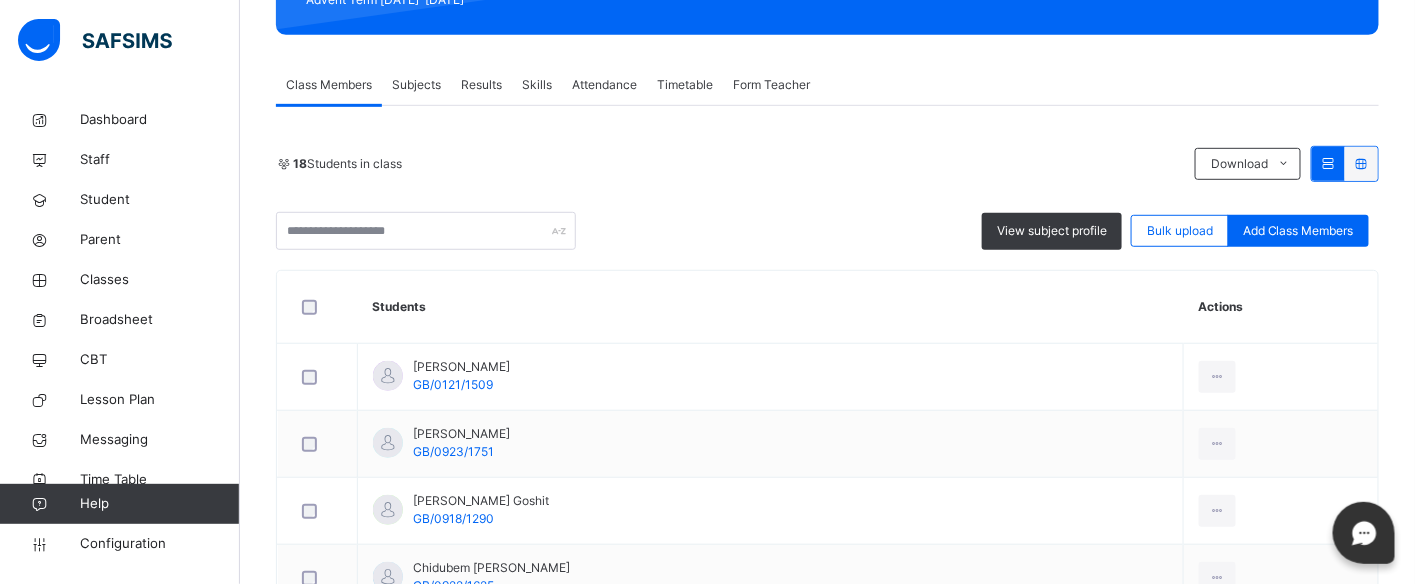 click on "Results" at bounding box center (481, 85) 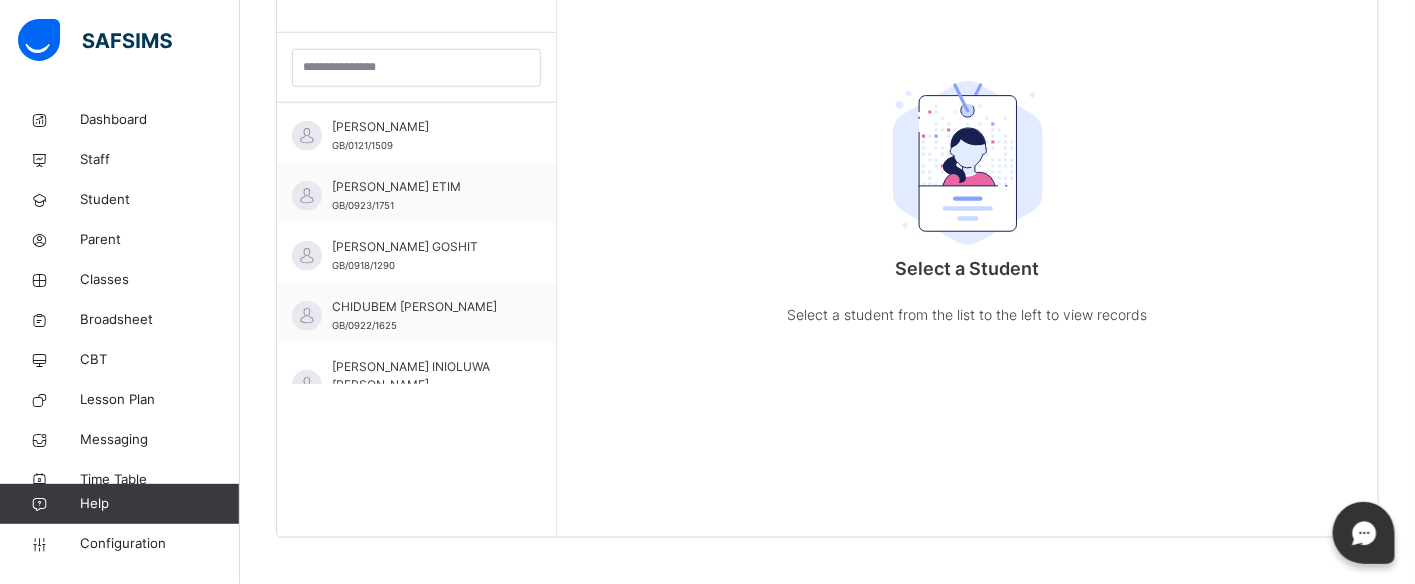 scroll, scrollTop: 581, scrollLeft: 0, axis: vertical 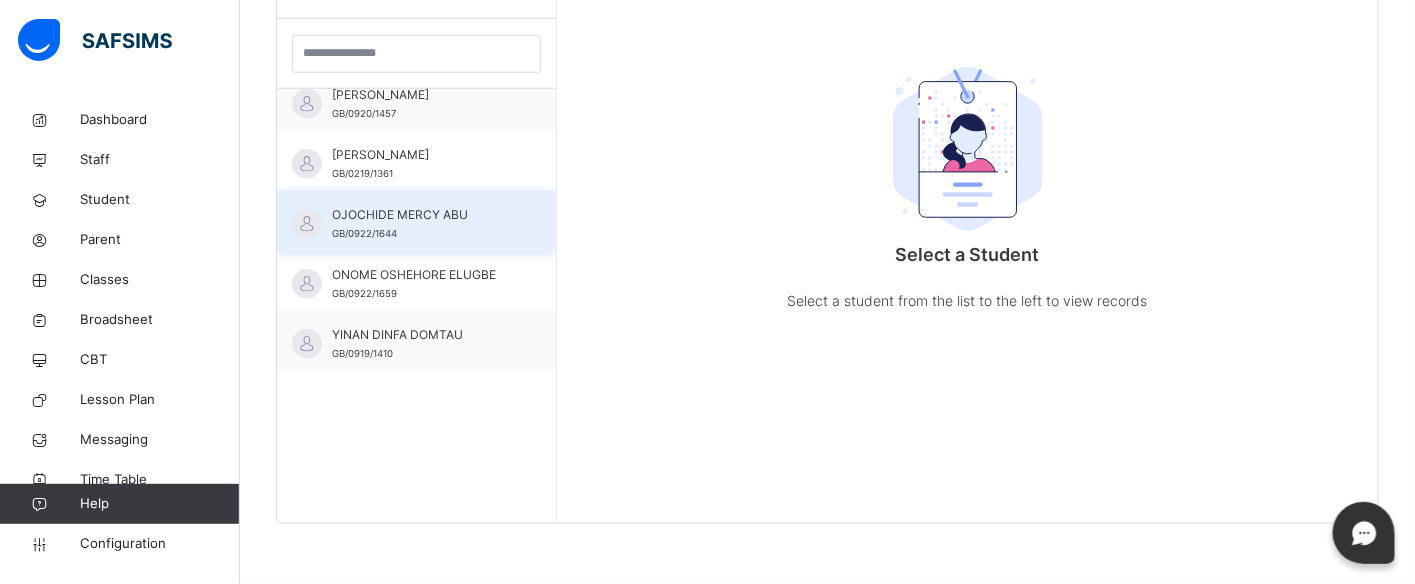 click on "OJOCHIDE MERCY ABU" at bounding box center (421, 215) 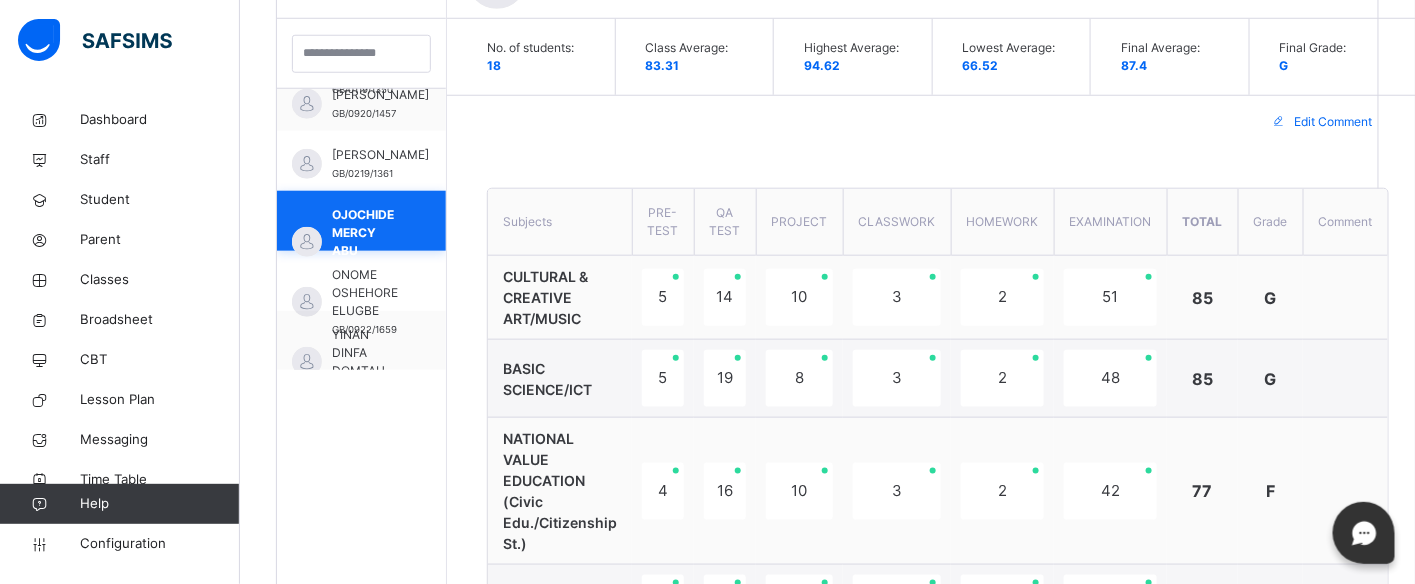scroll, scrollTop: 816, scrollLeft: 0, axis: vertical 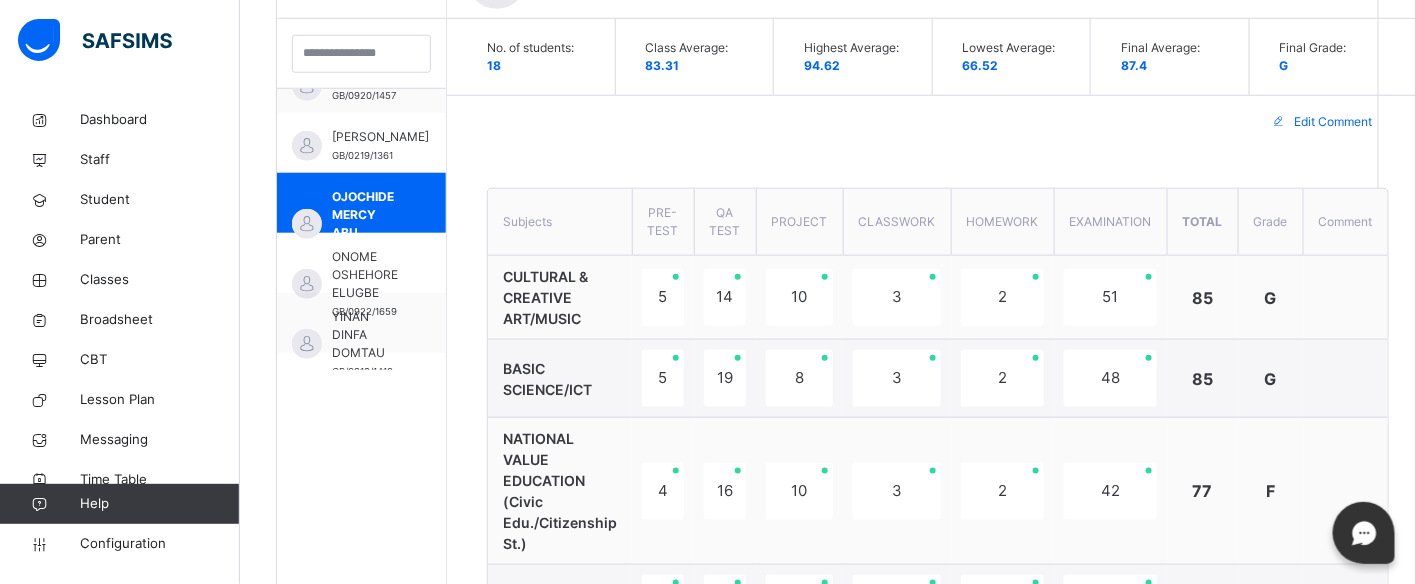 click on "**********" at bounding box center [938, 787] 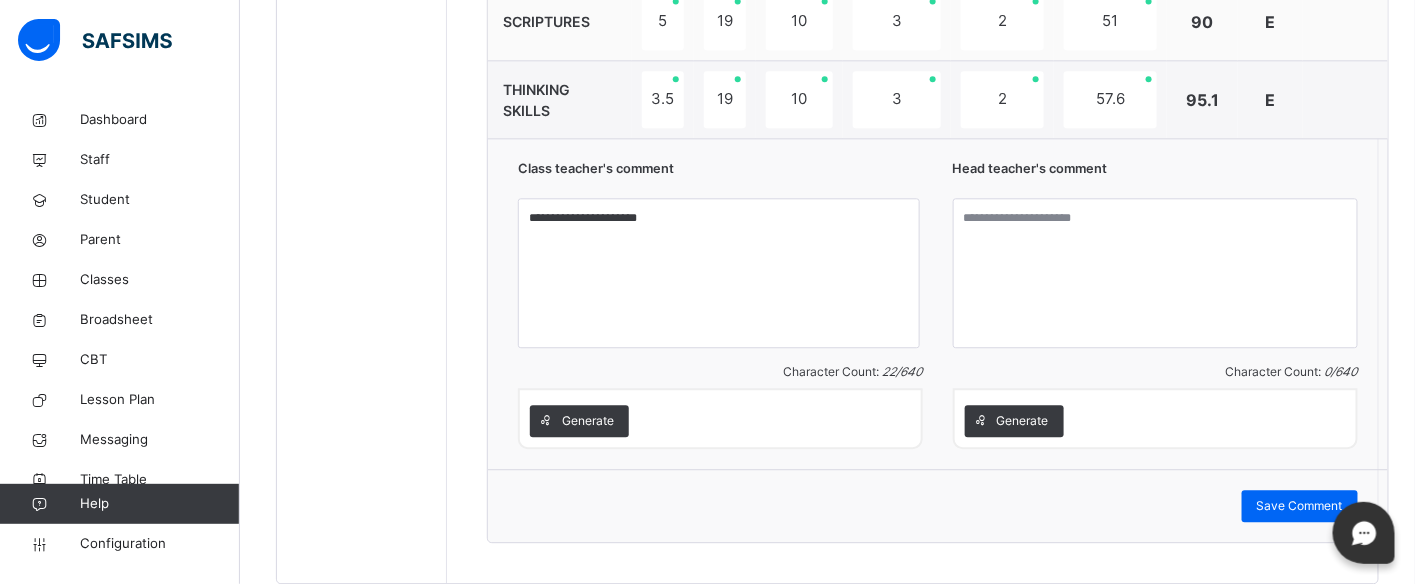 scroll, scrollTop: 1558, scrollLeft: 0, axis: vertical 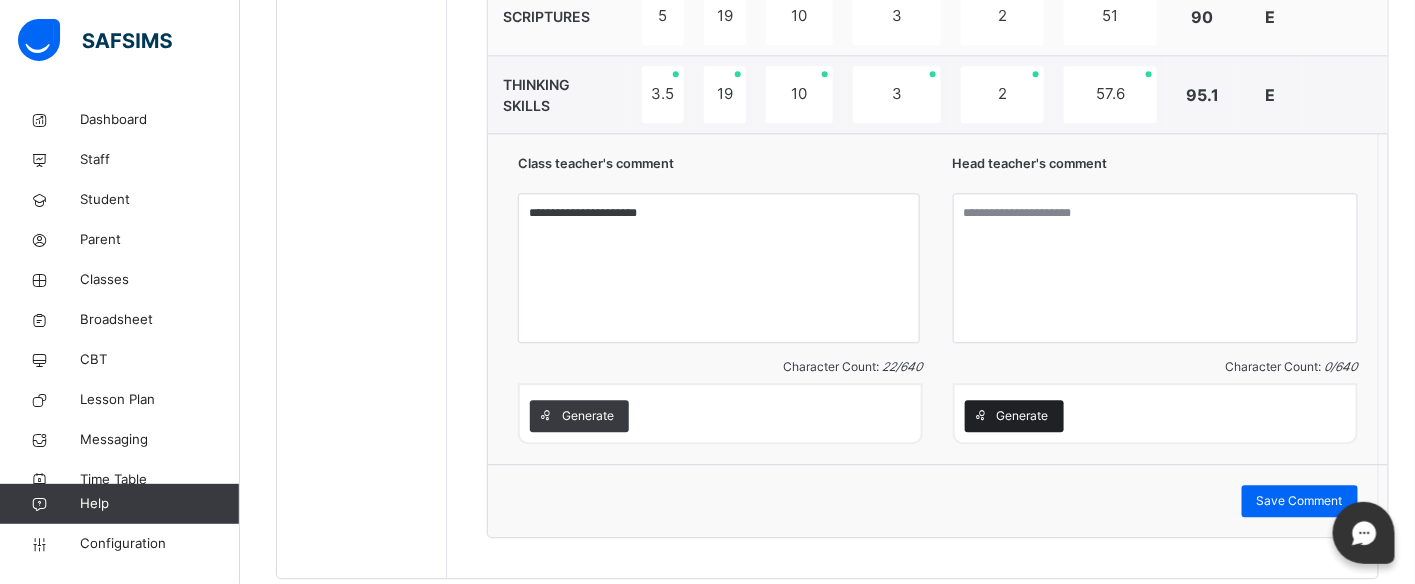 click on "Generate" at bounding box center [1023, 416] 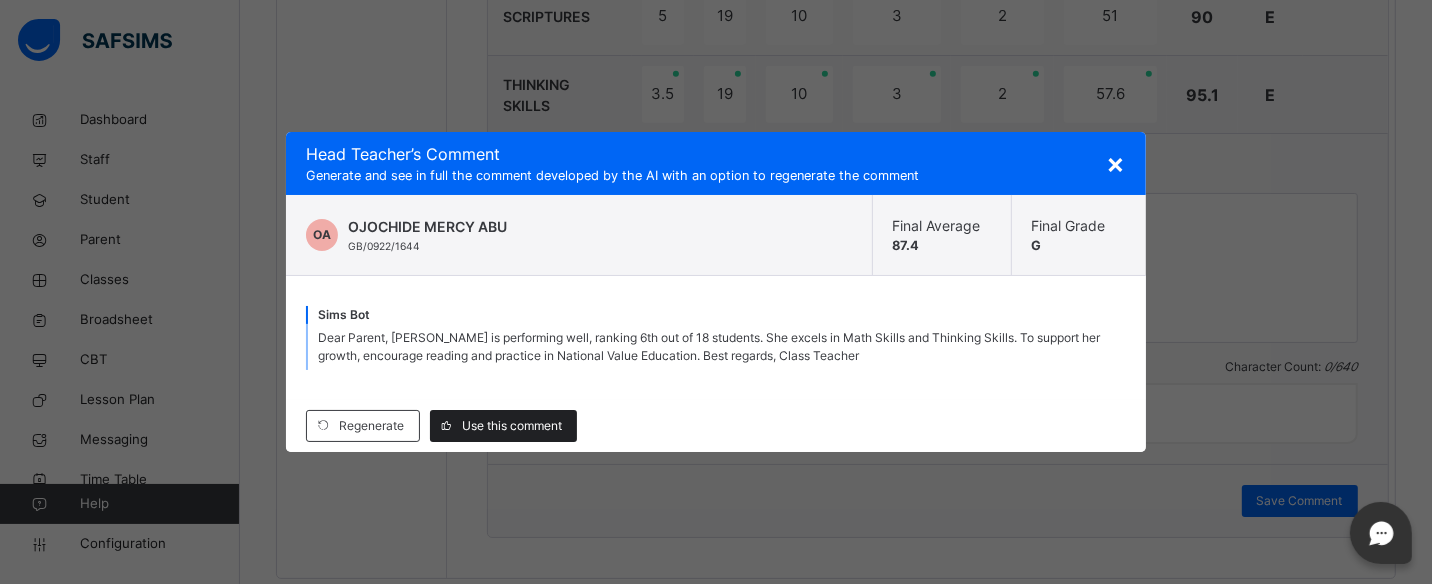 click on "Use this comment" at bounding box center (512, 426) 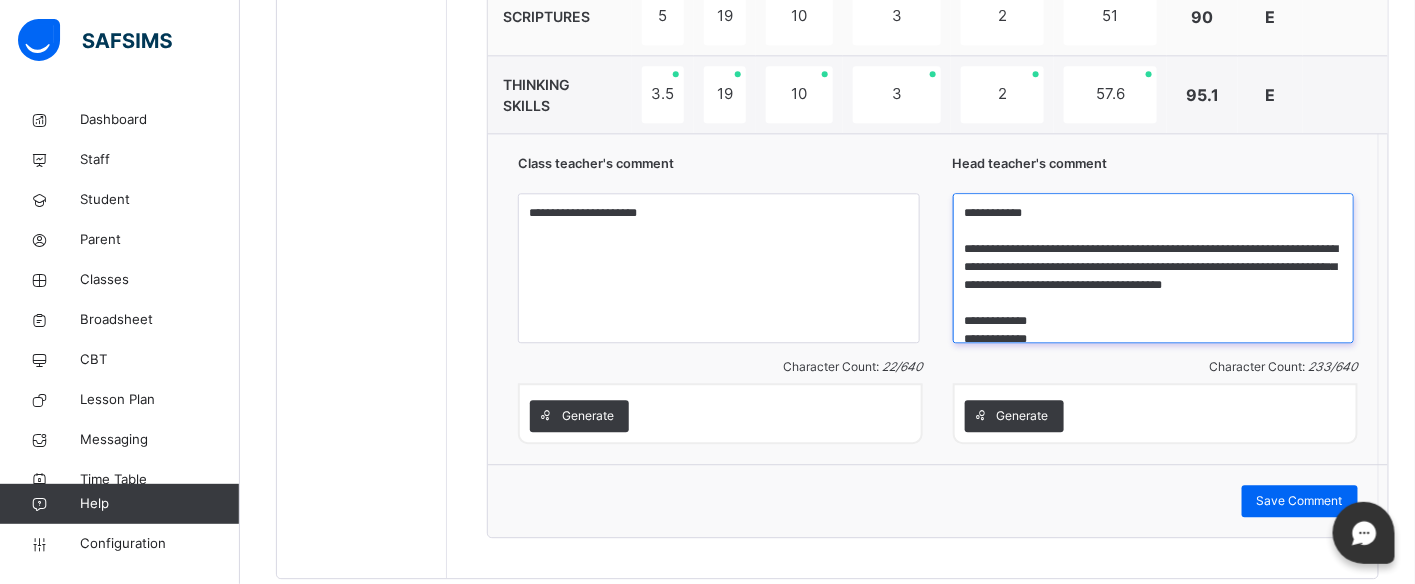 click on "**********" at bounding box center (1154, 268) 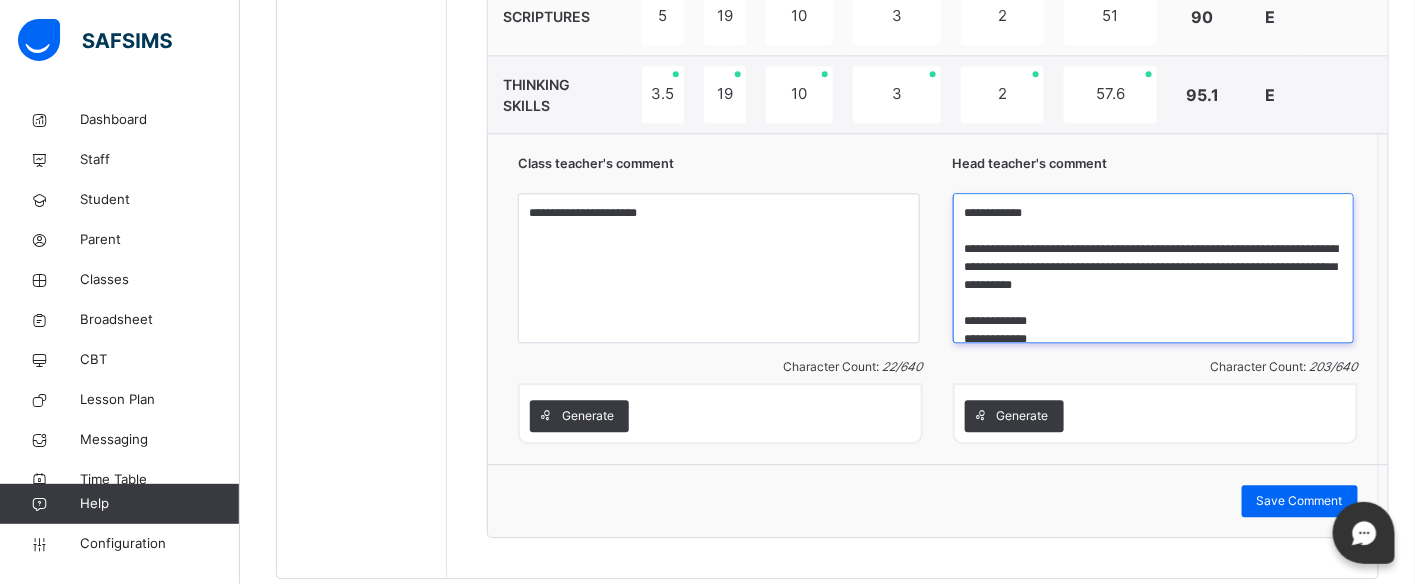 click on "**********" at bounding box center [1154, 268] 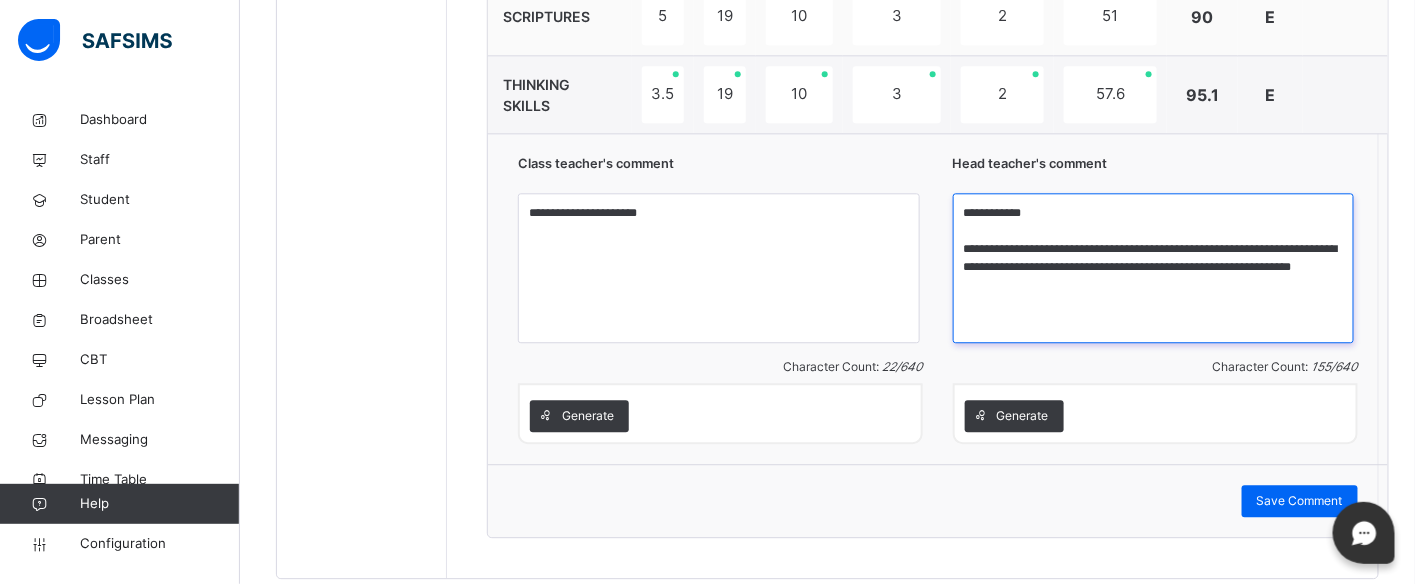 scroll, scrollTop: 0, scrollLeft: 0, axis: both 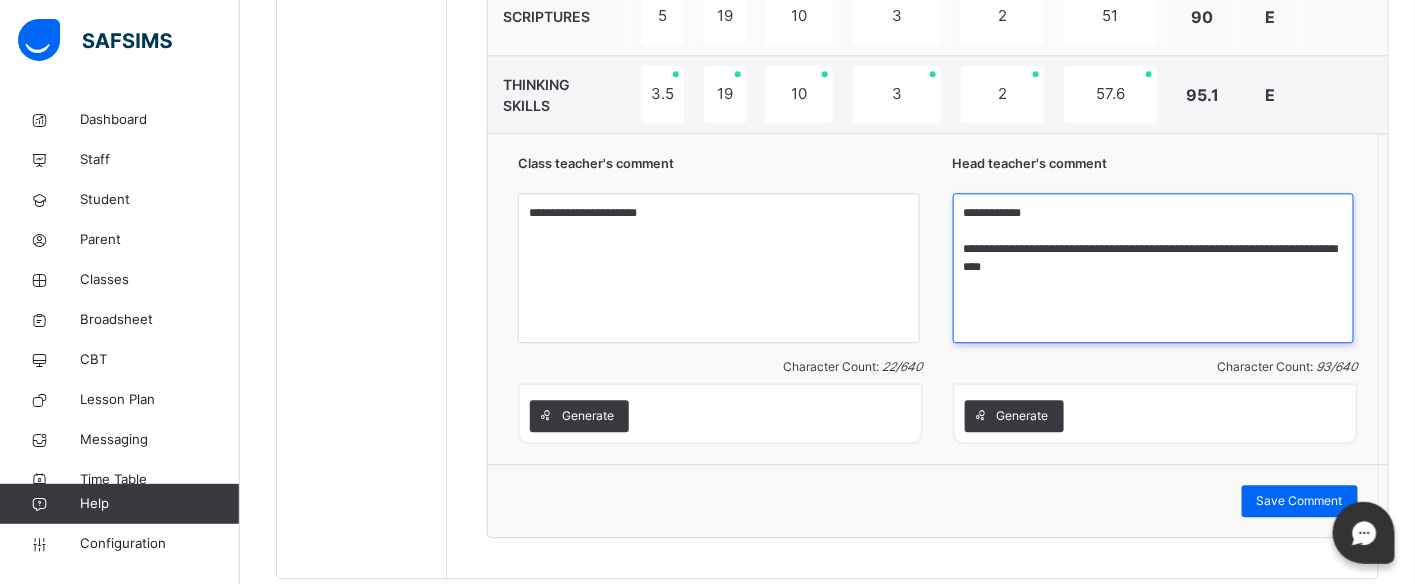 click on "**********" at bounding box center (1154, 268) 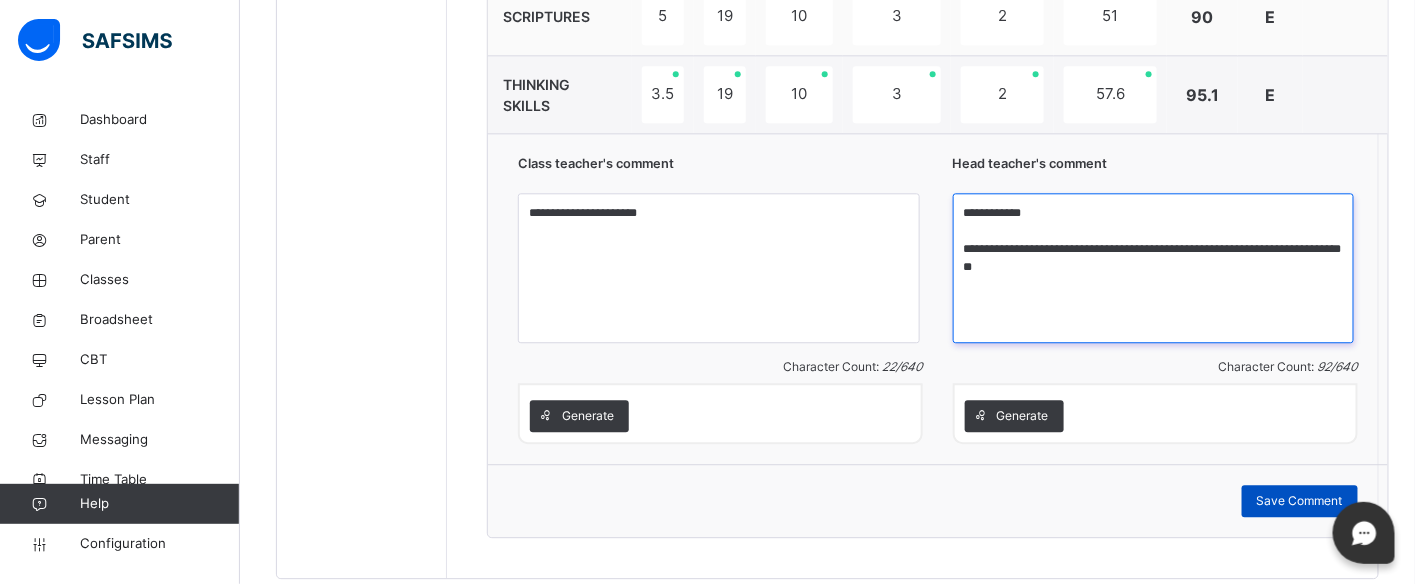 type on "**********" 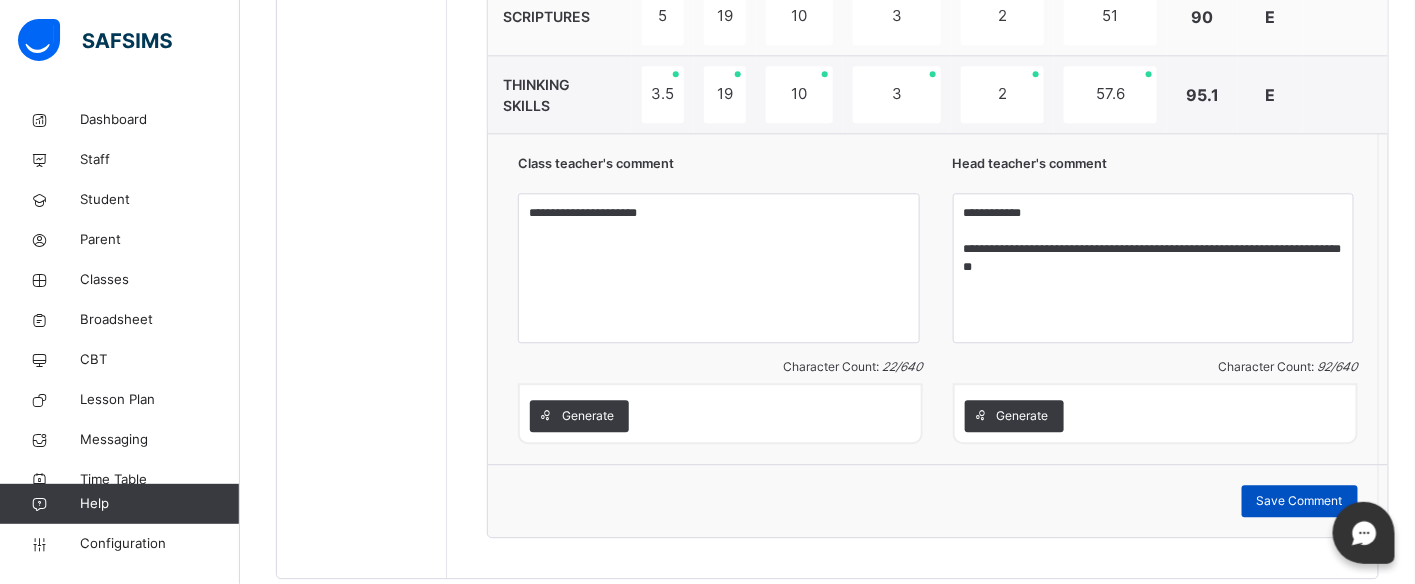 click on "Save Comment" at bounding box center (1300, 501) 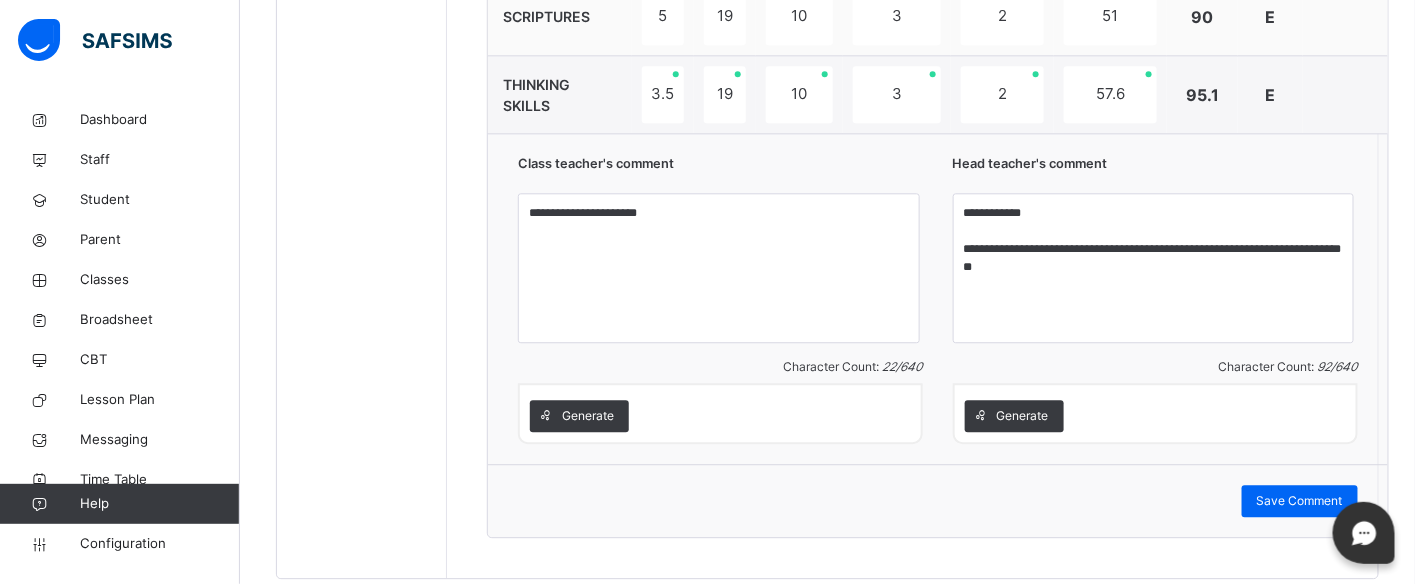 click on "**********" at bounding box center (1155, 270) 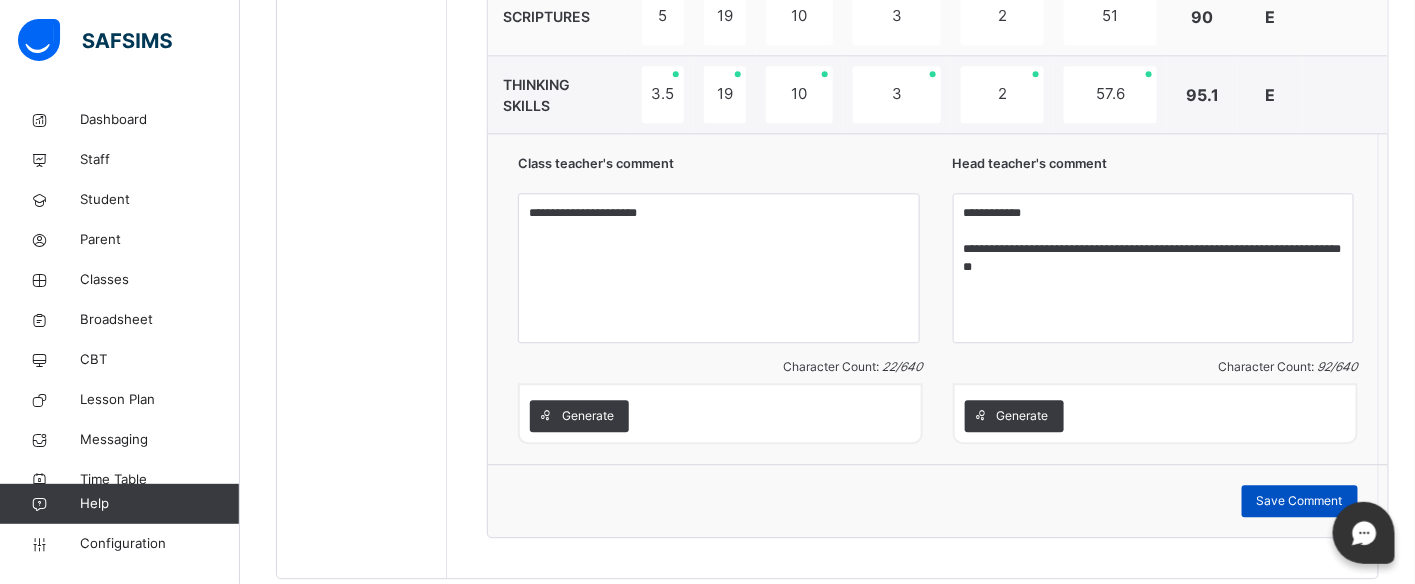 click on "Save Comment" at bounding box center (1300, 501) 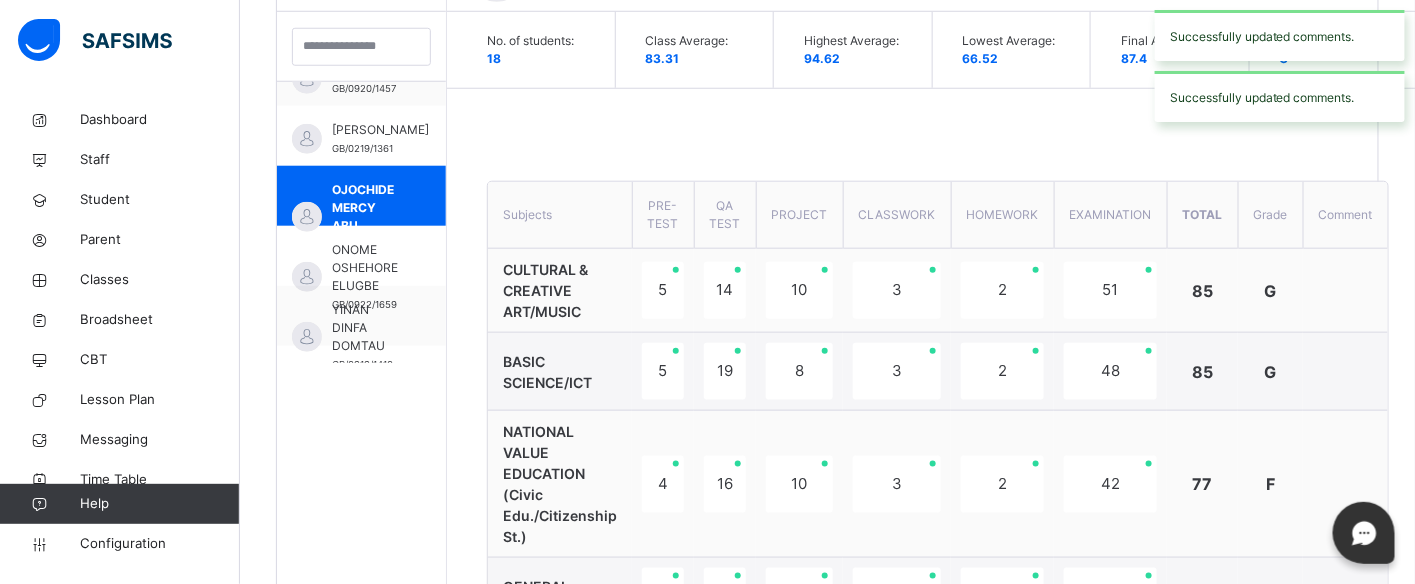 scroll, scrollTop: 536, scrollLeft: 0, axis: vertical 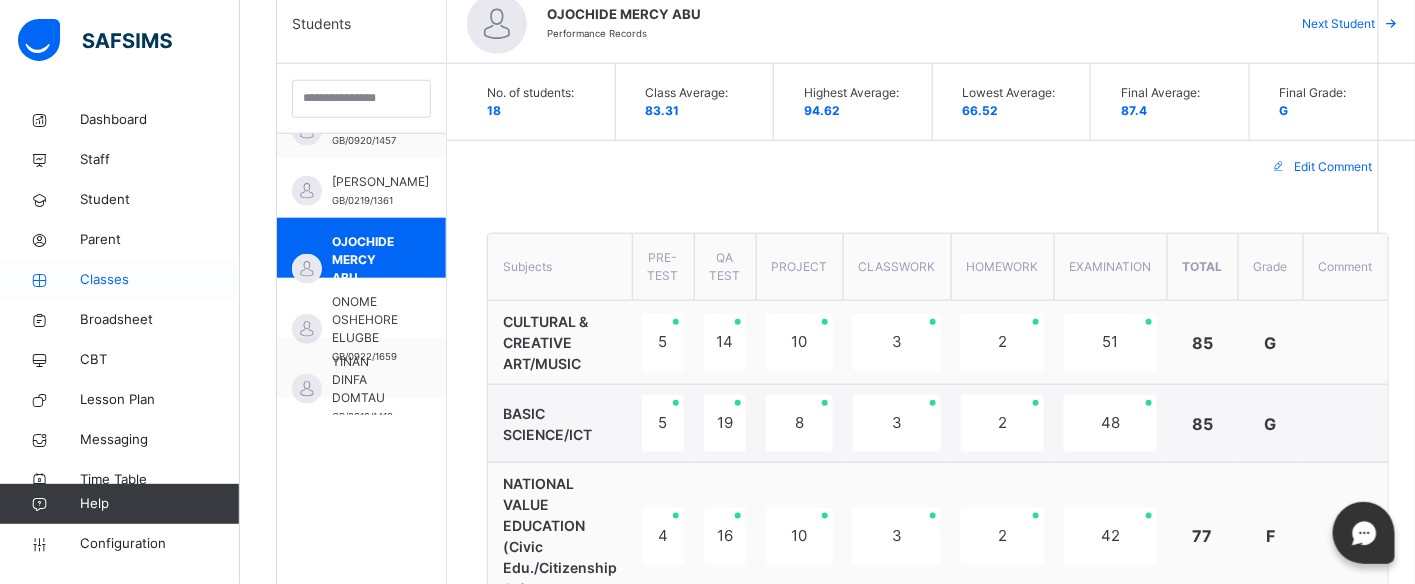 click on "Classes" at bounding box center (160, 280) 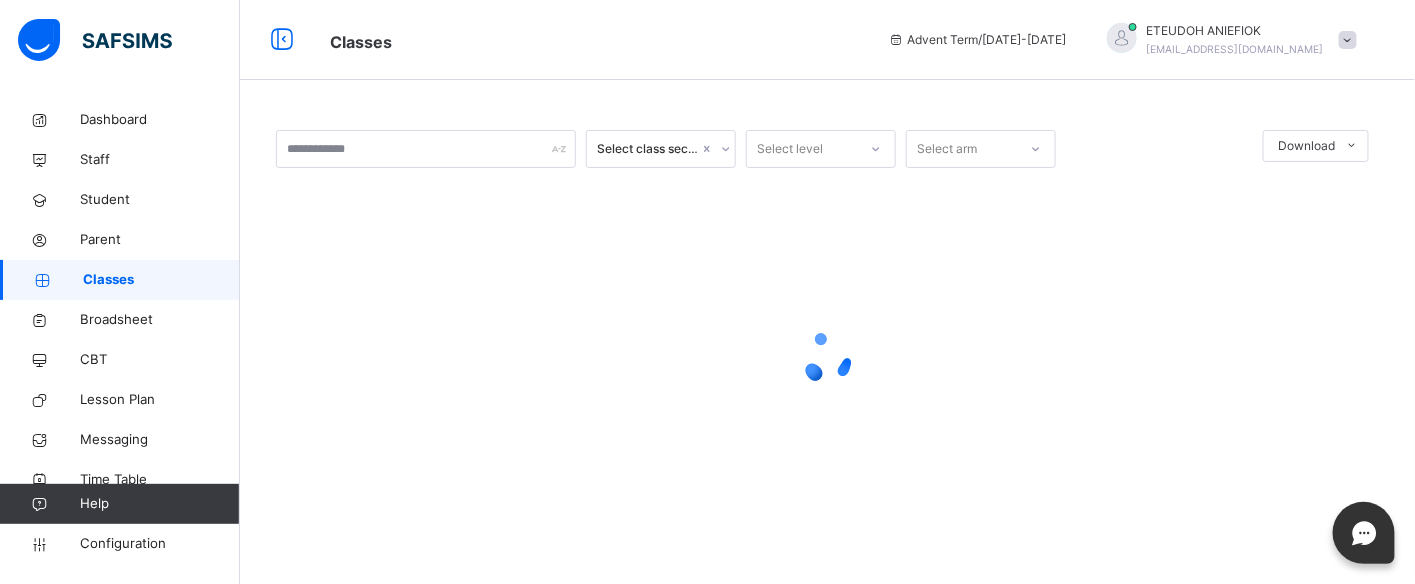 scroll, scrollTop: 0, scrollLeft: 0, axis: both 